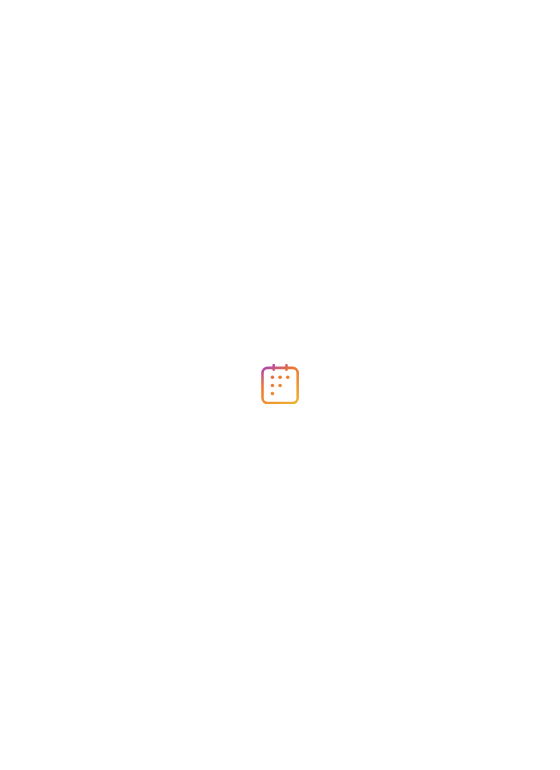 scroll, scrollTop: 0, scrollLeft: 0, axis: both 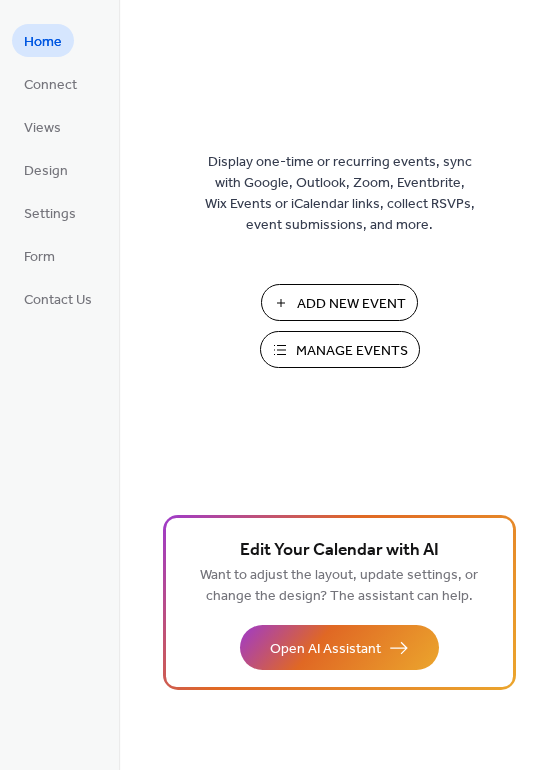 click on "Add New Event" at bounding box center (351, 304) 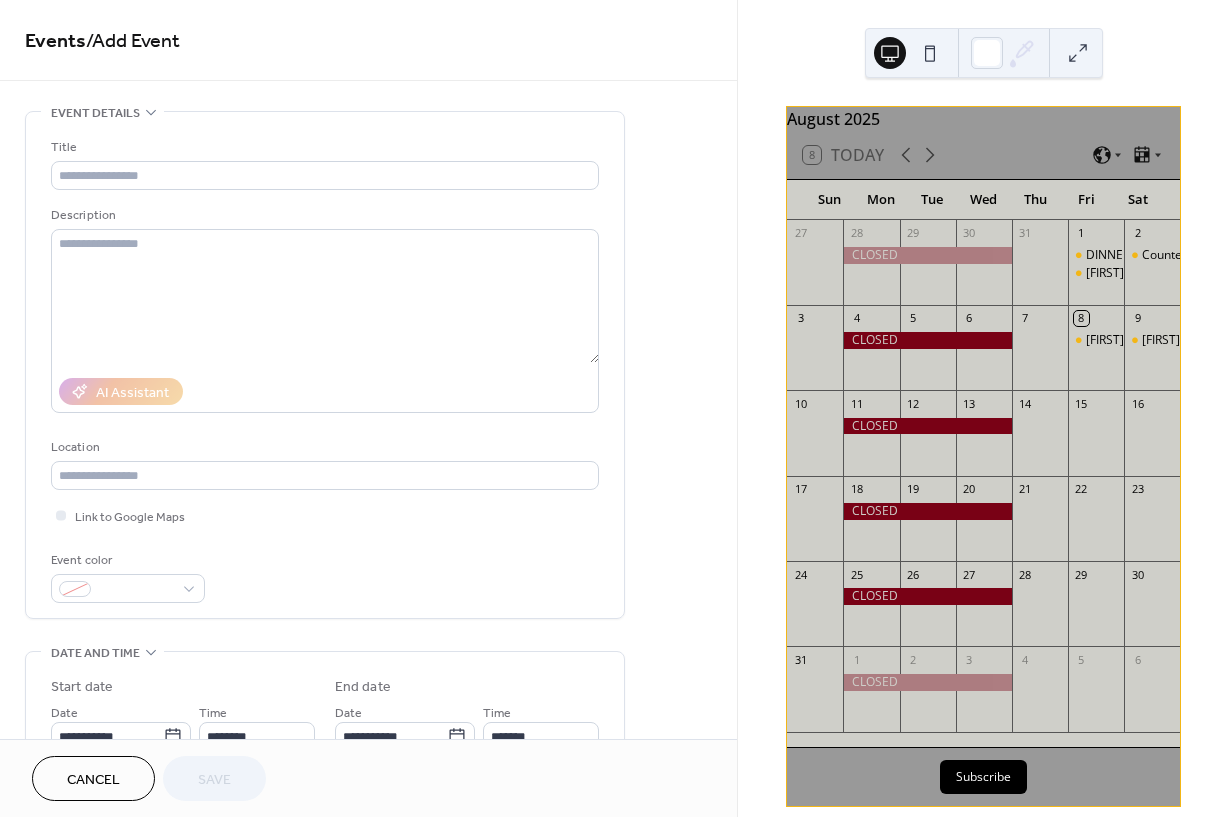 scroll, scrollTop: 0, scrollLeft: 0, axis: both 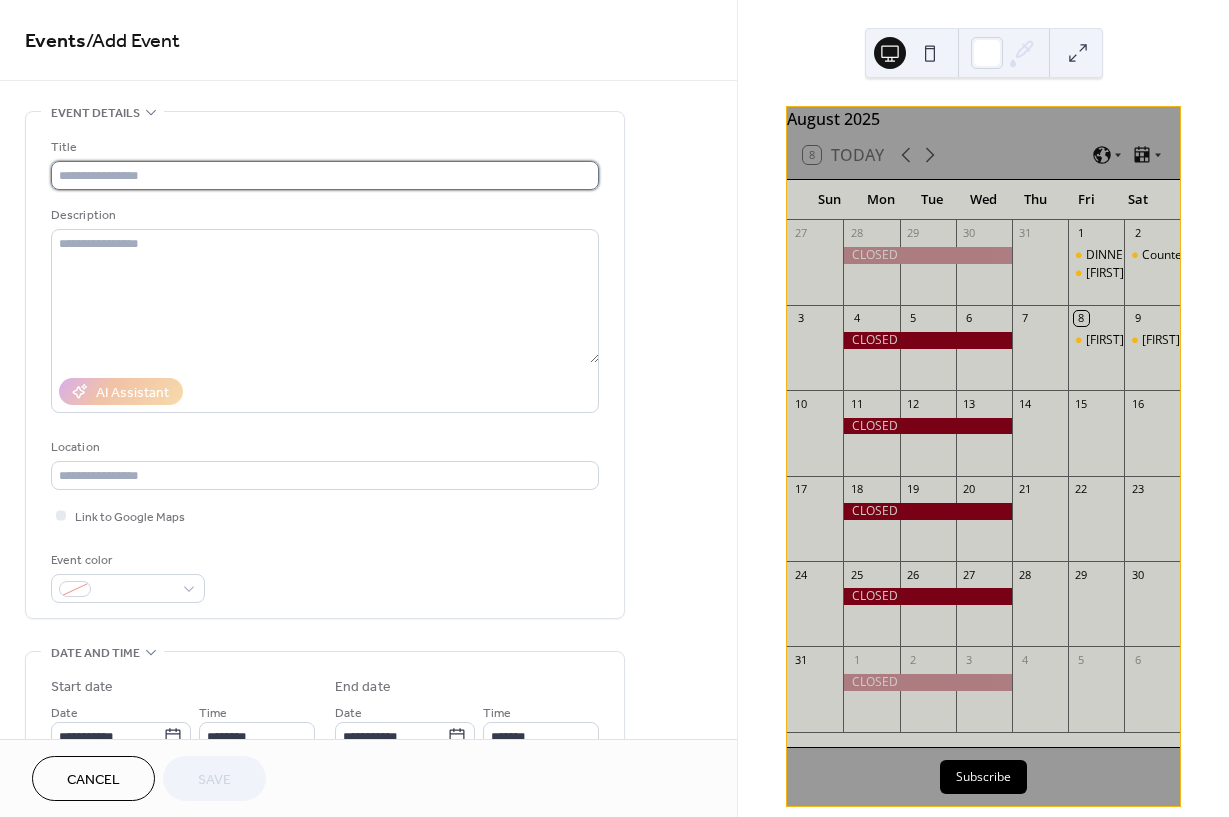 click at bounding box center [325, 175] 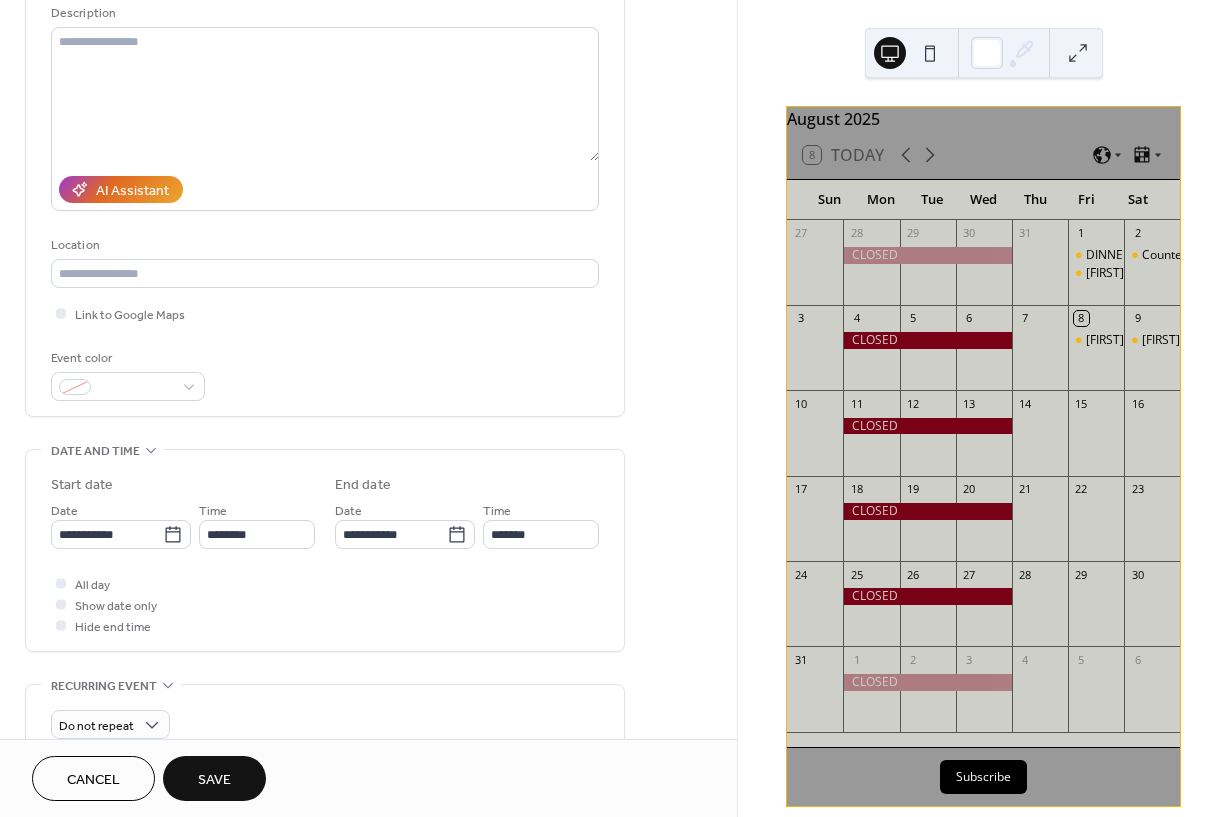 scroll, scrollTop: 215, scrollLeft: 0, axis: vertical 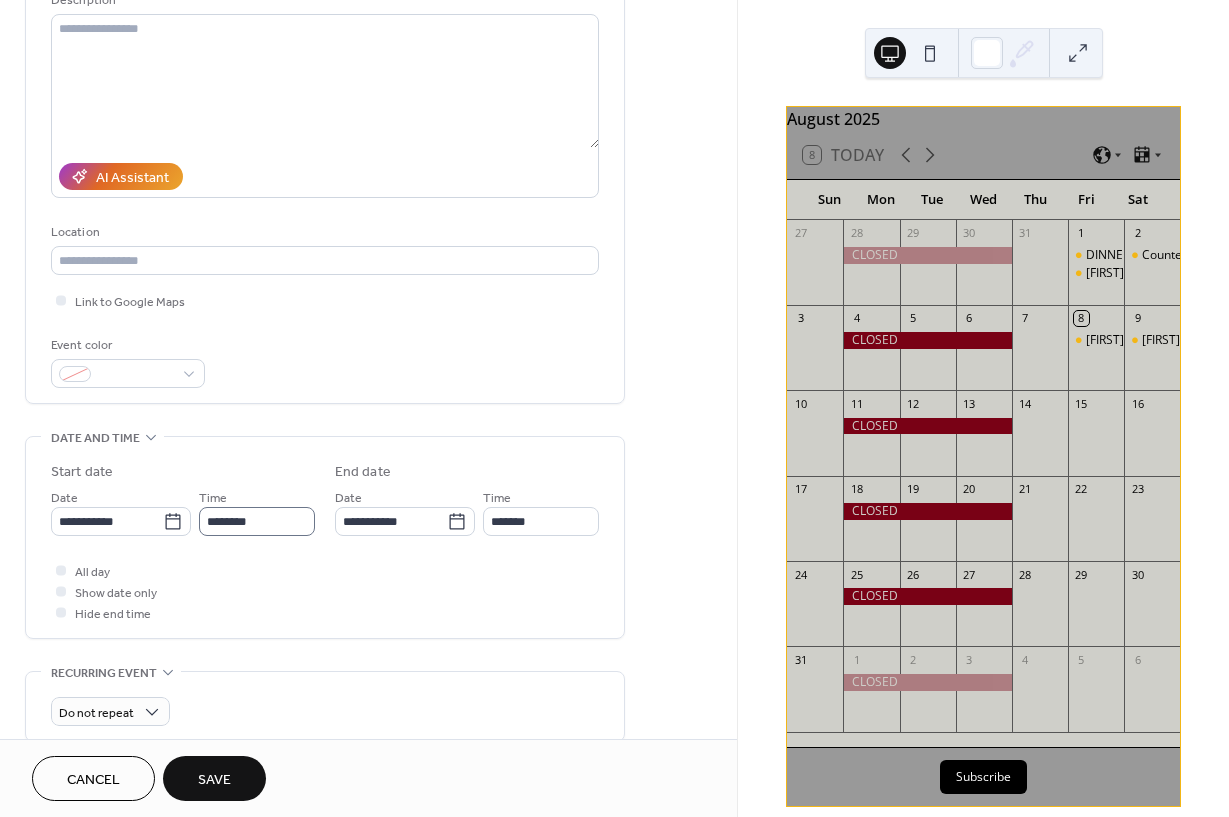 type on "**********" 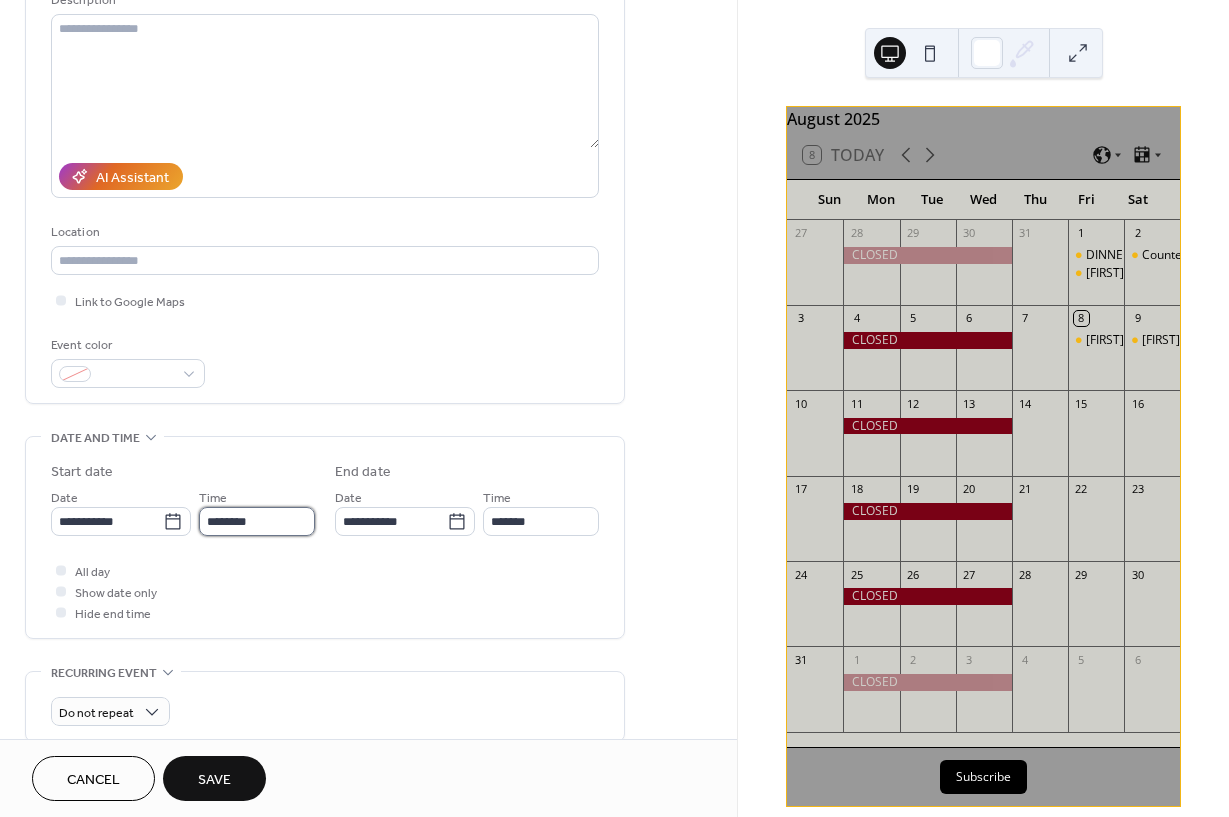 click on "********" at bounding box center [257, 521] 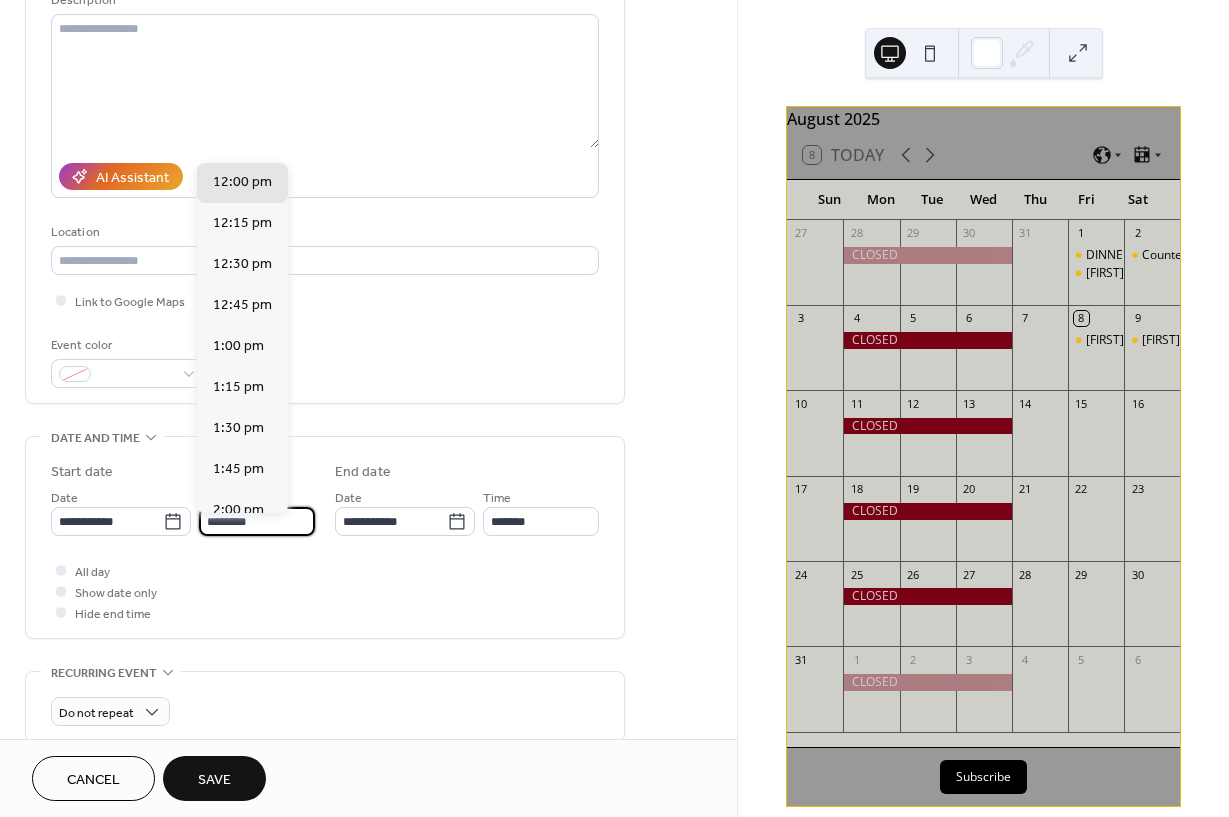 scroll, scrollTop: 1908, scrollLeft: 0, axis: vertical 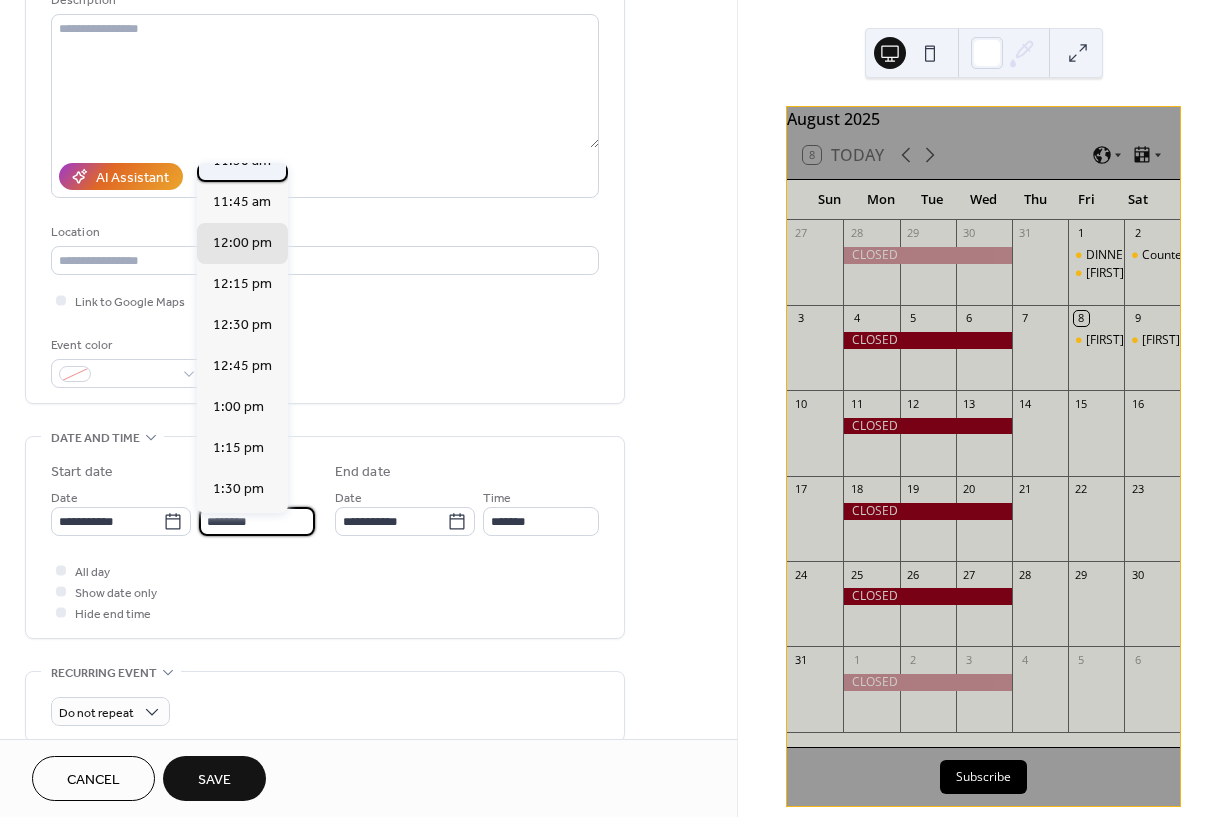 click on "11:30 am" at bounding box center (242, 161) 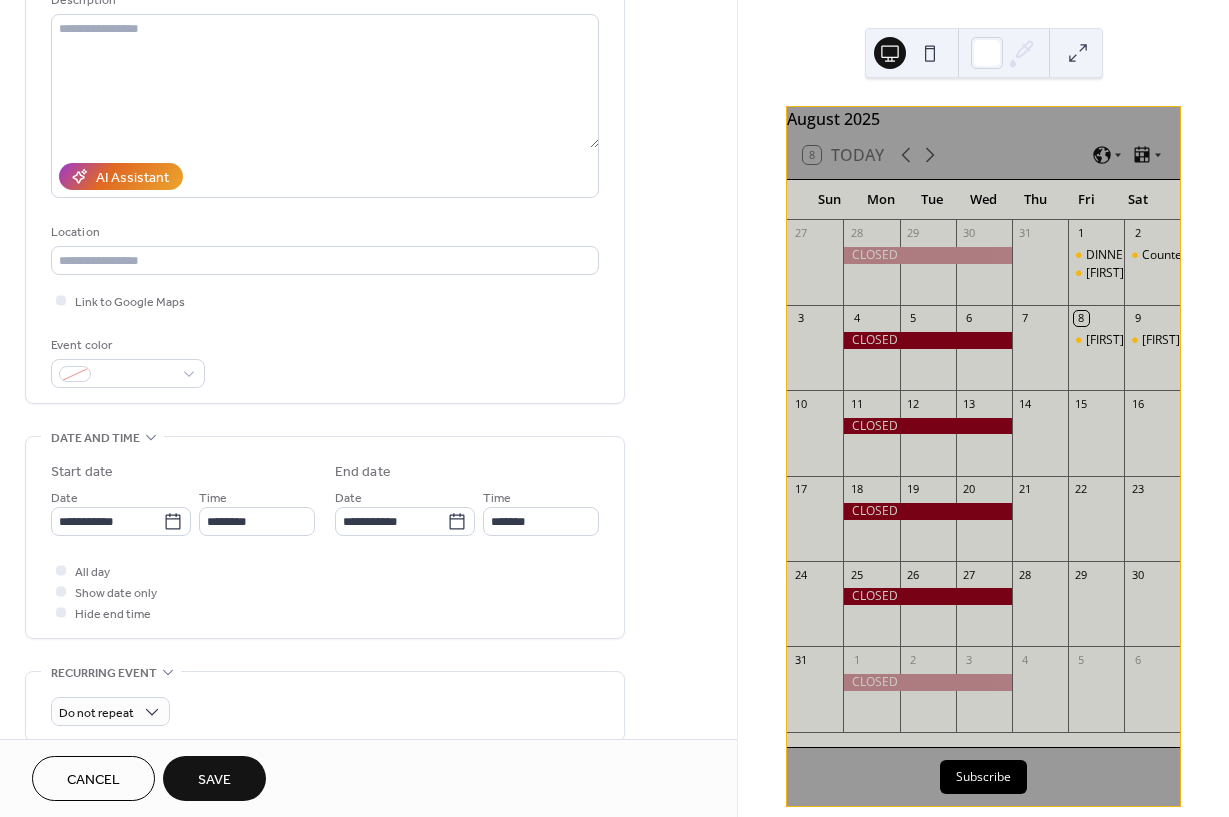 type on "********" 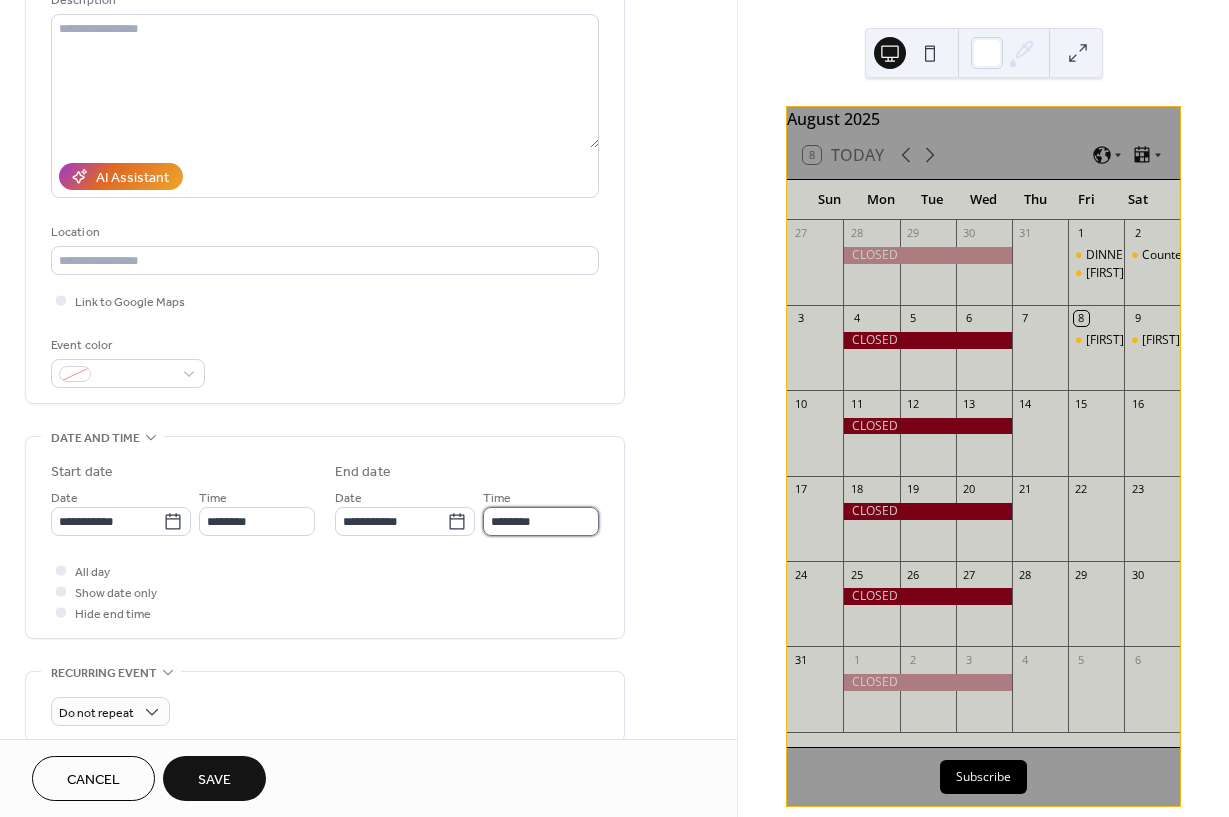 click on "********" at bounding box center (541, 521) 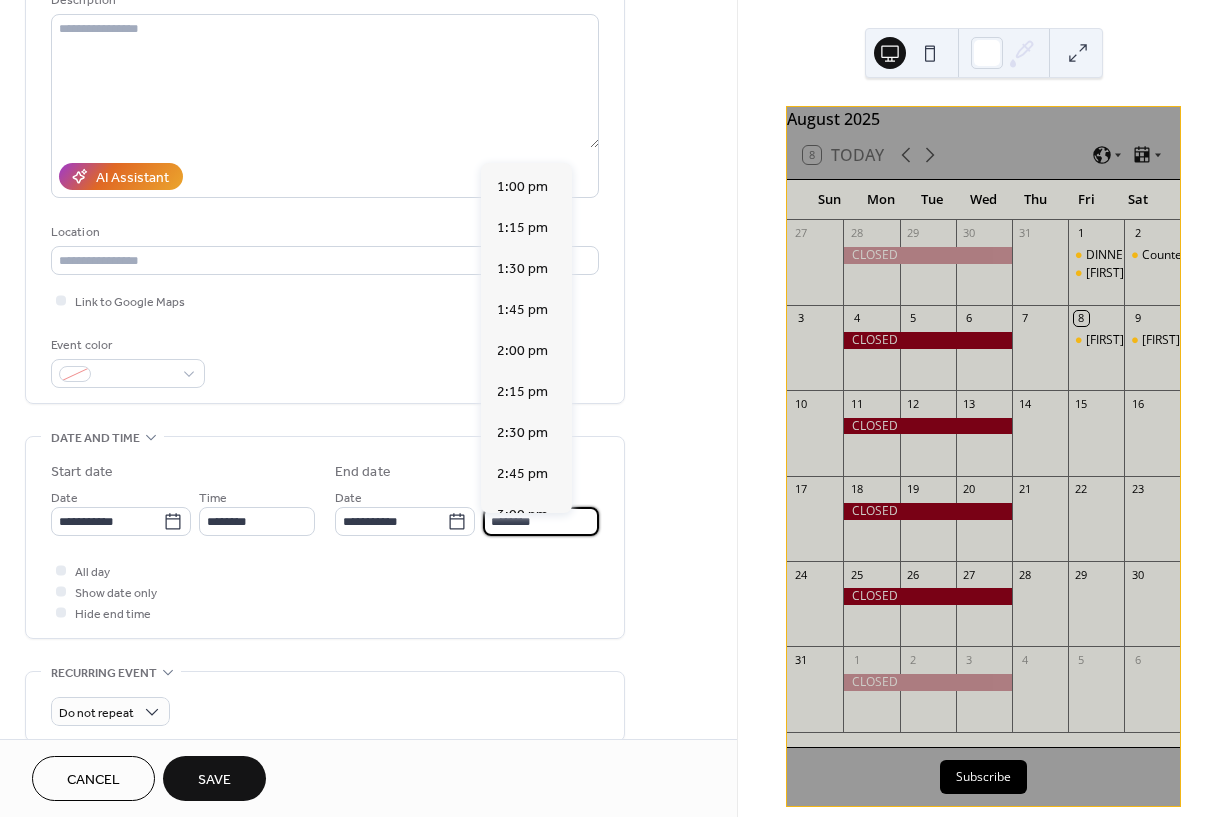 scroll, scrollTop: 204, scrollLeft: 0, axis: vertical 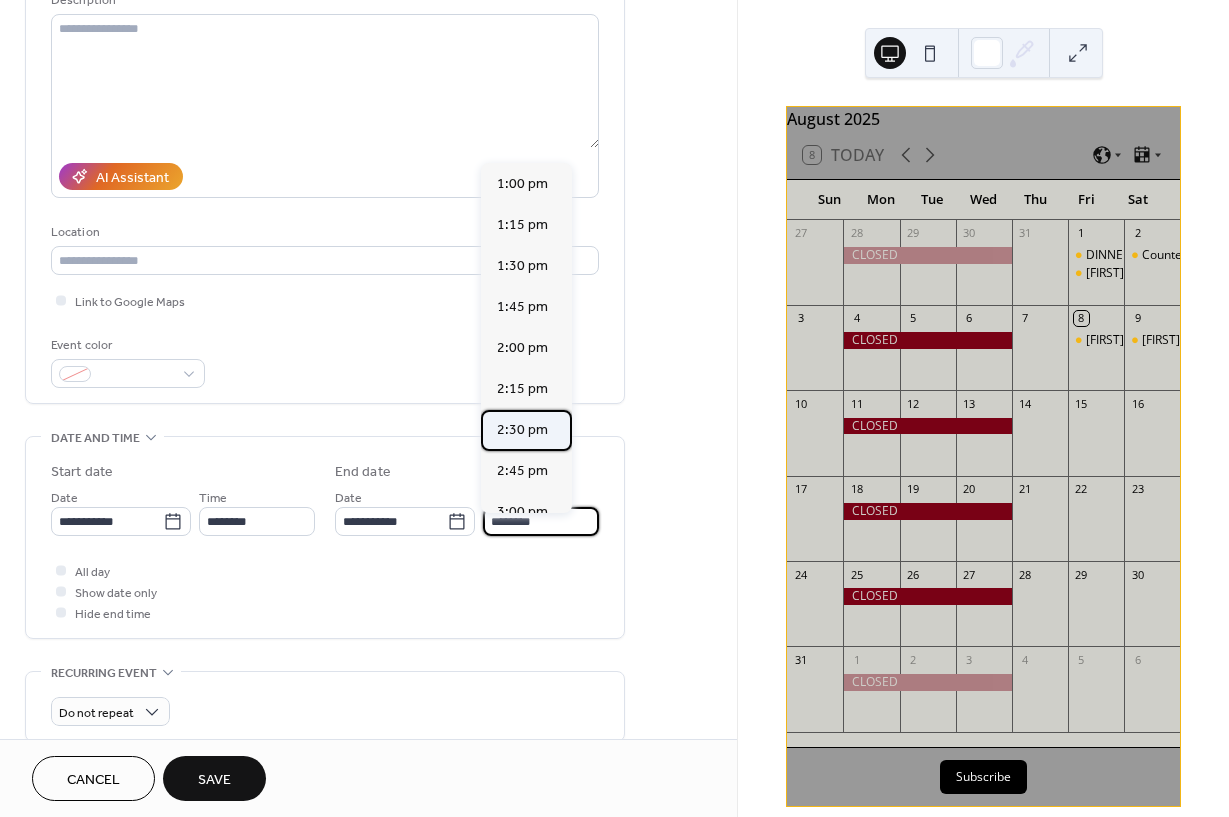 click on "2:30 pm" at bounding box center (522, 430) 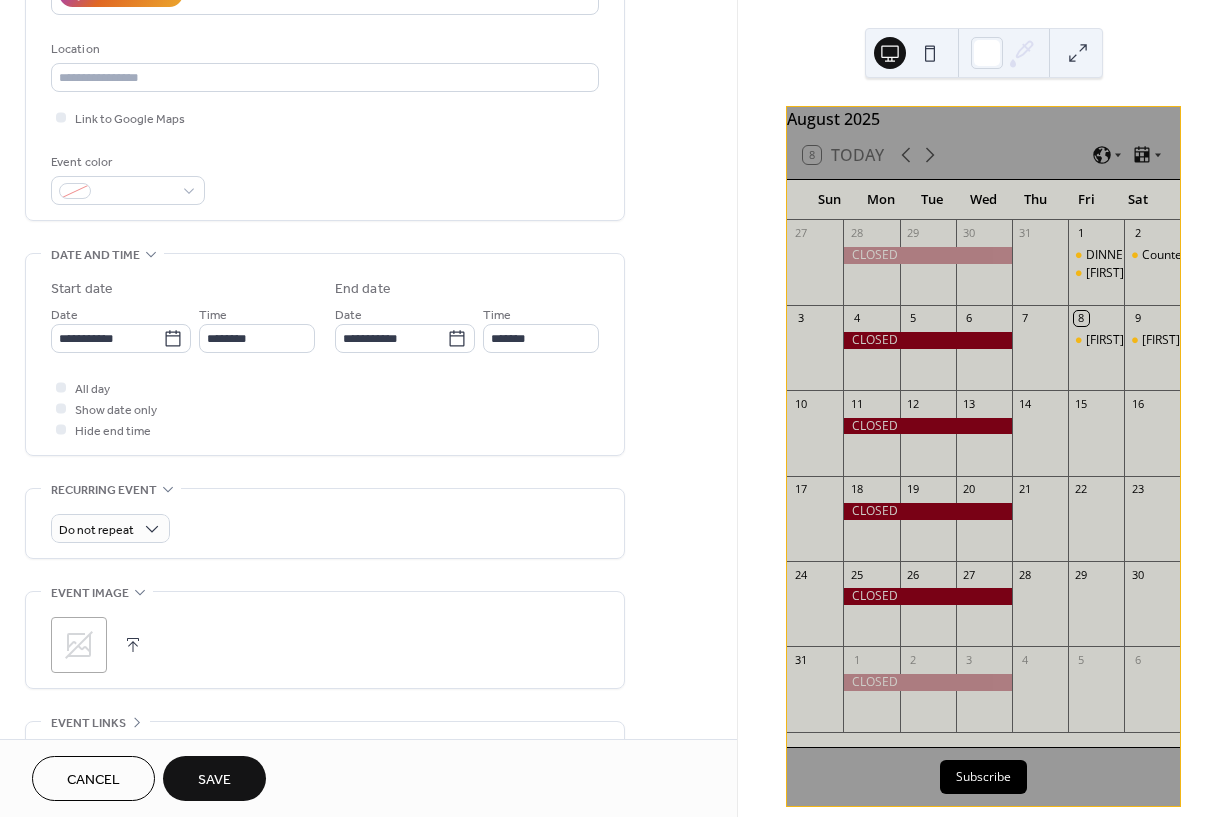 scroll, scrollTop: 394, scrollLeft: 0, axis: vertical 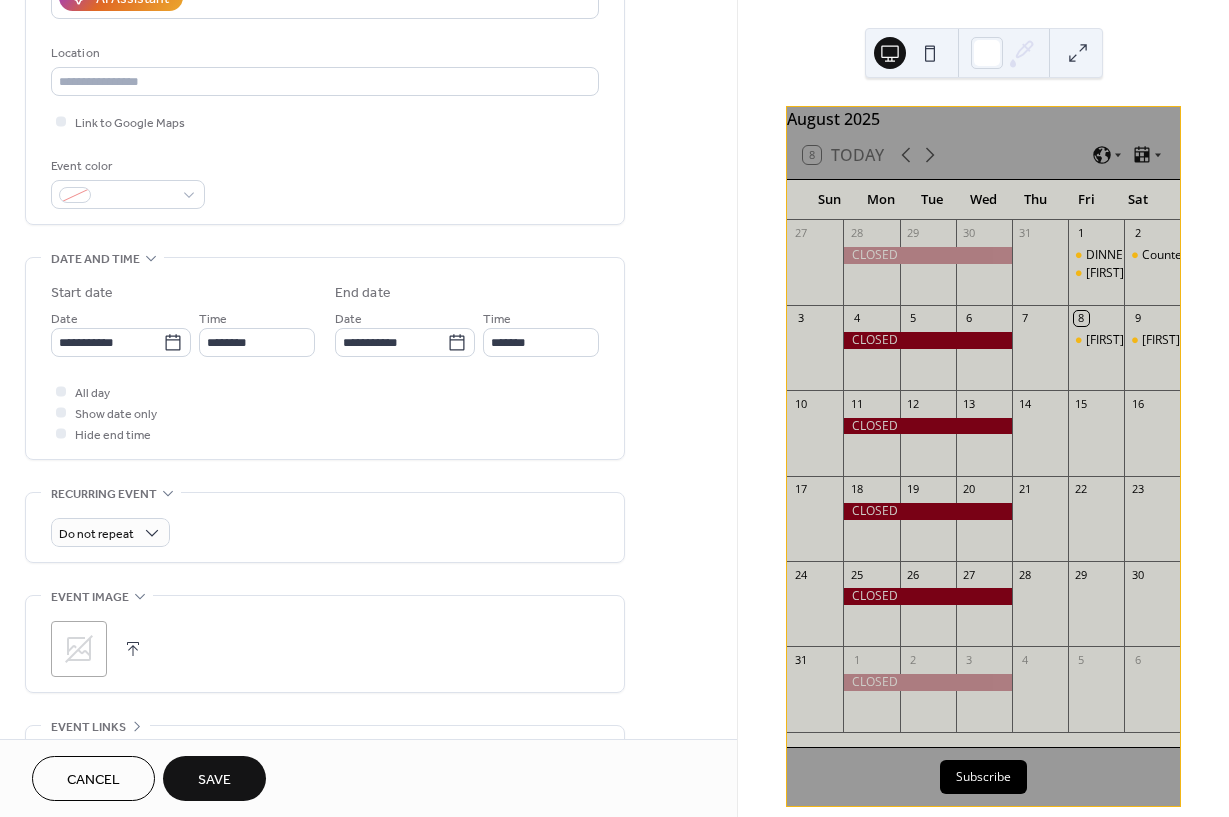 click on "Save" at bounding box center (214, 780) 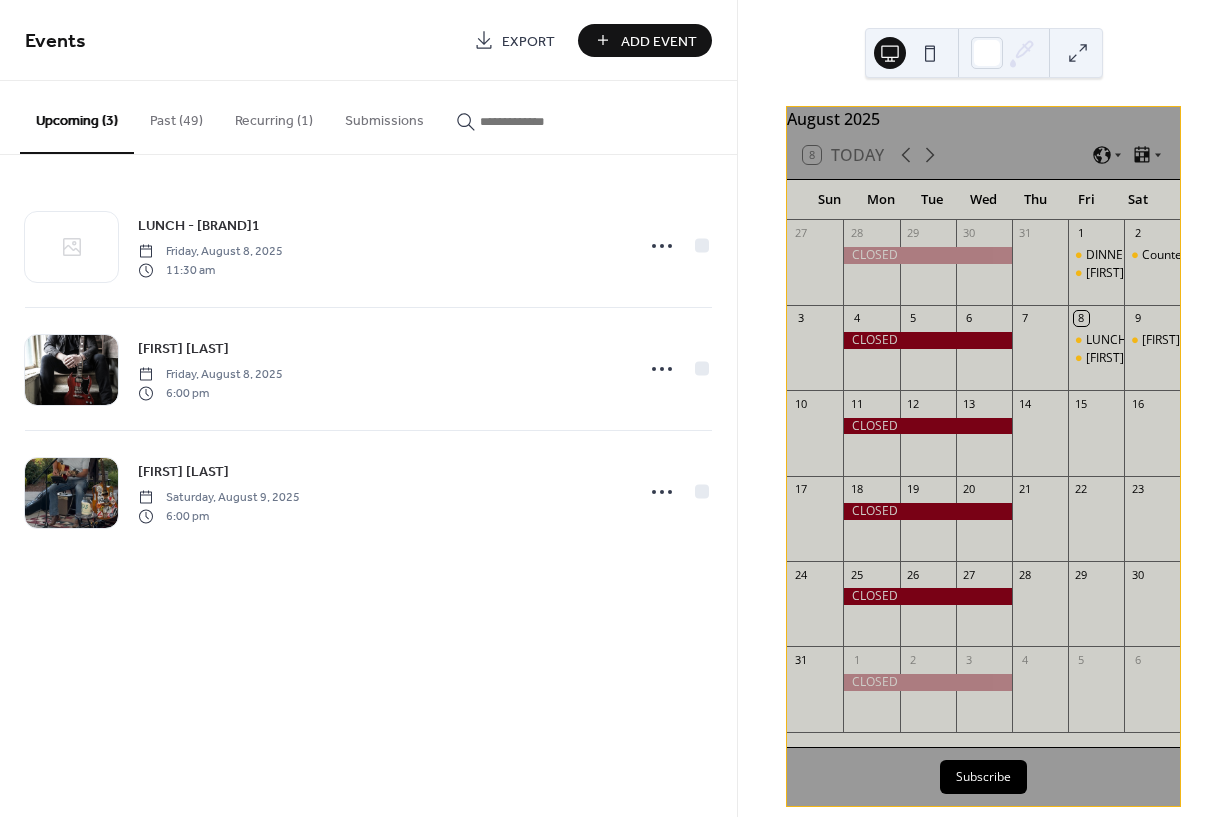 click on "Add Event" at bounding box center (659, 41) 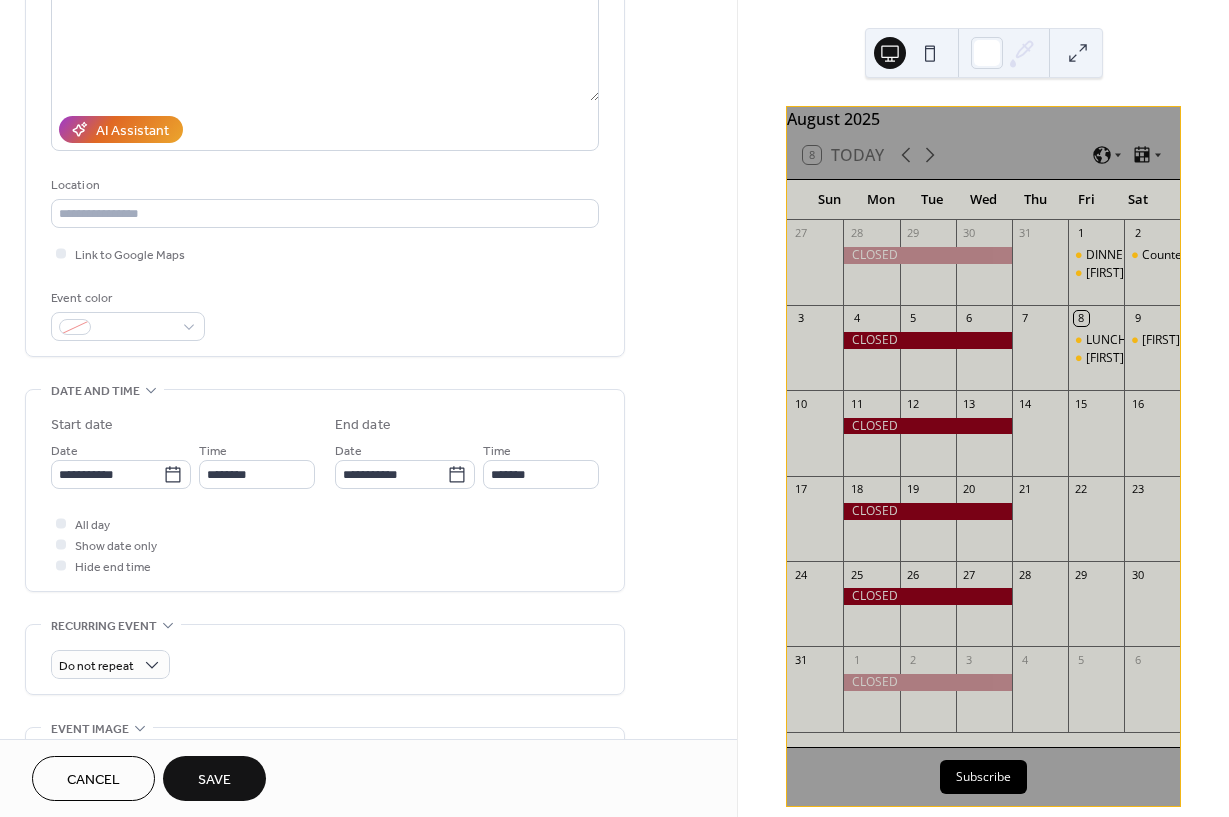 scroll, scrollTop: 289, scrollLeft: 0, axis: vertical 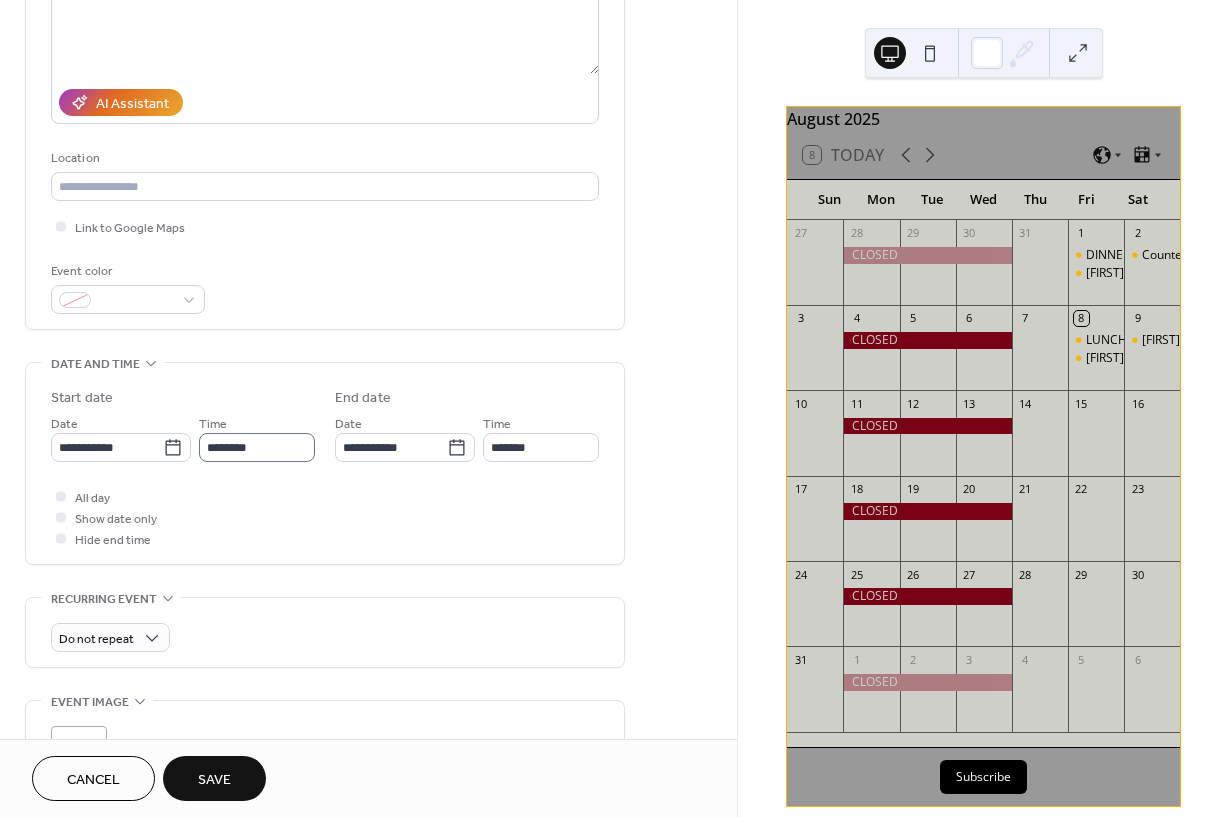 type on "**********" 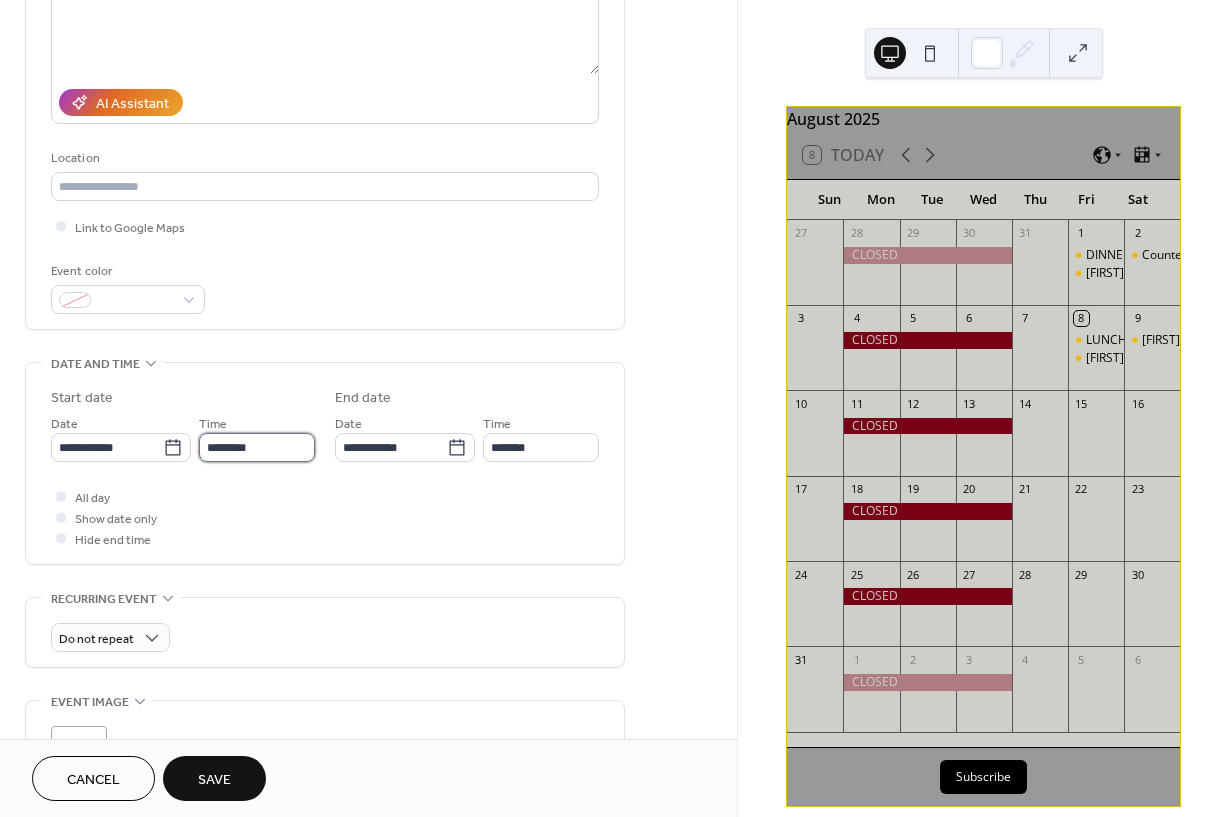 click on "********" at bounding box center [257, 447] 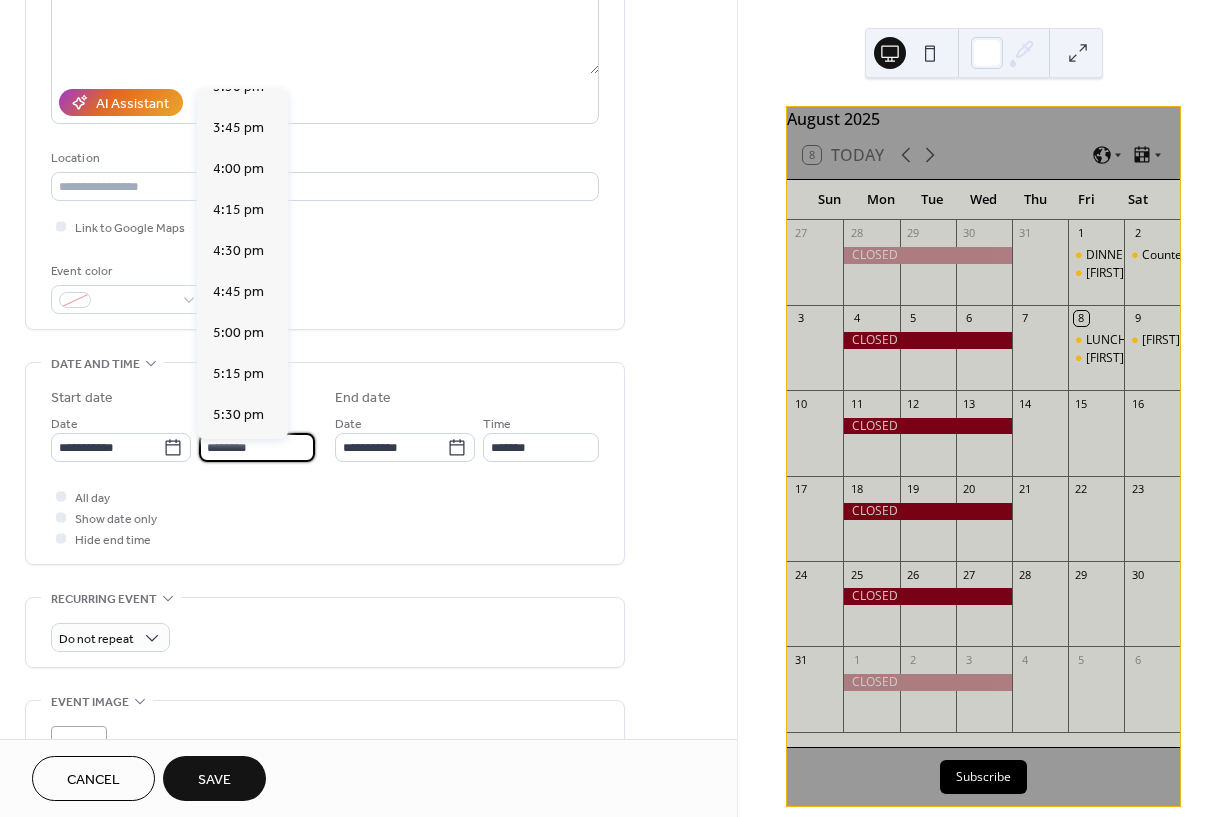 scroll, scrollTop: 2588, scrollLeft: 0, axis: vertical 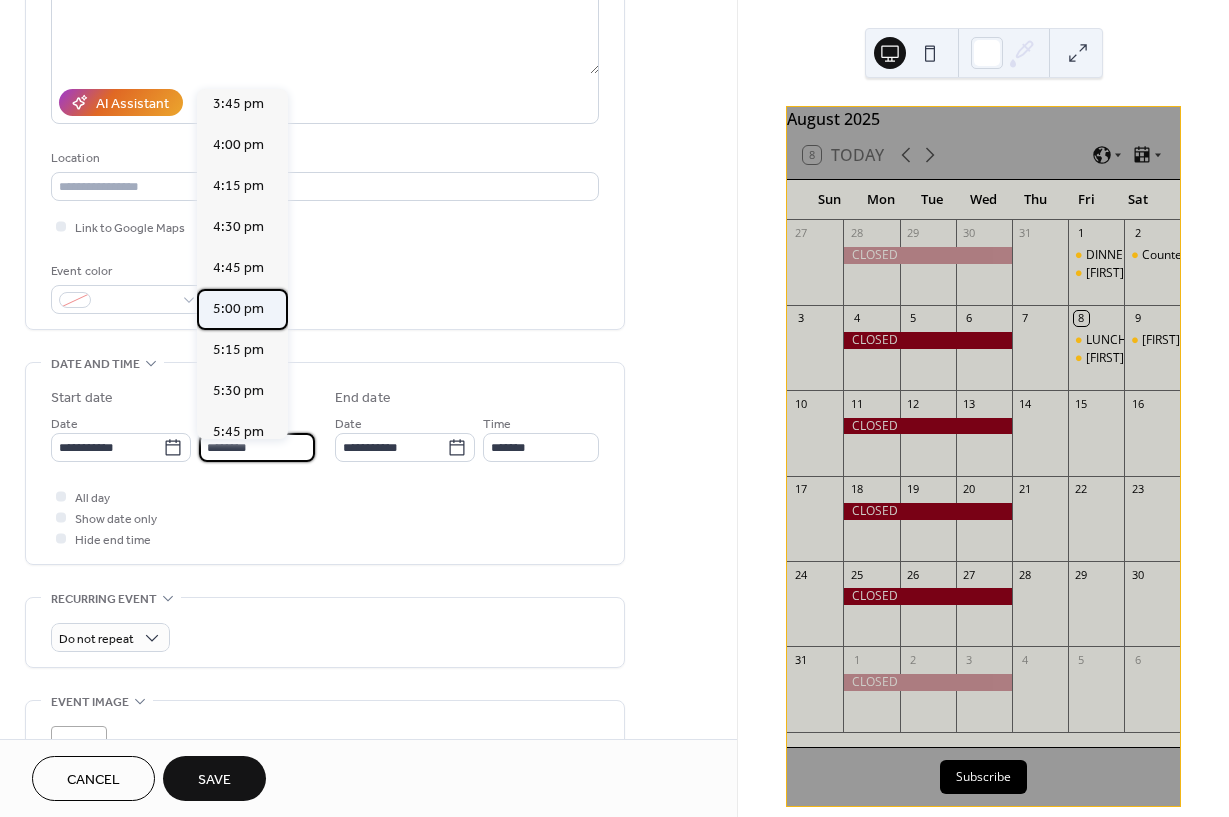 click on "5:00 pm" at bounding box center (238, 309) 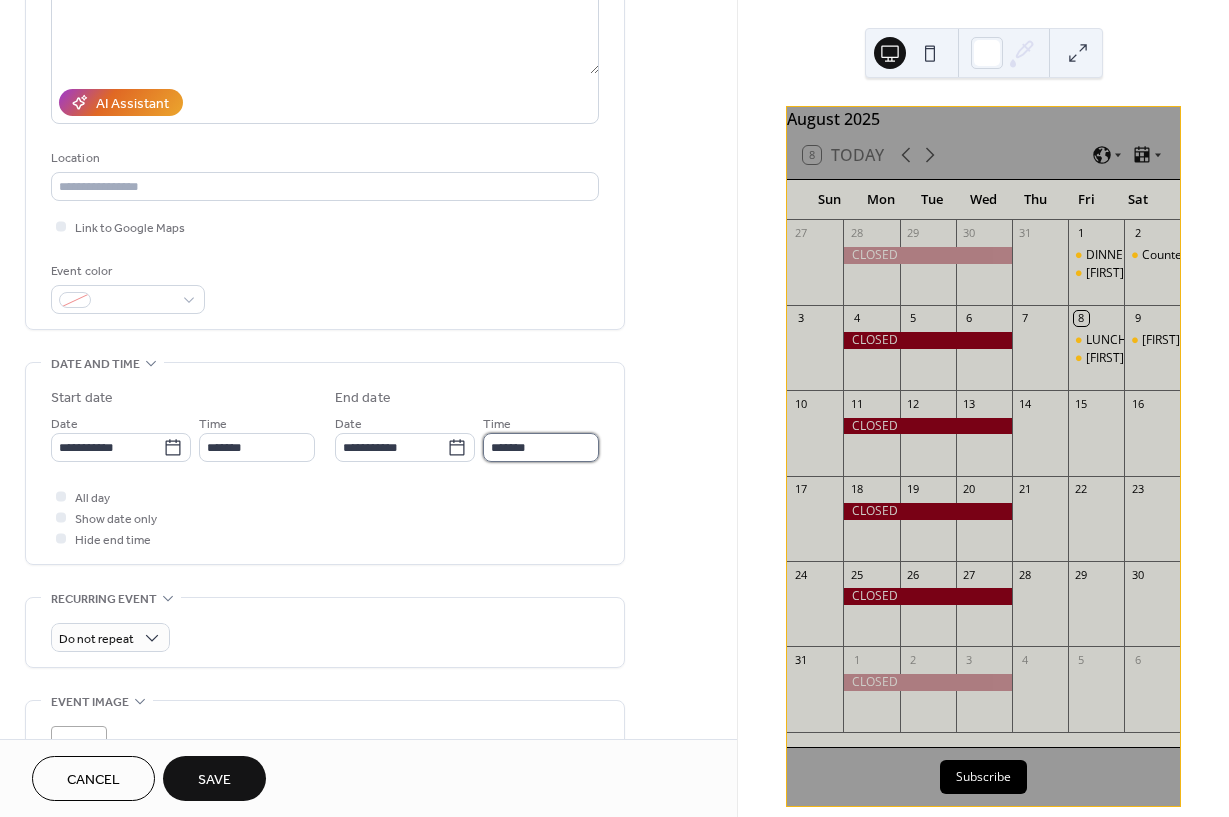click on "*******" at bounding box center [541, 447] 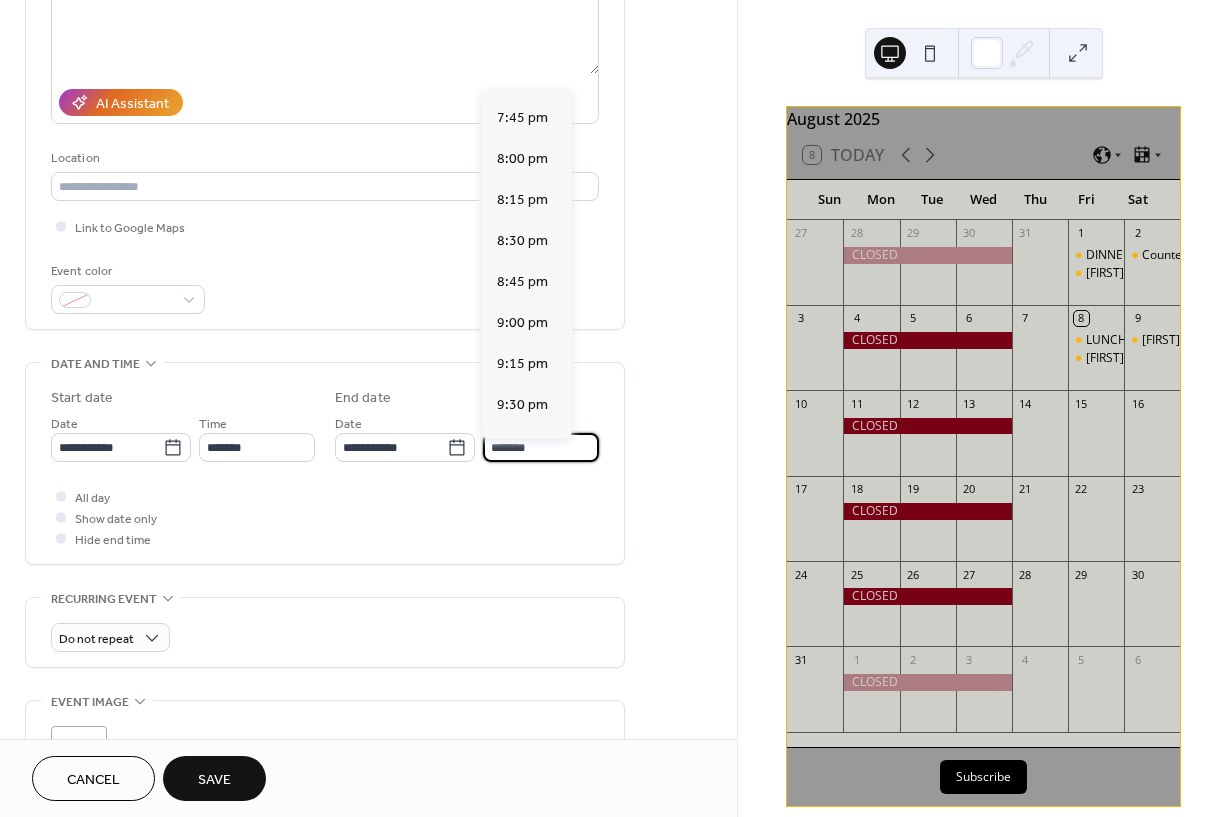 scroll, scrollTop: 402, scrollLeft: 0, axis: vertical 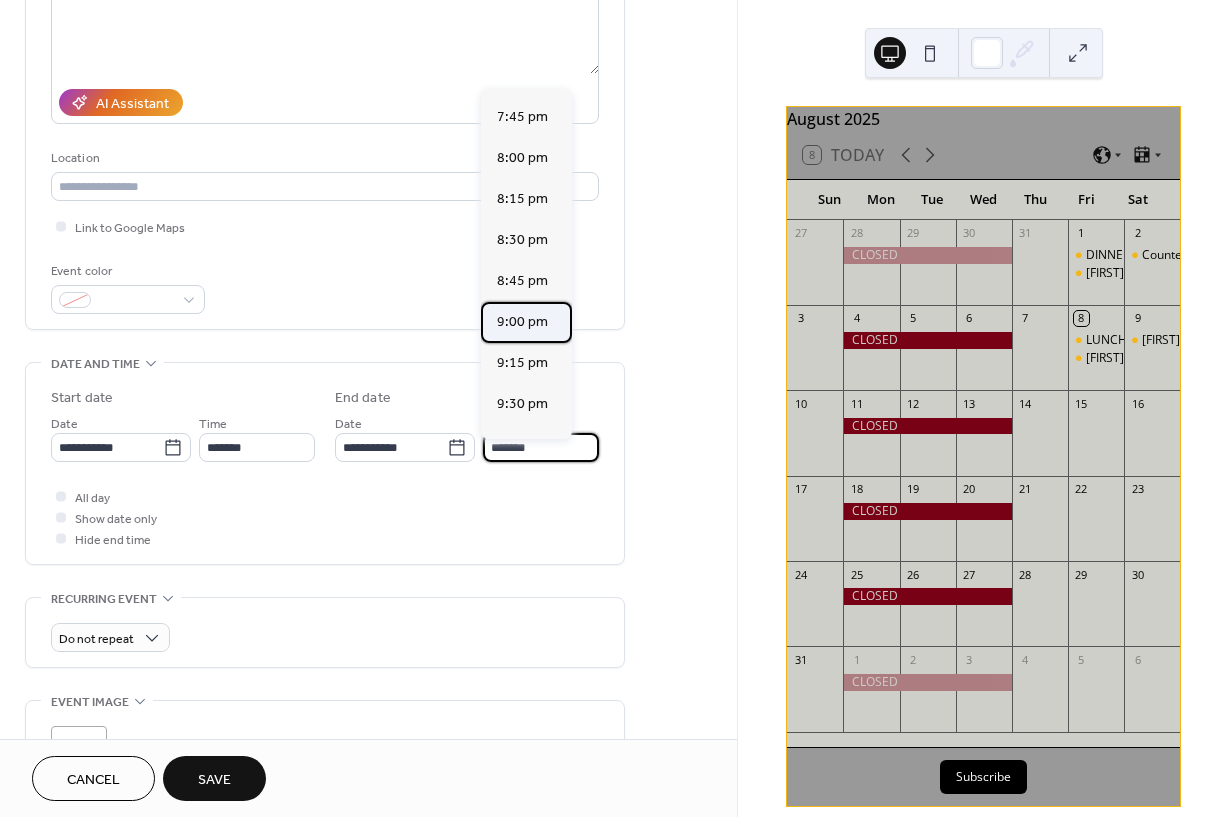 click on "9:00 pm" at bounding box center [522, 322] 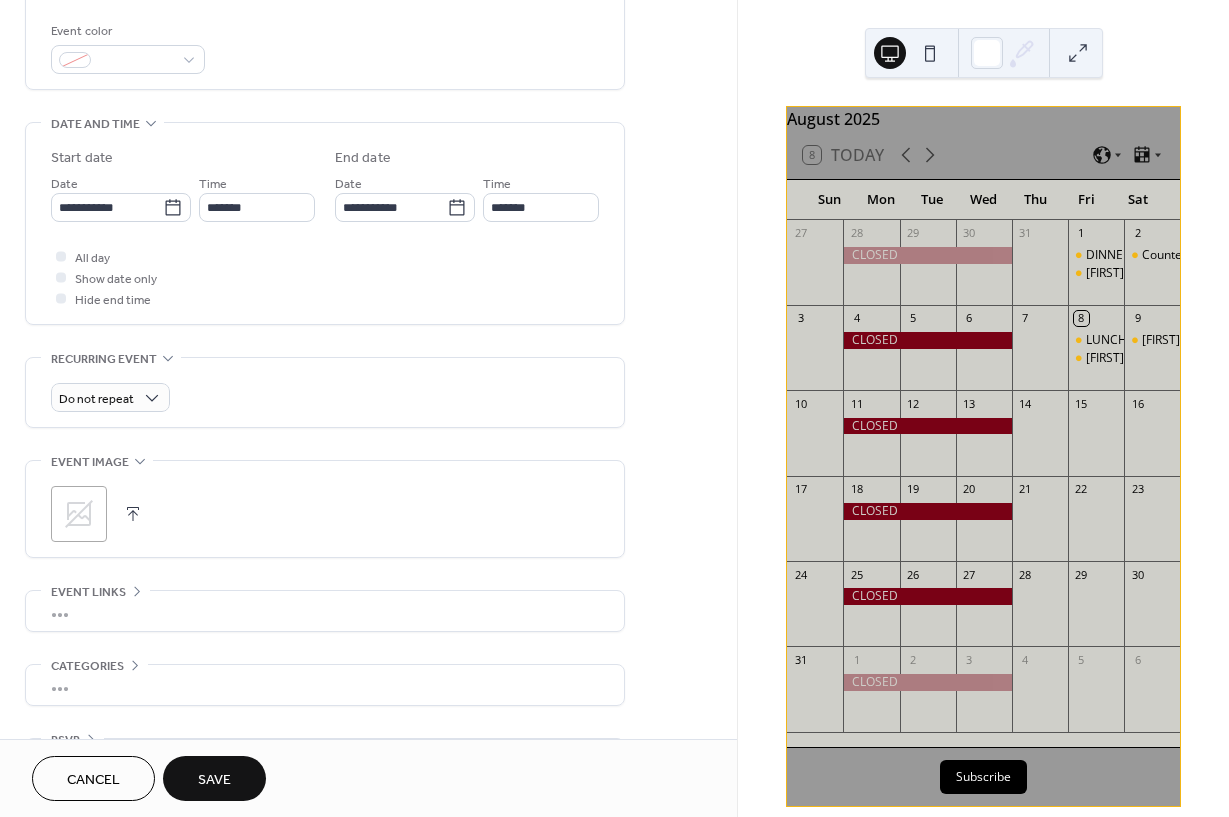 scroll, scrollTop: 537, scrollLeft: 0, axis: vertical 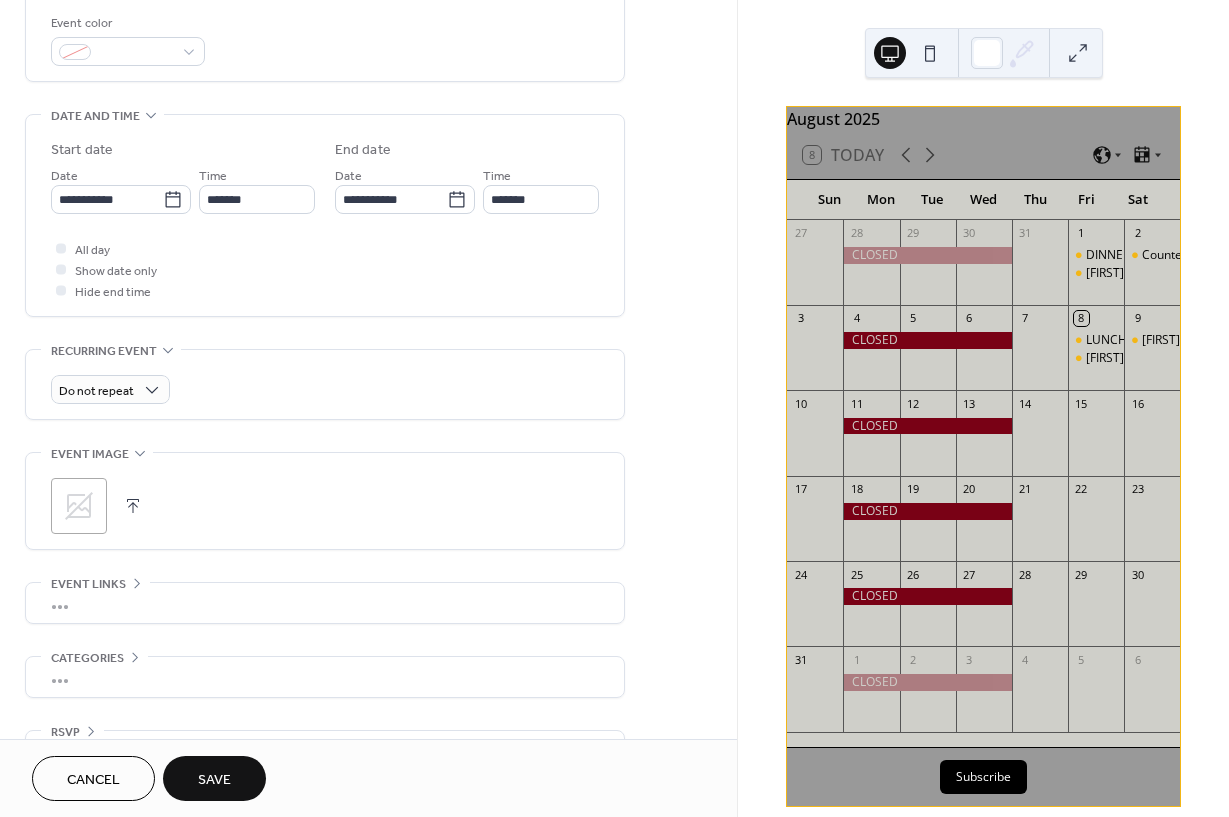 click on "Save" at bounding box center (214, 778) 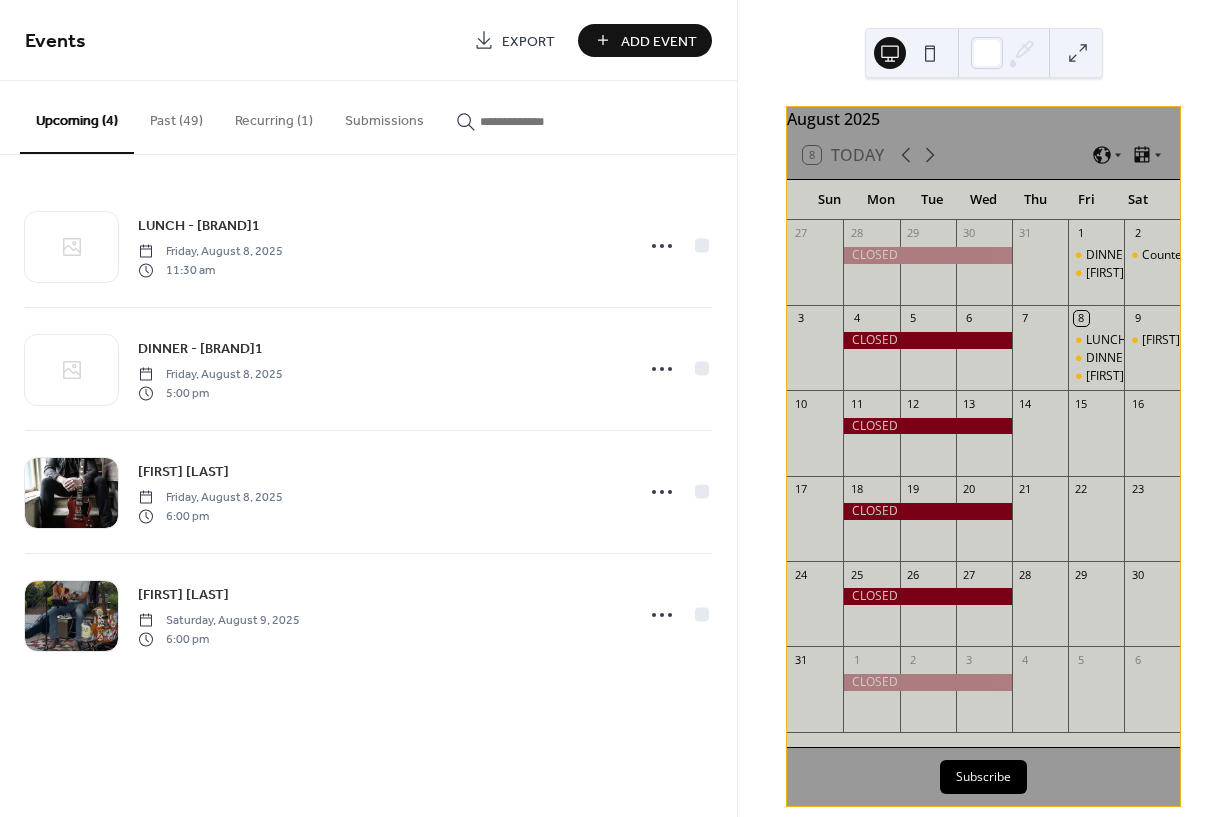 click on "Add Event" at bounding box center (659, 41) 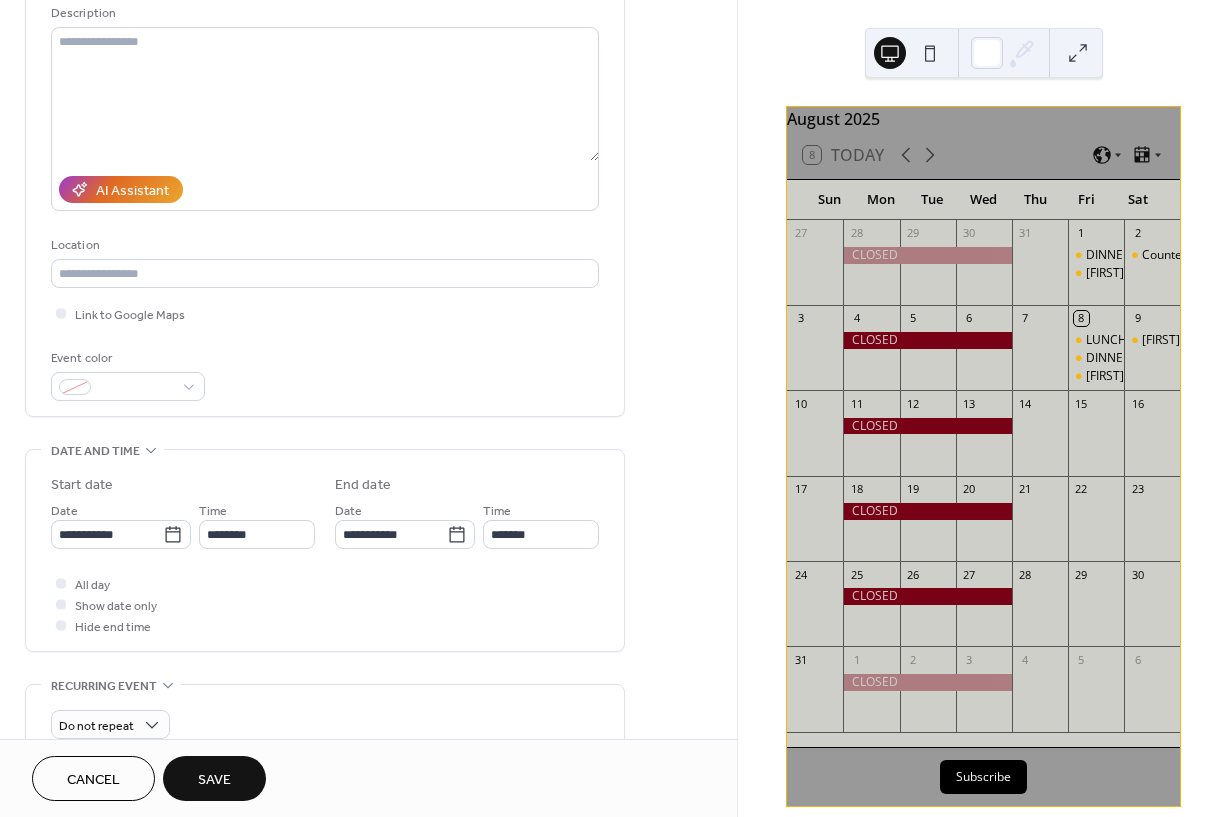 scroll, scrollTop: 253, scrollLeft: 0, axis: vertical 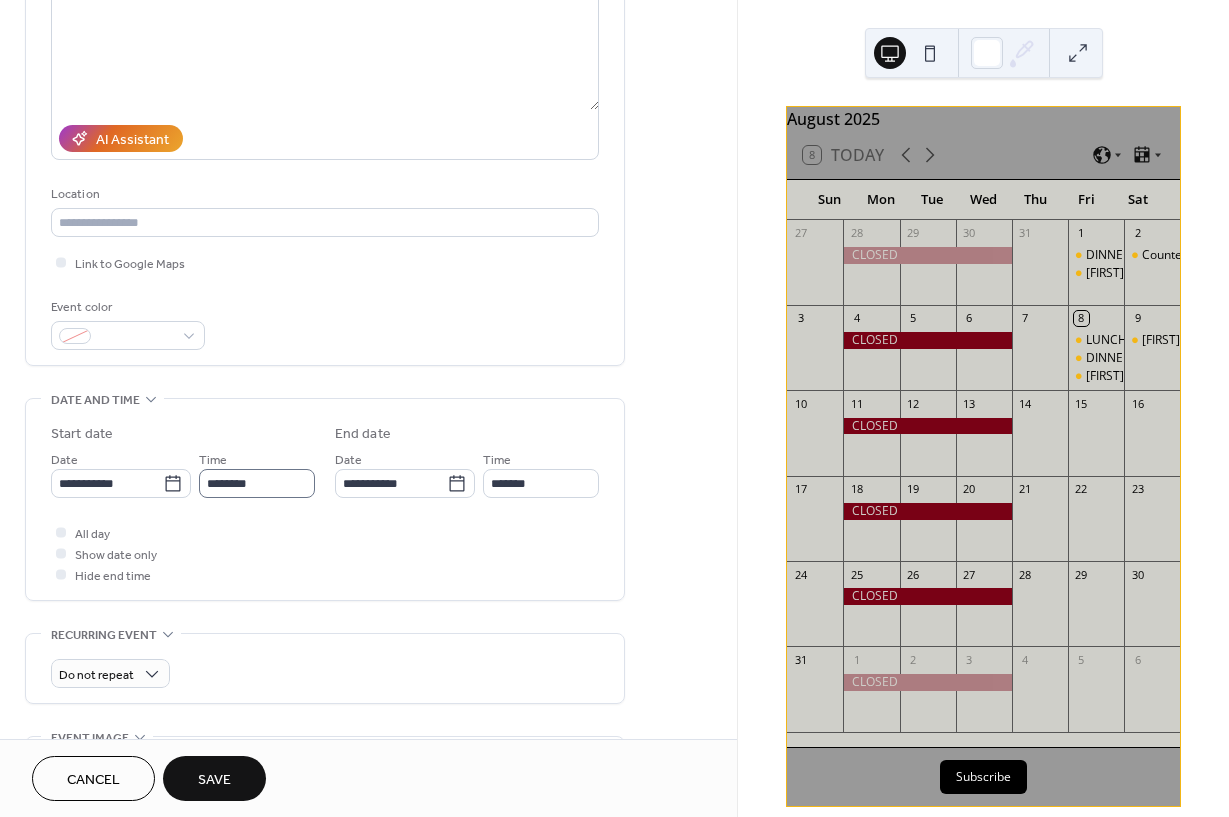 type on "**********" 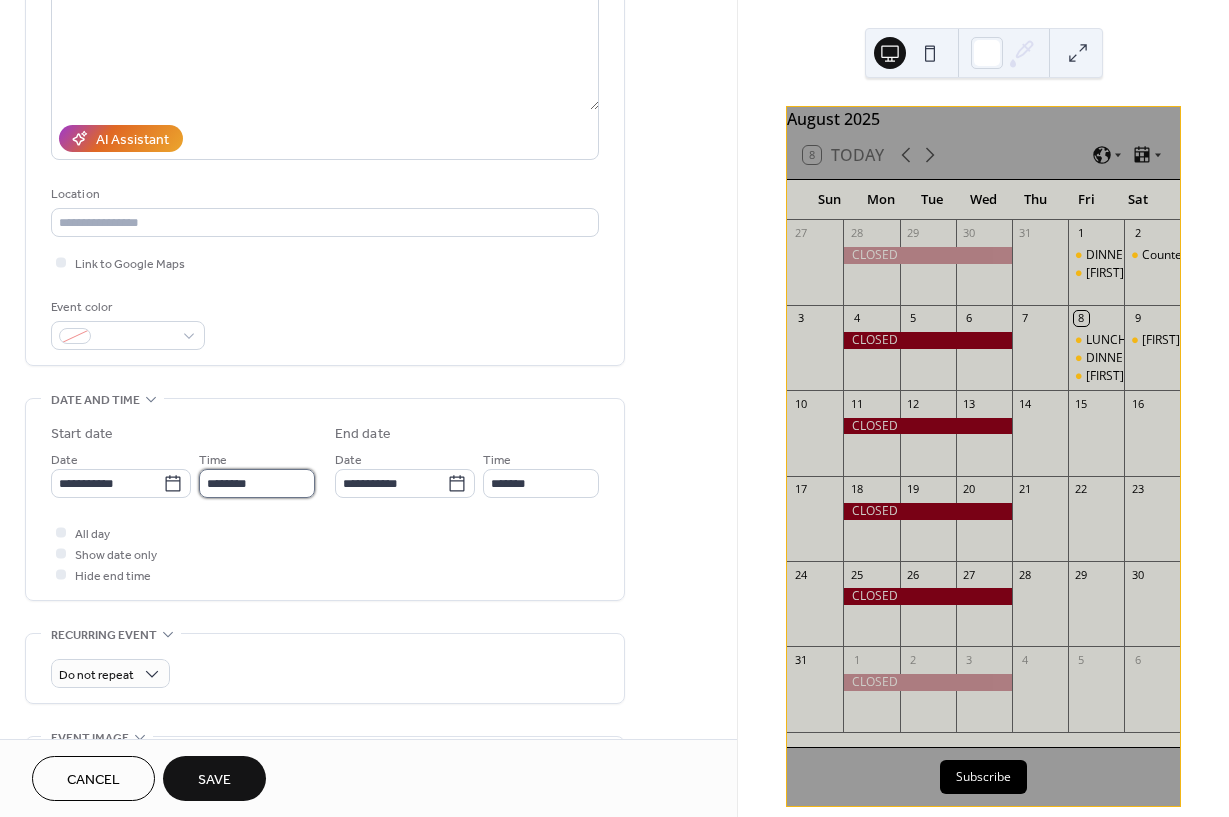 click on "********" at bounding box center [257, 483] 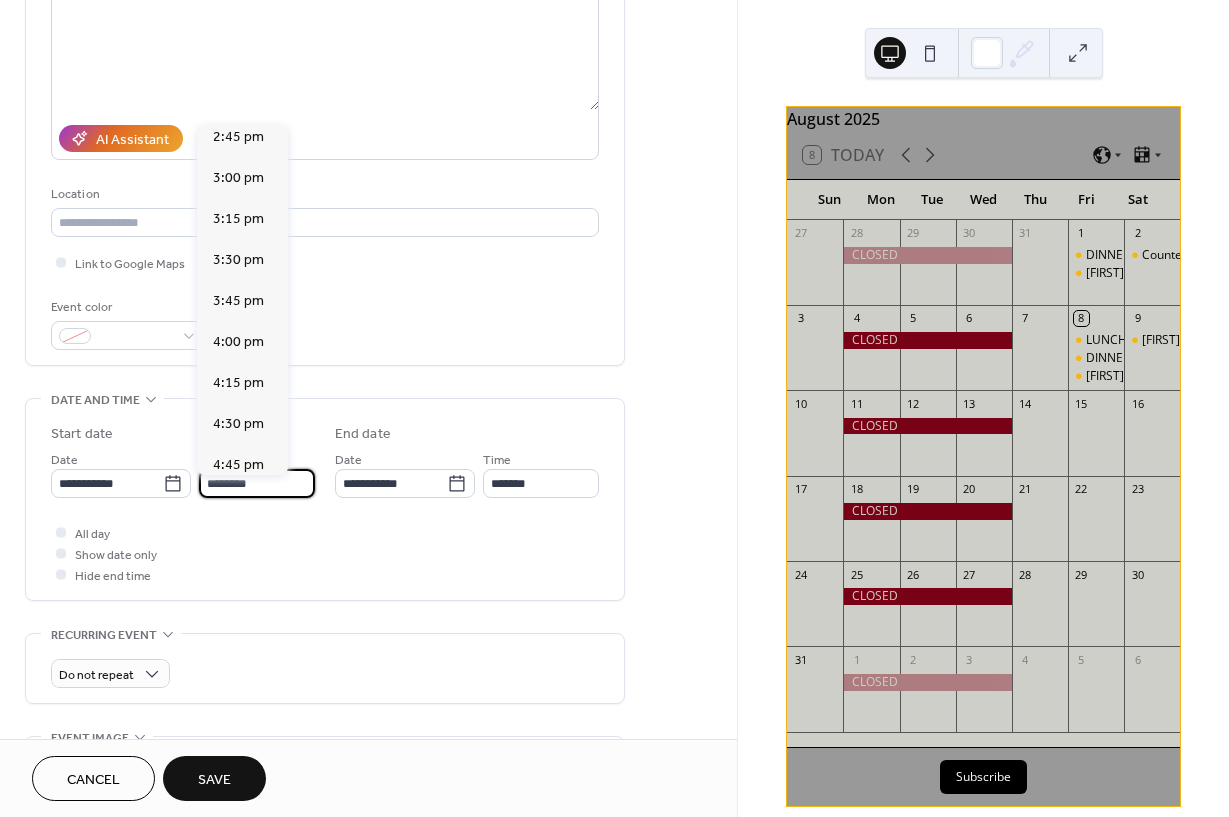 scroll, scrollTop: 2426, scrollLeft: 0, axis: vertical 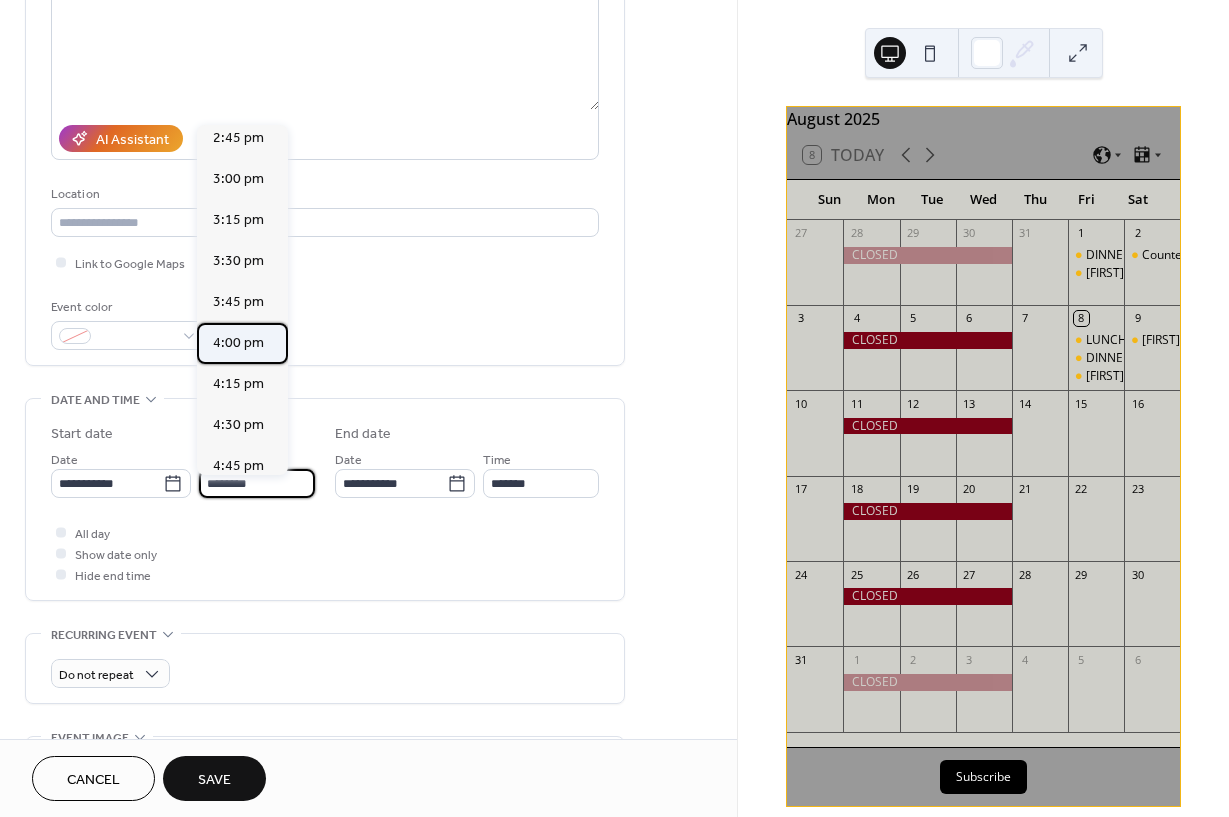 click on "4:00 pm" at bounding box center (238, 343) 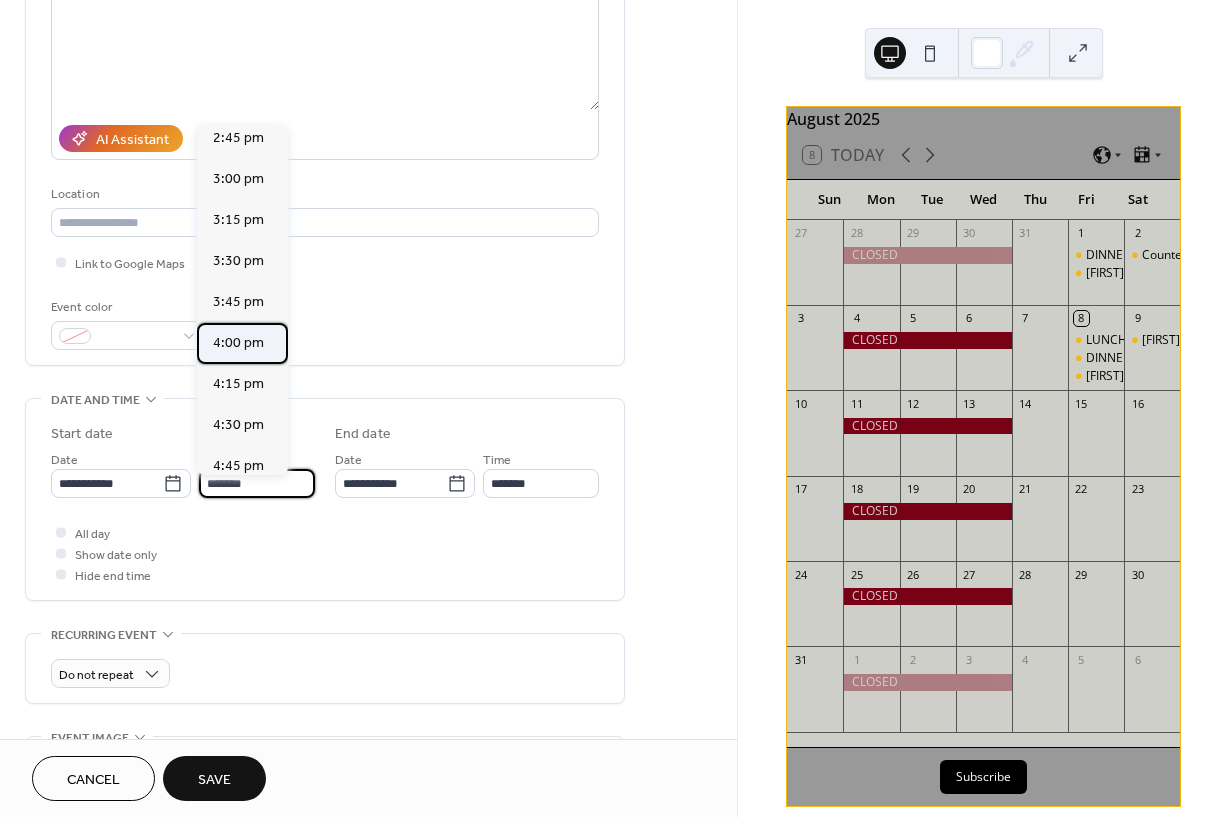 type on "*******" 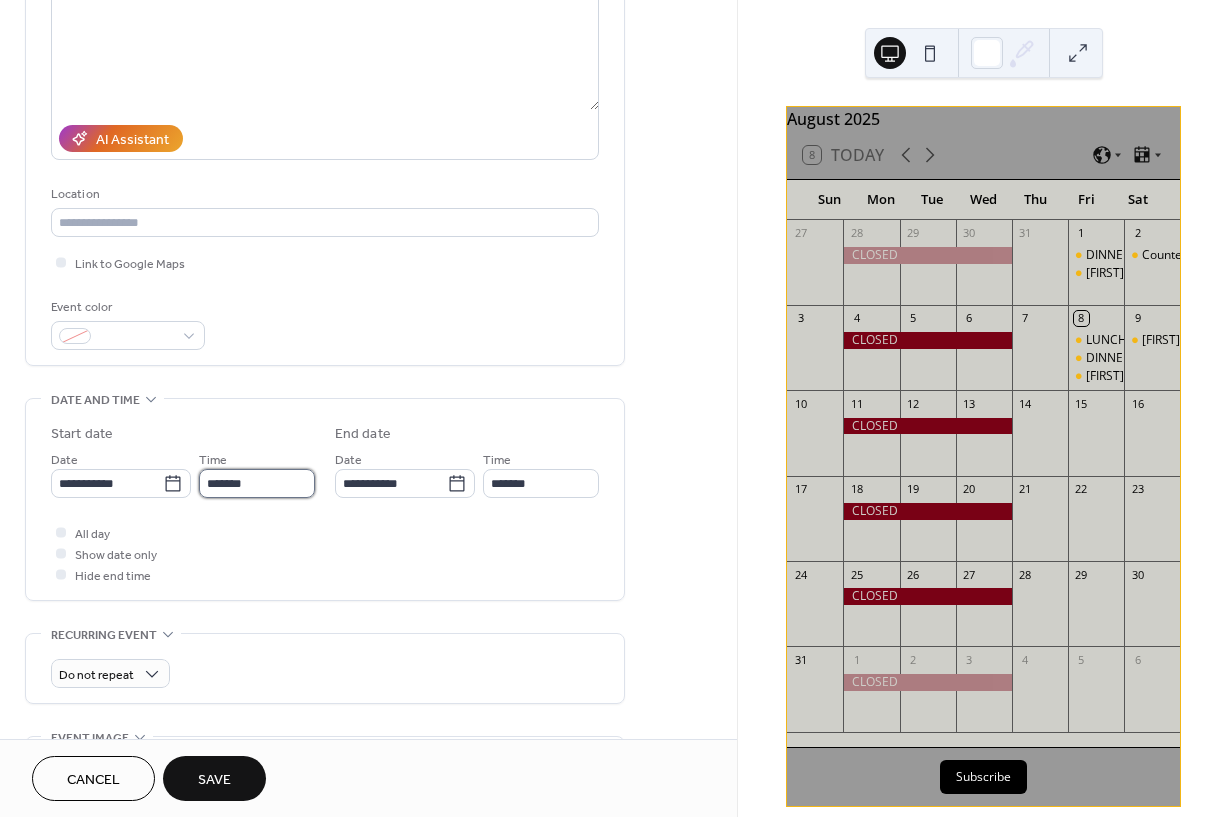 click on "*******" at bounding box center [257, 483] 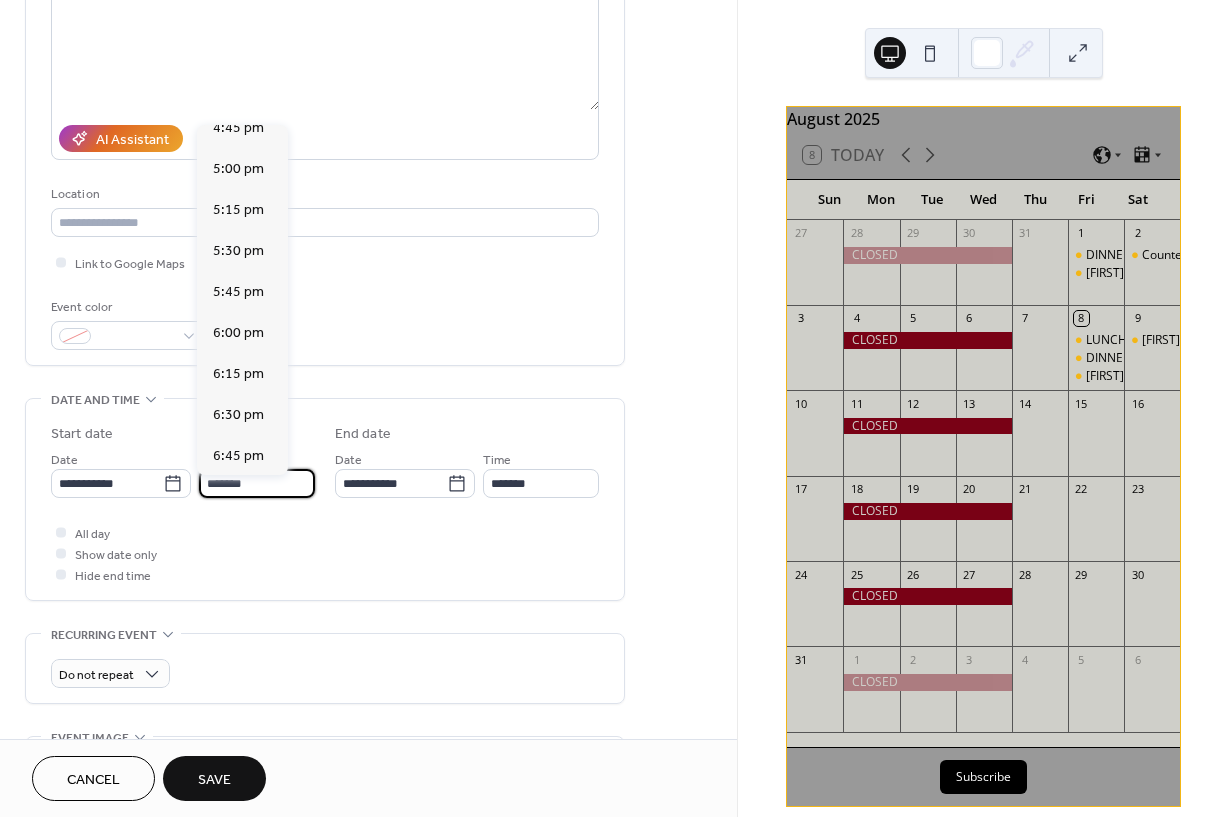 scroll, scrollTop: 2763, scrollLeft: 0, axis: vertical 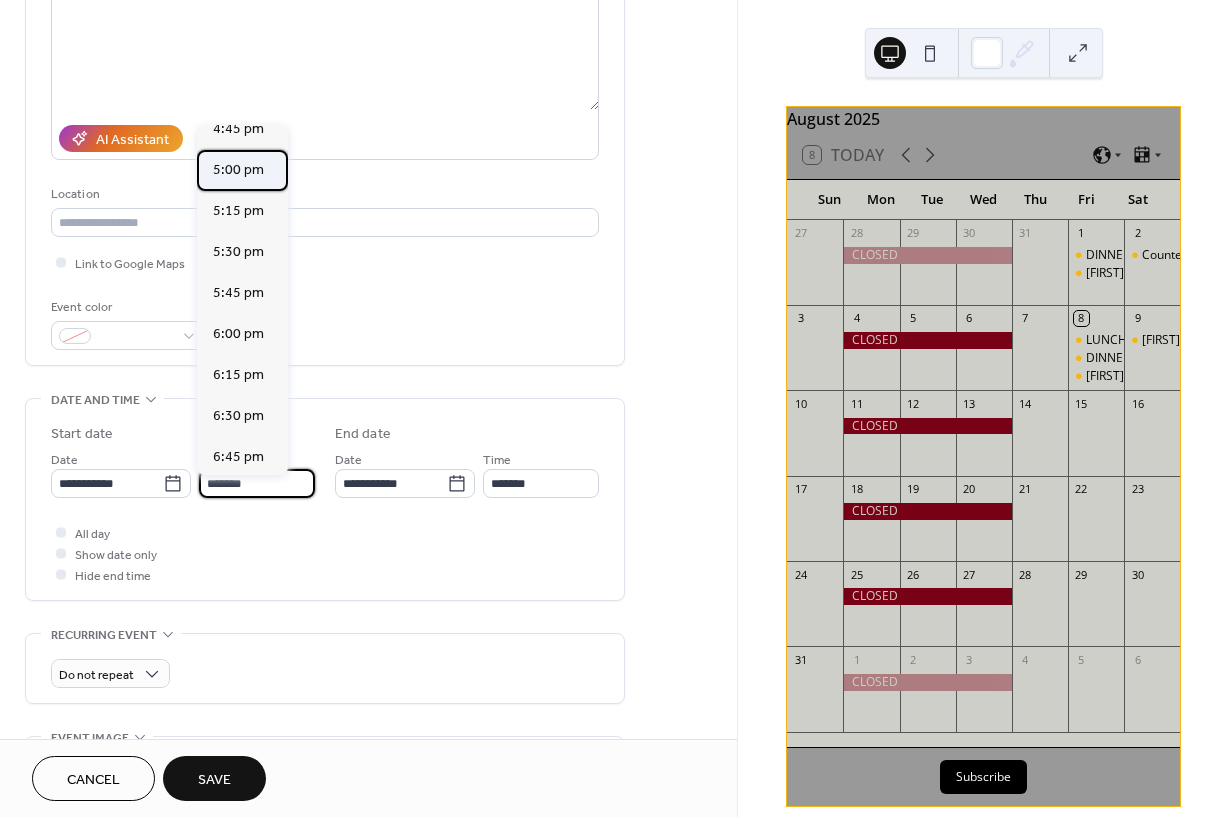 click on "5:00 pm" at bounding box center [238, 170] 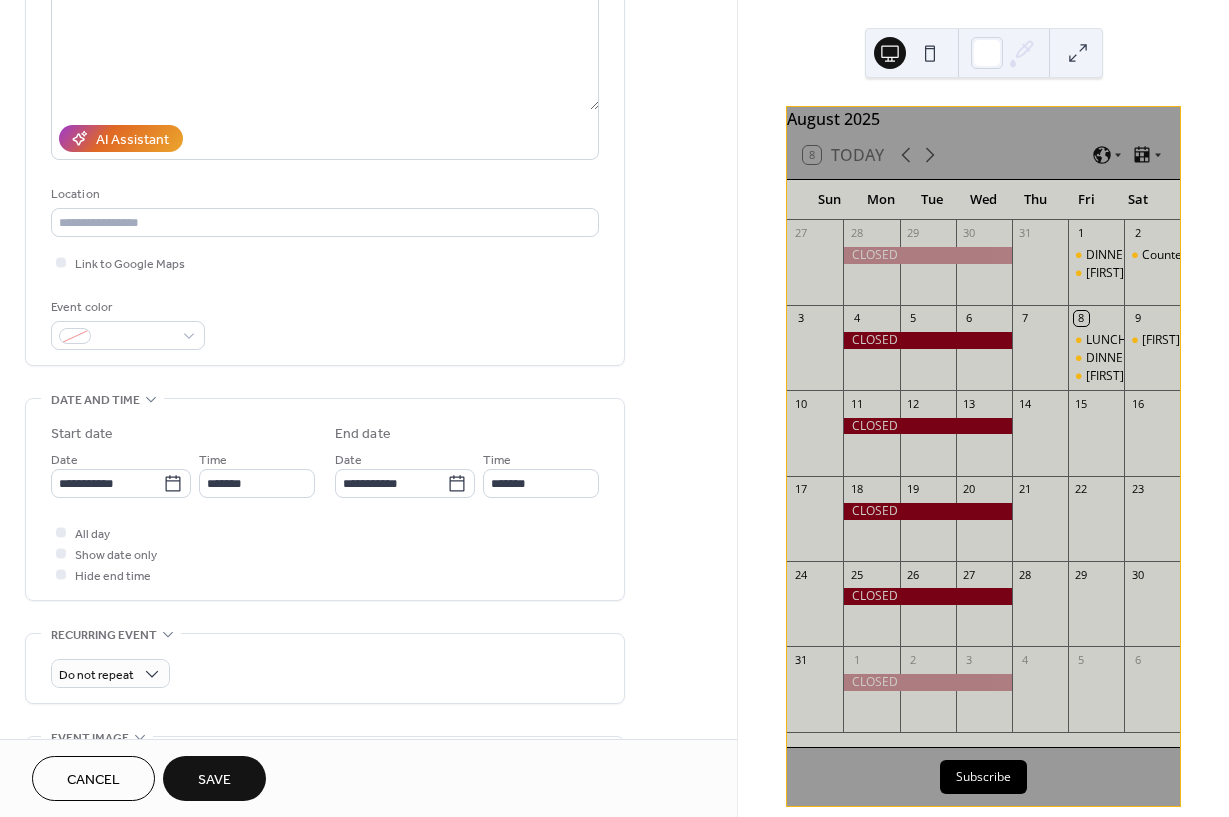 type on "*******" 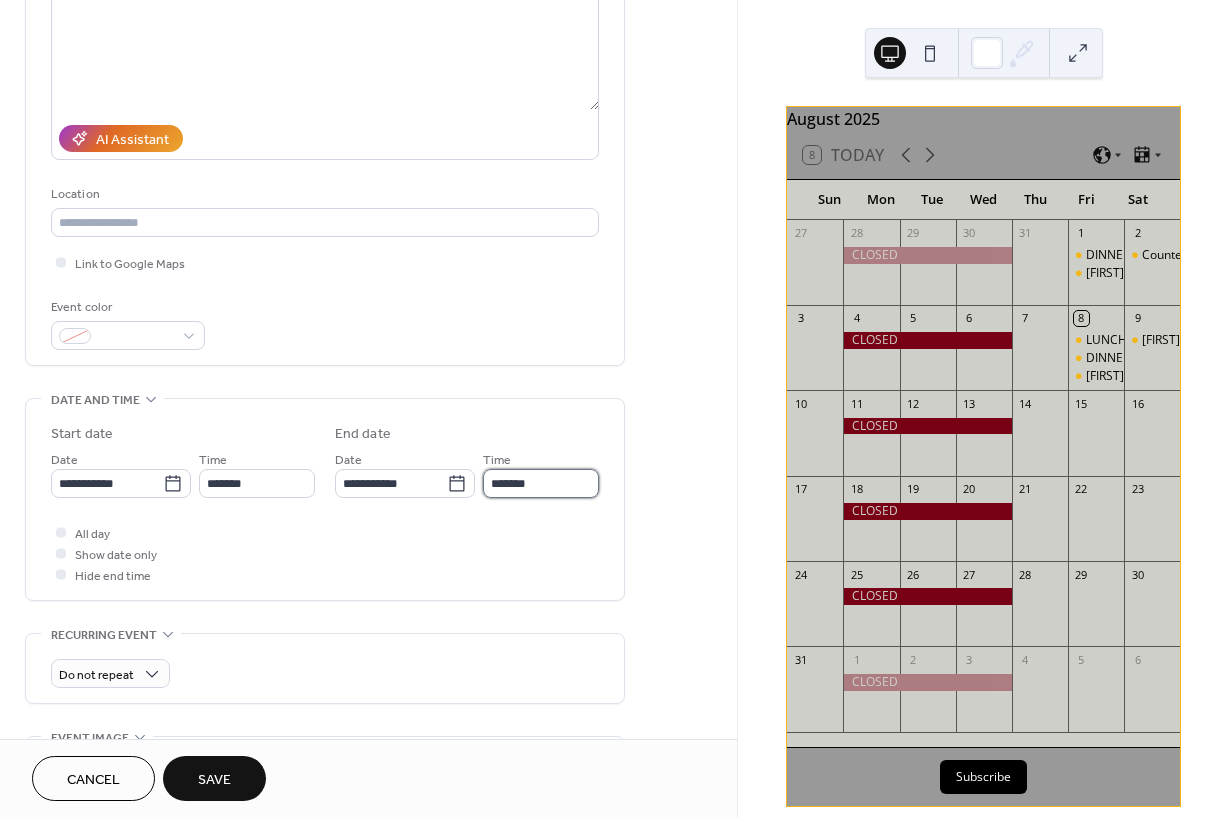 click on "*******" at bounding box center [541, 483] 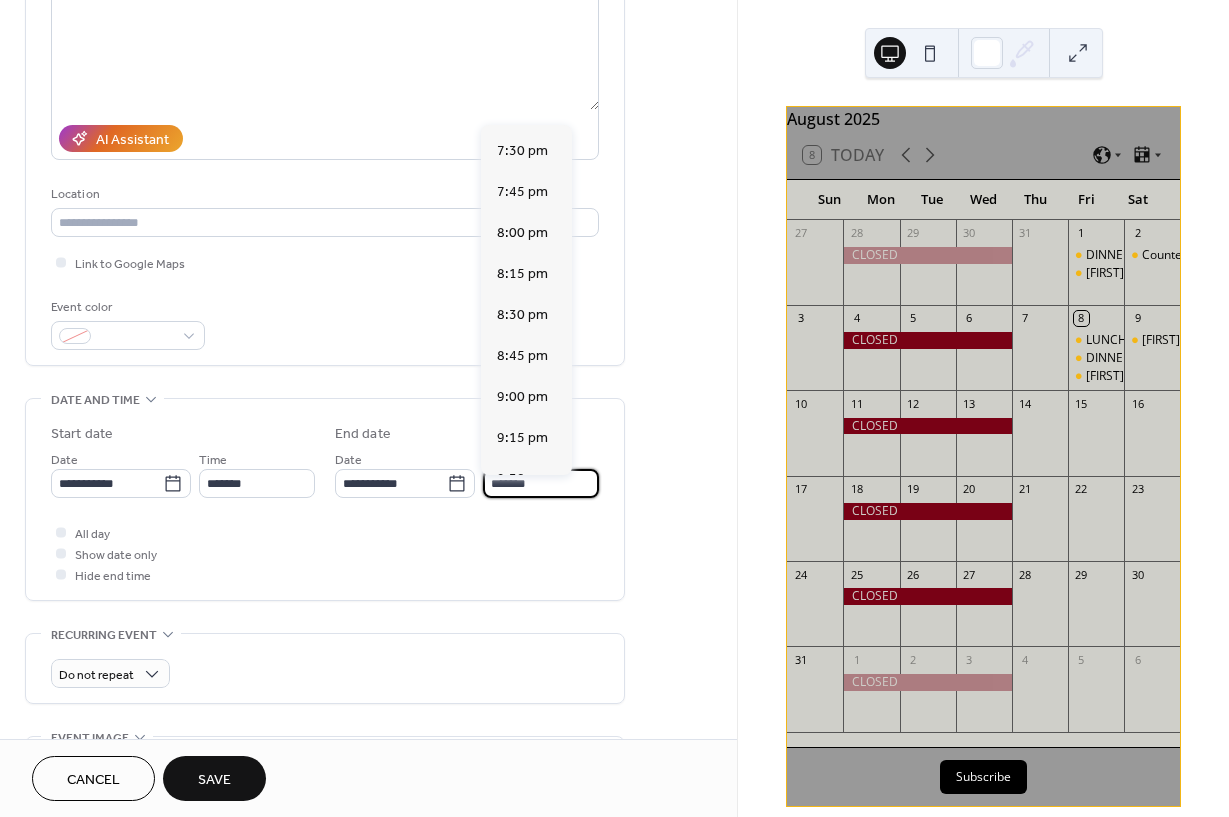 scroll, scrollTop: 382, scrollLeft: 0, axis: vertical 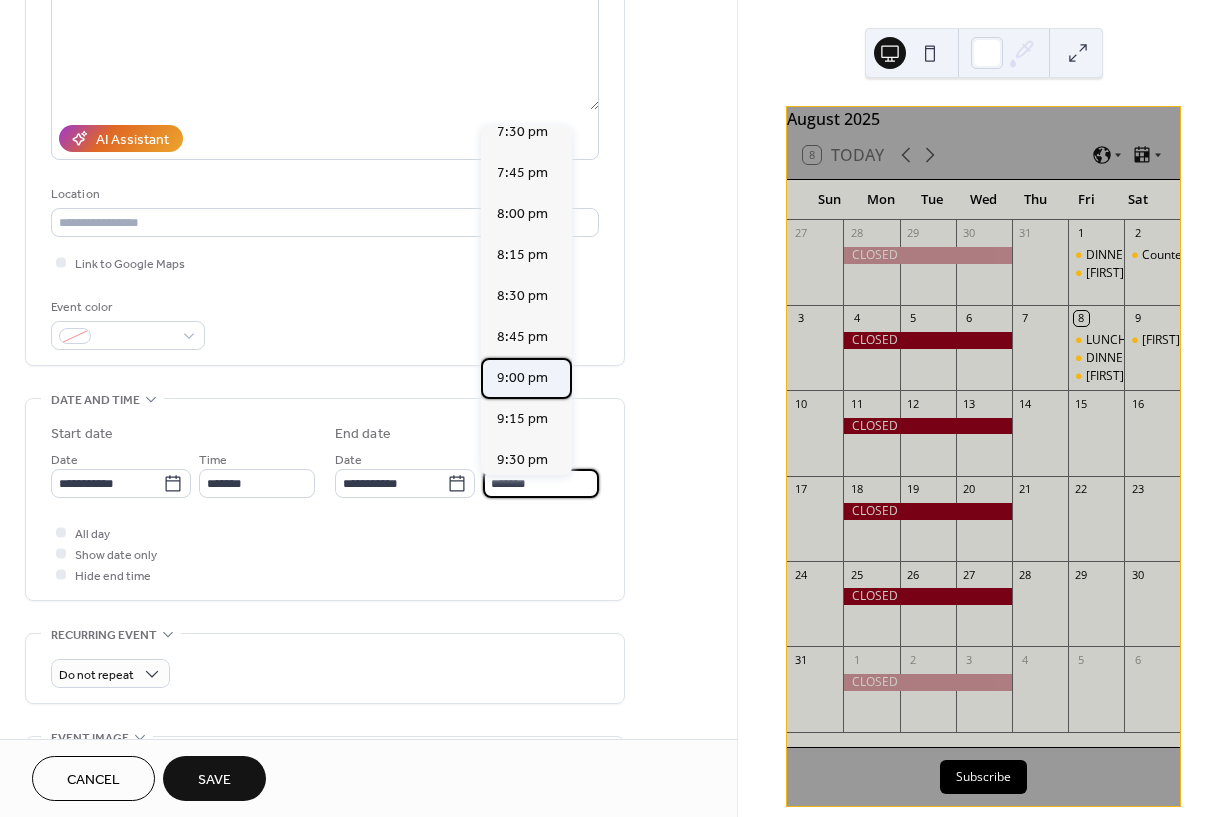 click on "9:00 pm" at bounding box center (522, 378) 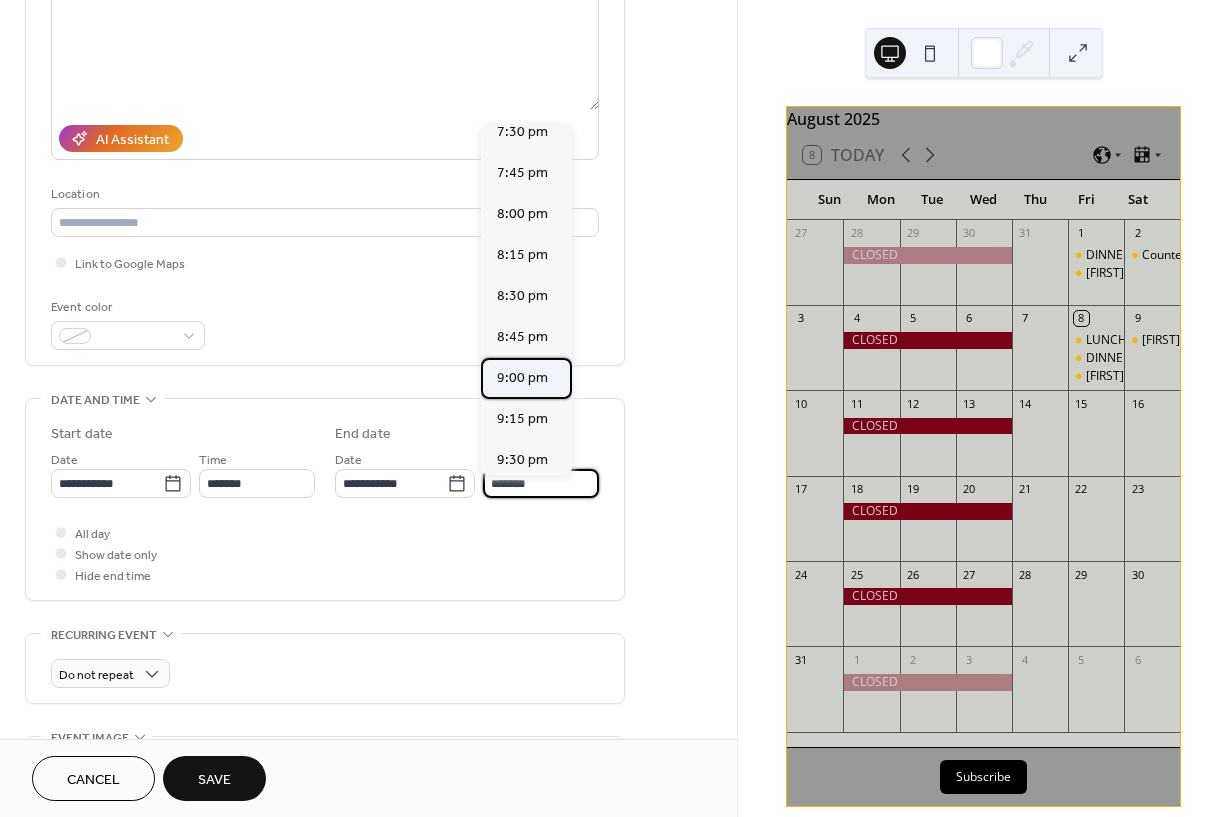 type on "*******" 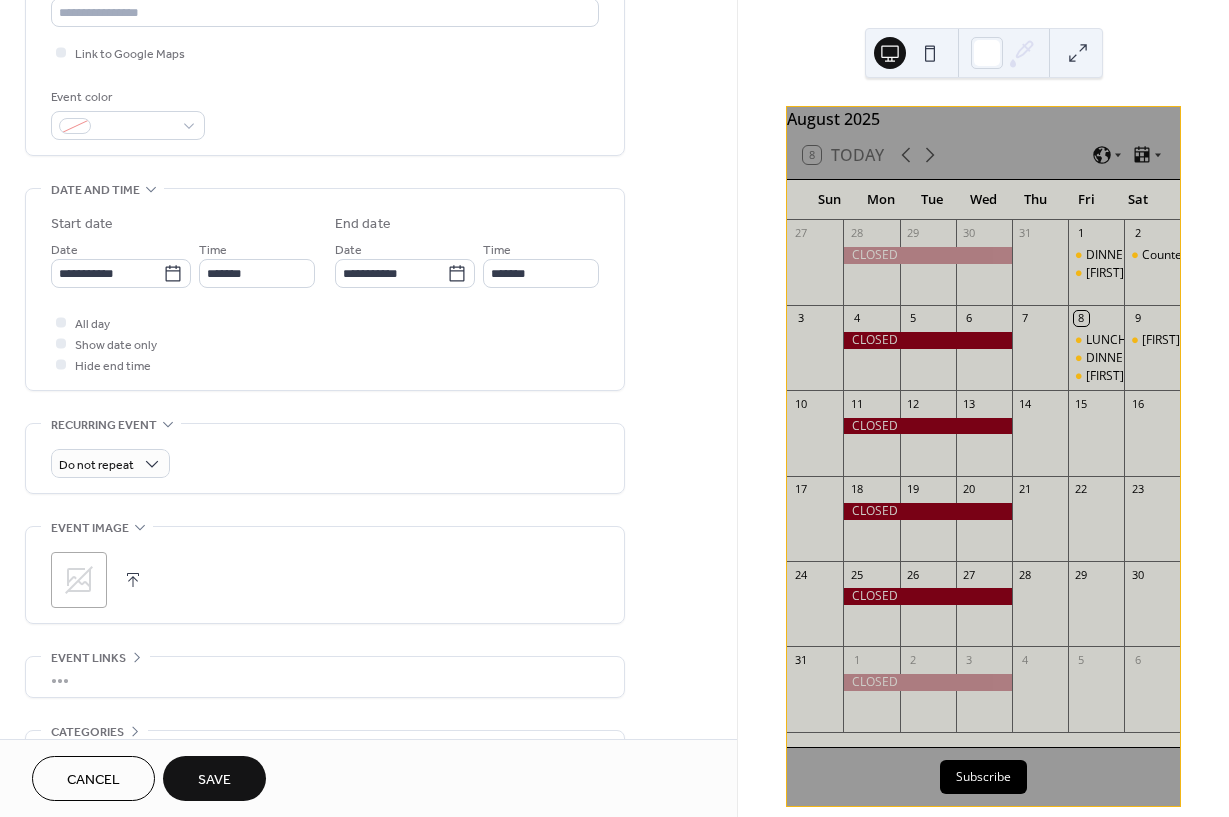 scroll, scrollTop: 489, scrollLeft: 0, axis: vertical 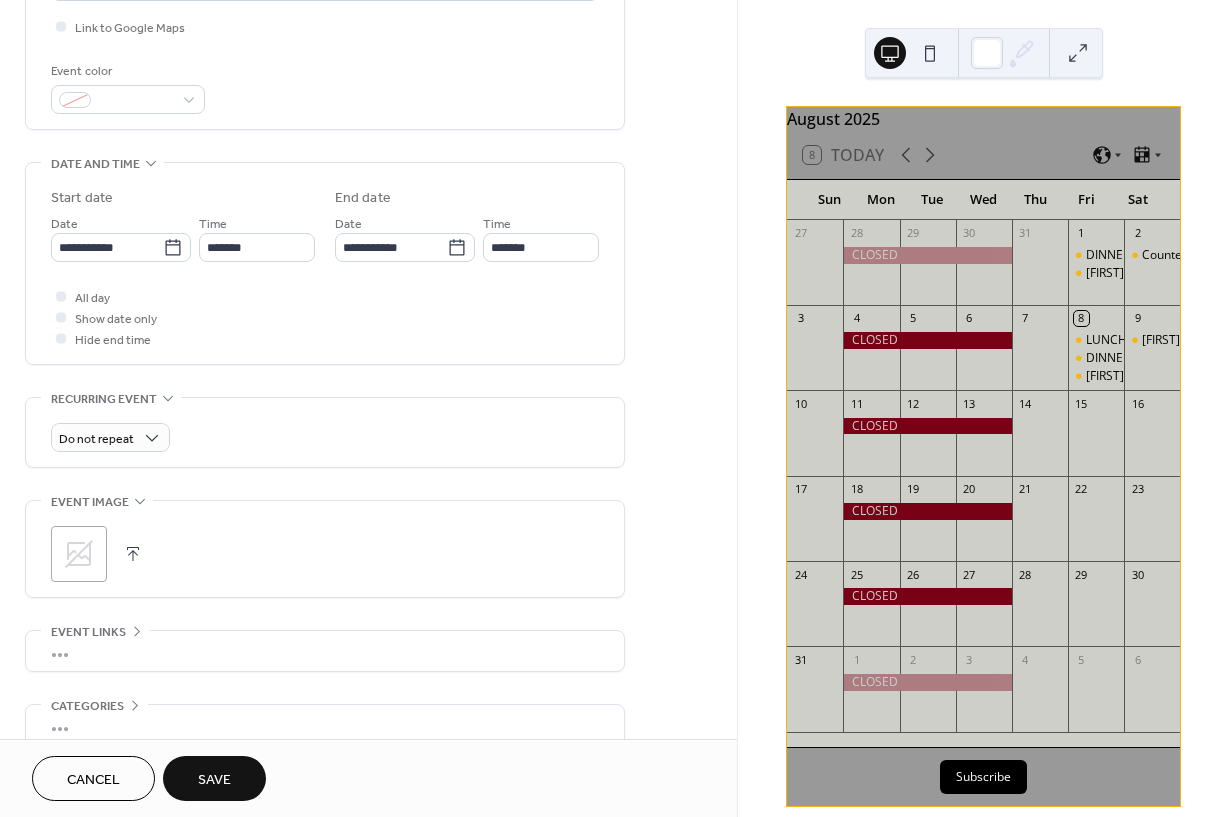 click on "Save" at bounding box center [214, 778] 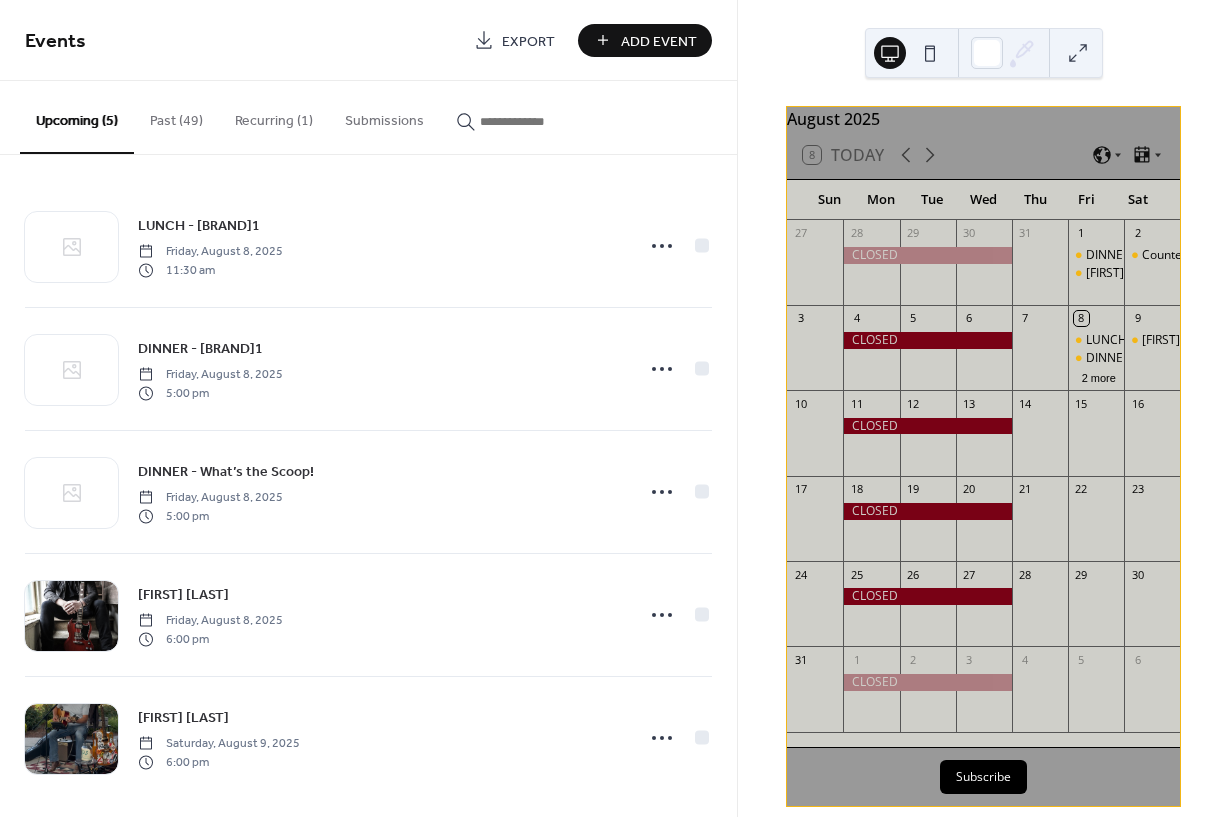 click on "Add Event" at bounding box center [659, 41] 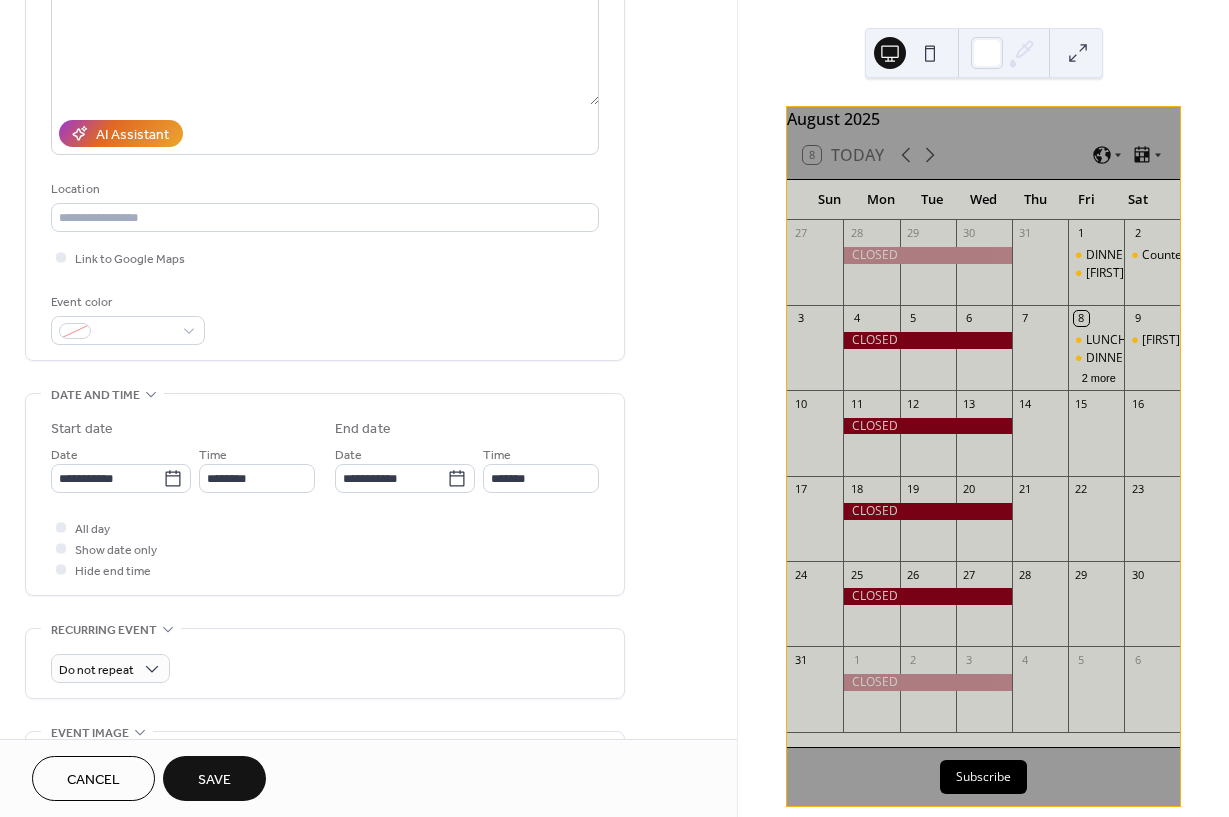 scroll, scrollTop: 274, scrollLeft: 0, axis: vertical 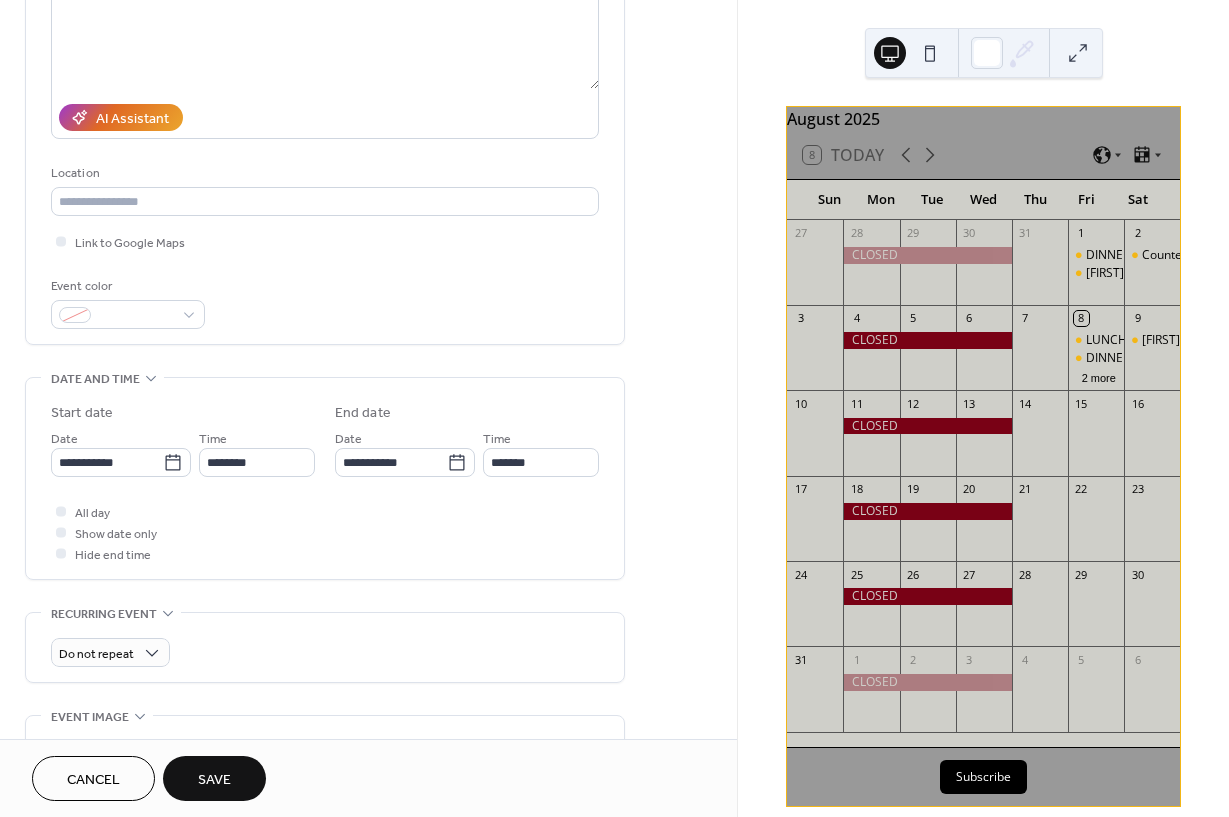 type on "**********" 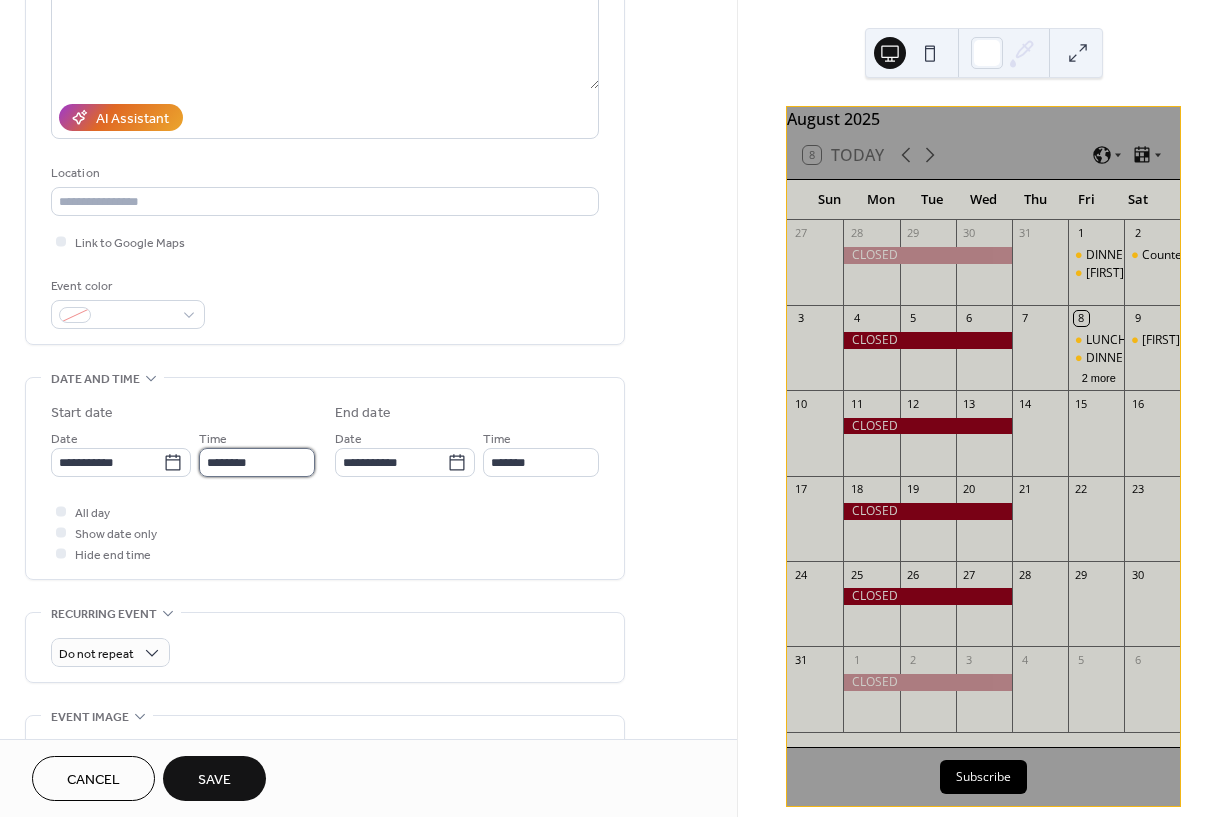 click on "********" at bounding box center [257, 462] 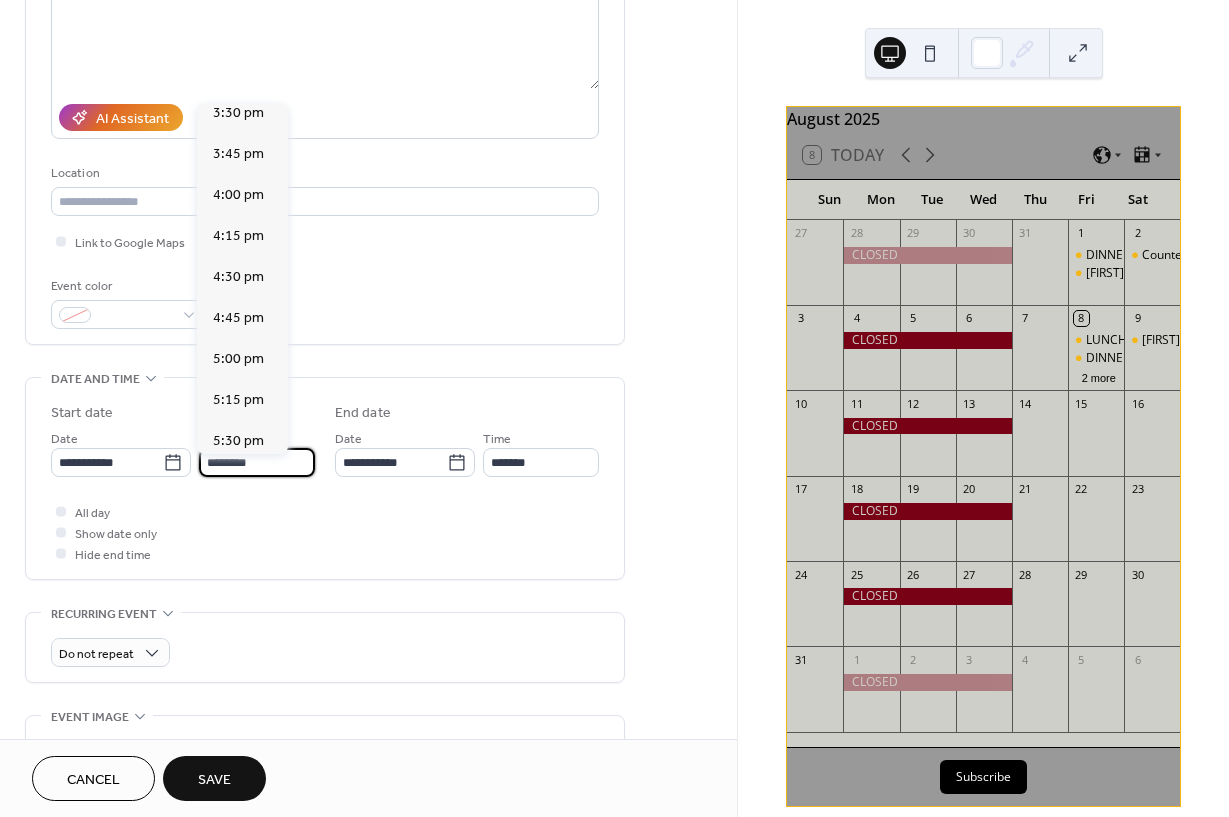 scroll, scrollTop: 2629, scrollLeft: 0, axis: vertical 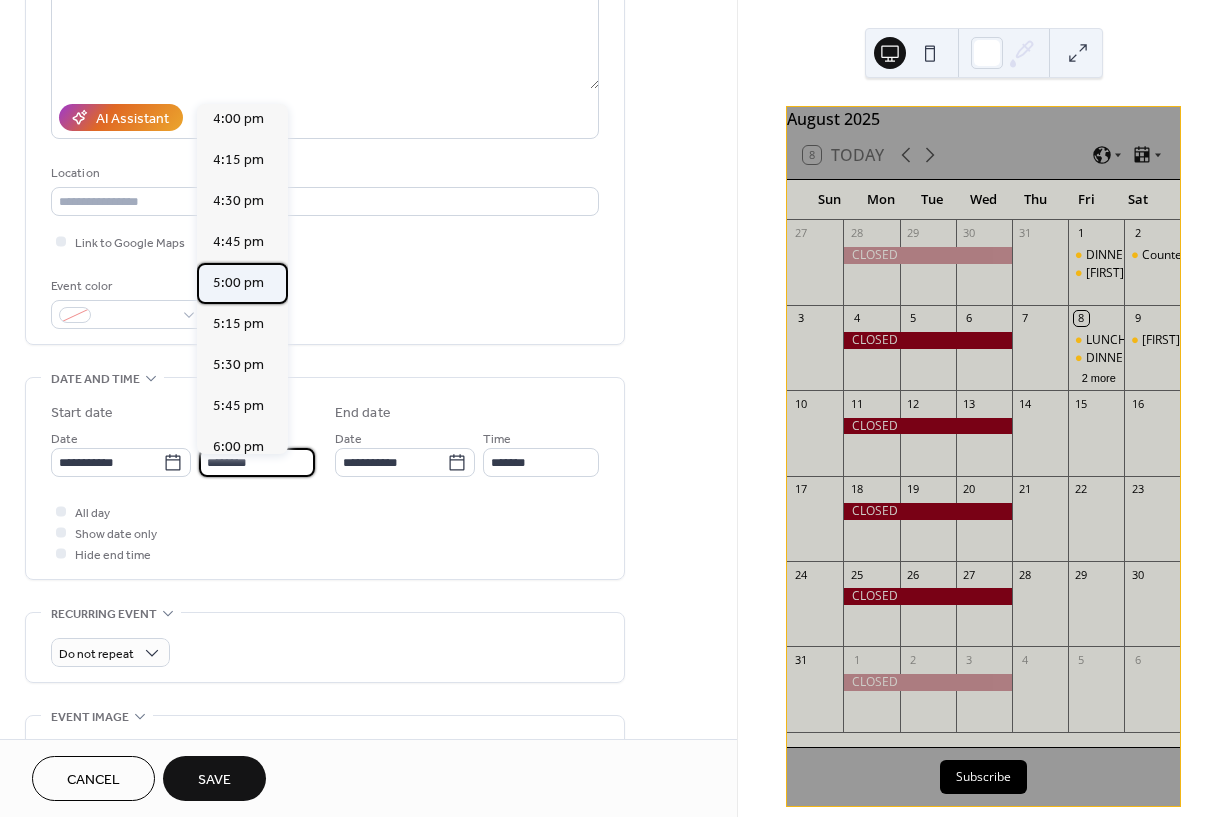 click on "5:00 pm" at bounding box center [242, 283] 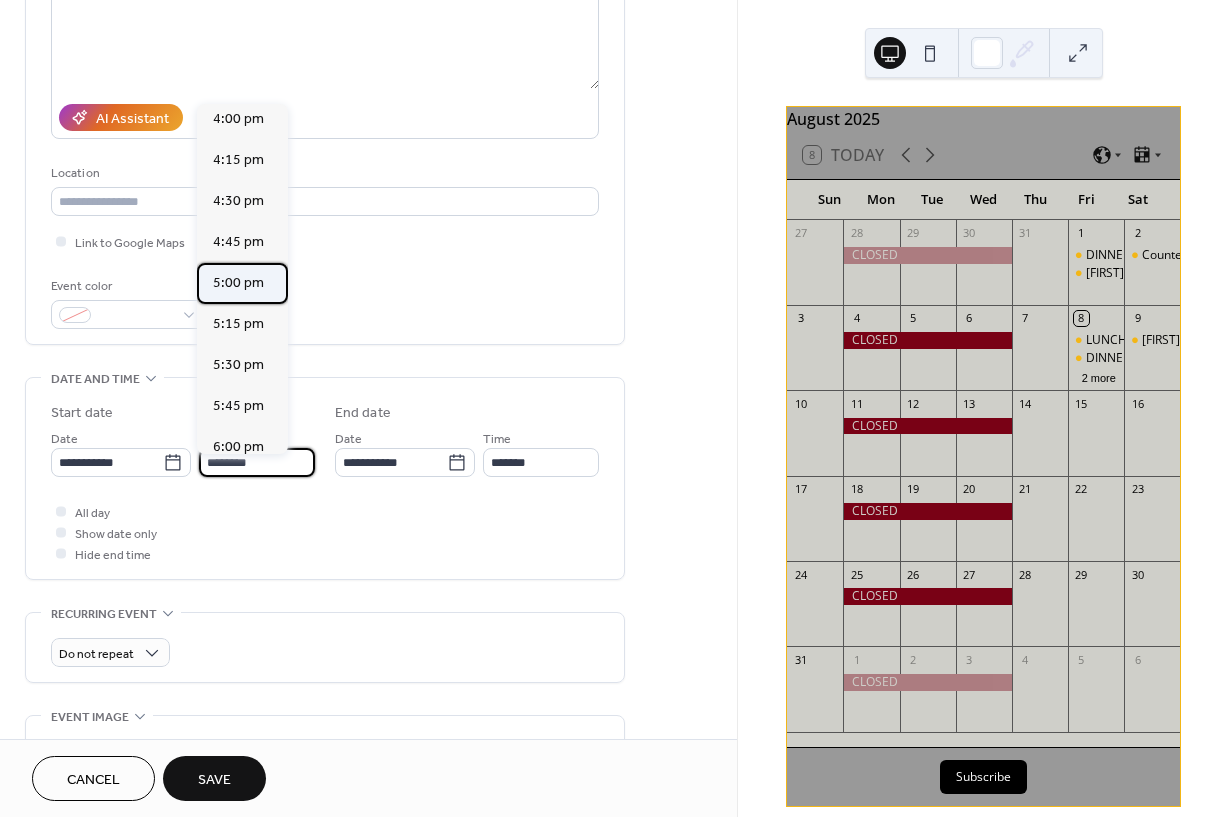 type on "*******" 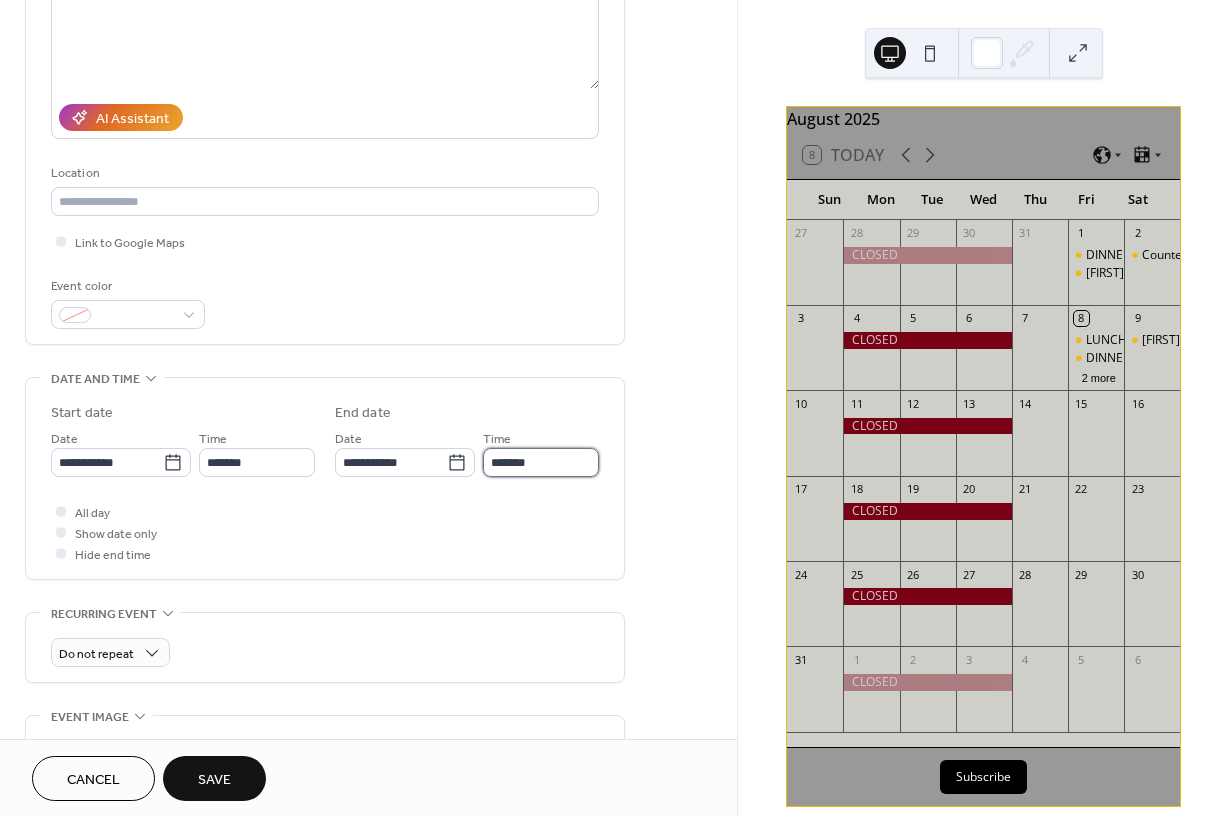 click on "*******" at bounding box center (541, 462) 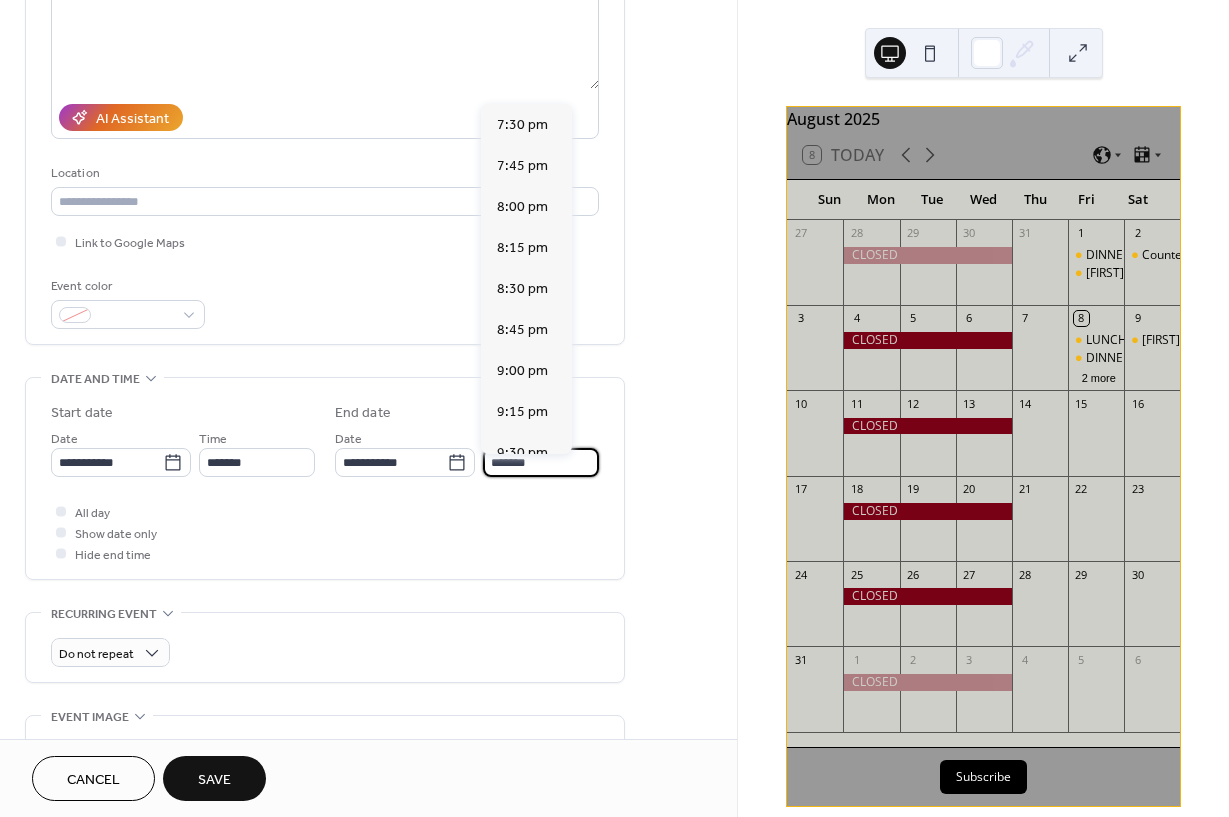 scroll, scrollTop: 369, scrollLeft: 0, axis: vertical 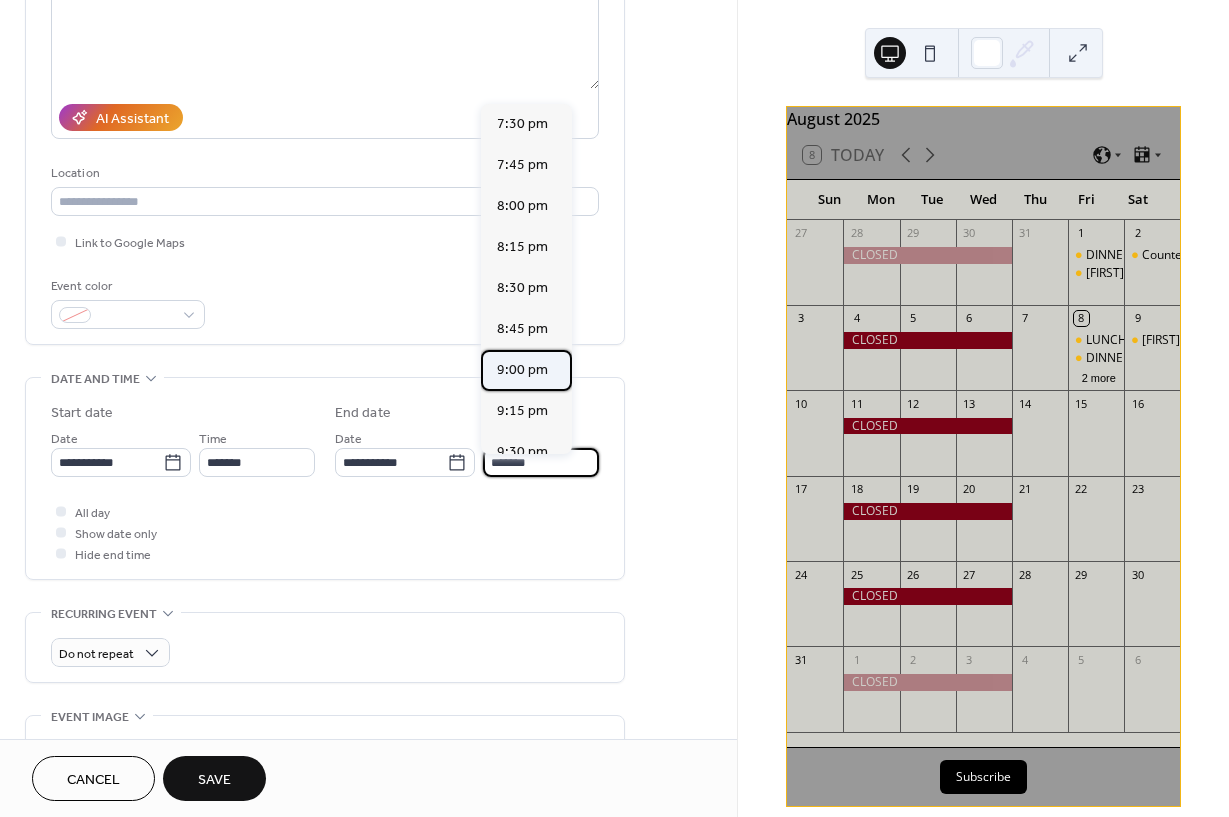 click on "9:00 pm" at bounding box center (522, 370) 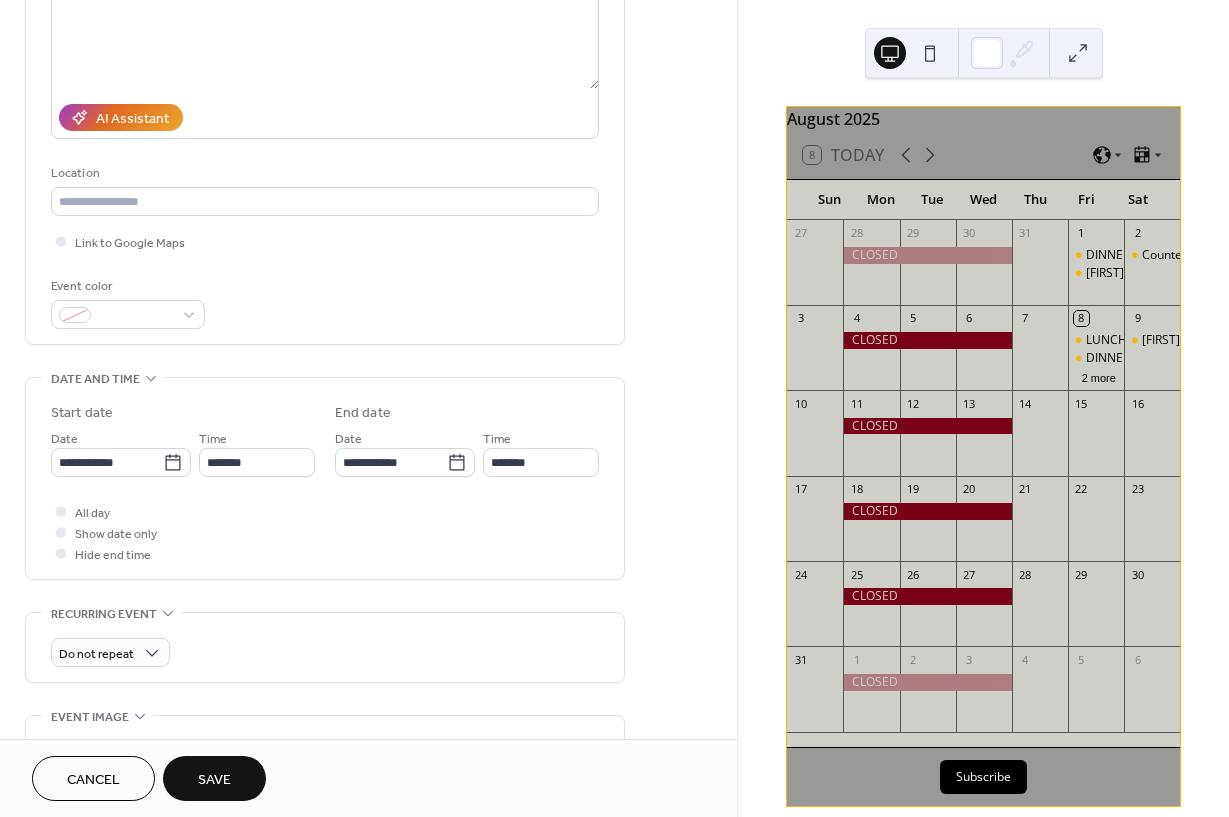 type on "*******" 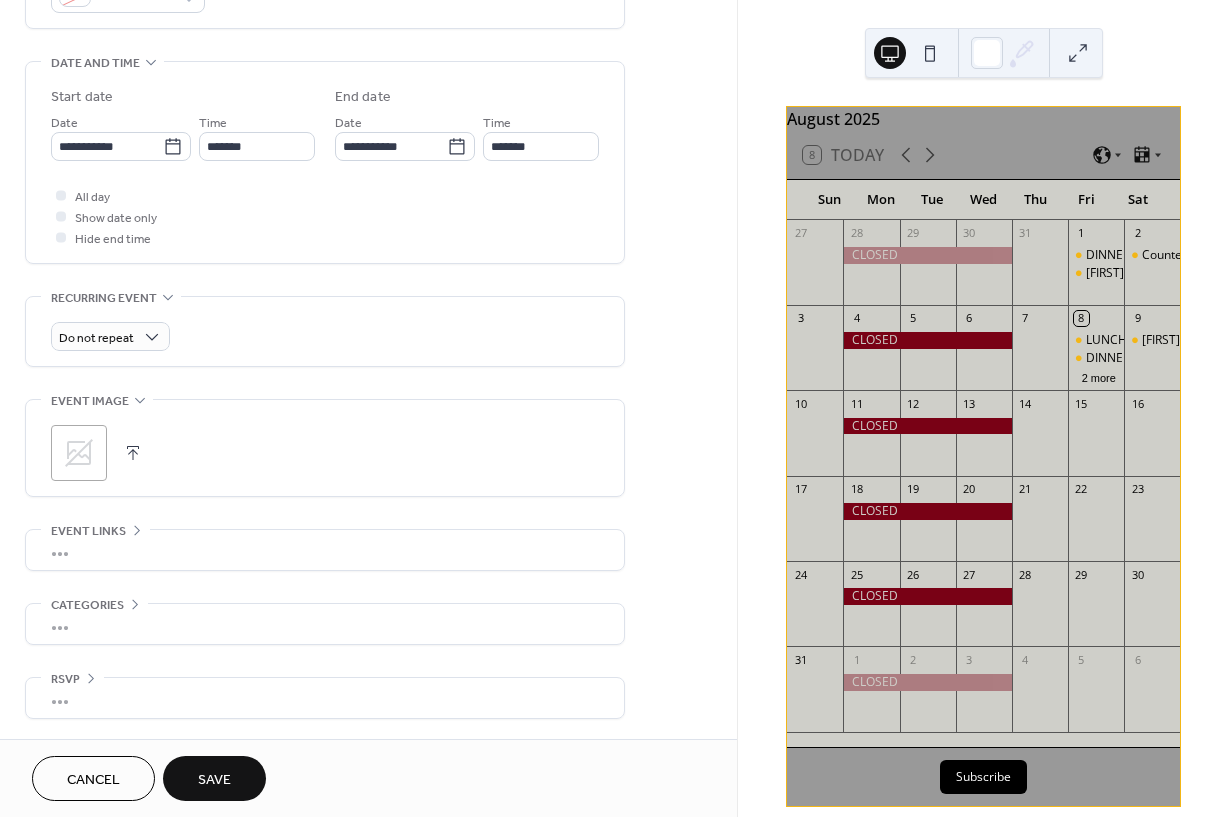 scroll, scrollTop: 603, scrollLeft: 0, axis: vertical 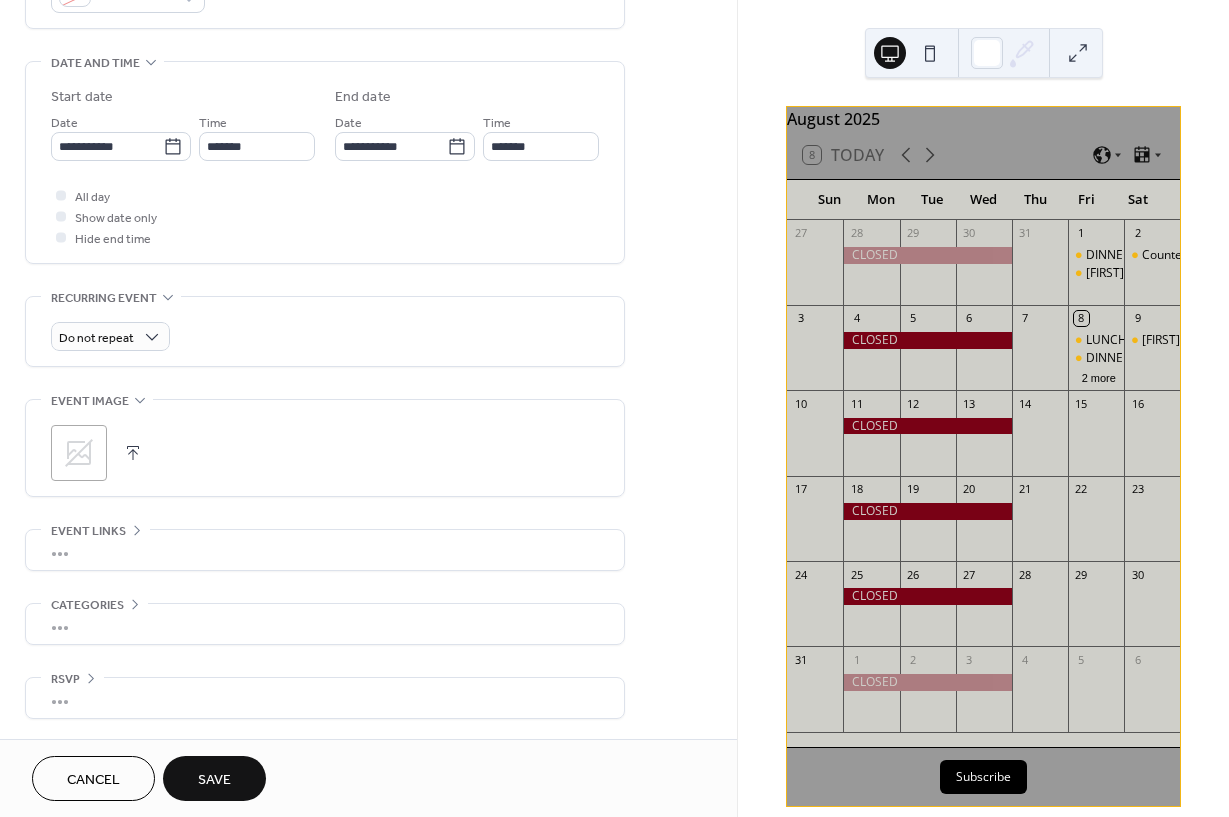 click on "Save" at bounding box center [214, 778] 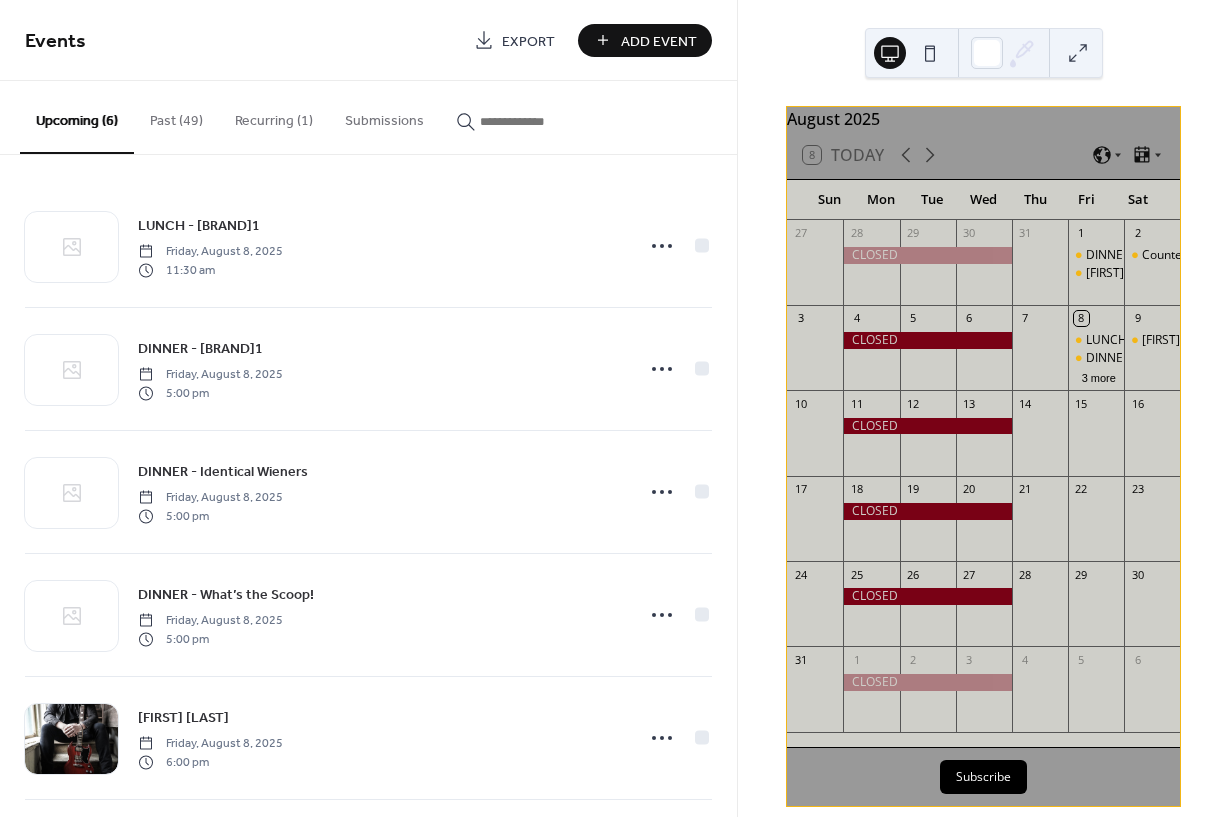 click on "Add Event" at bounding box center (659, 41) 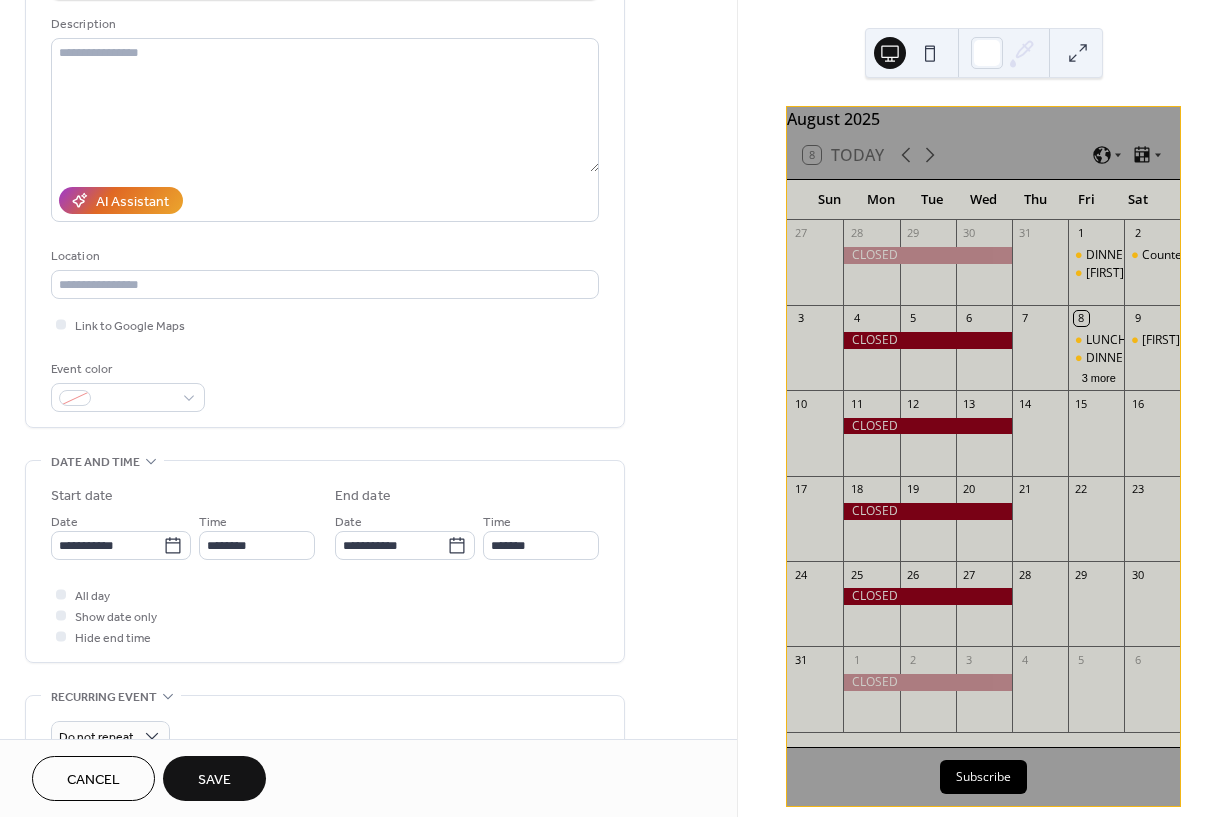 scroll, scrollTop: 187, scrollLeft: 0, axis: vertical 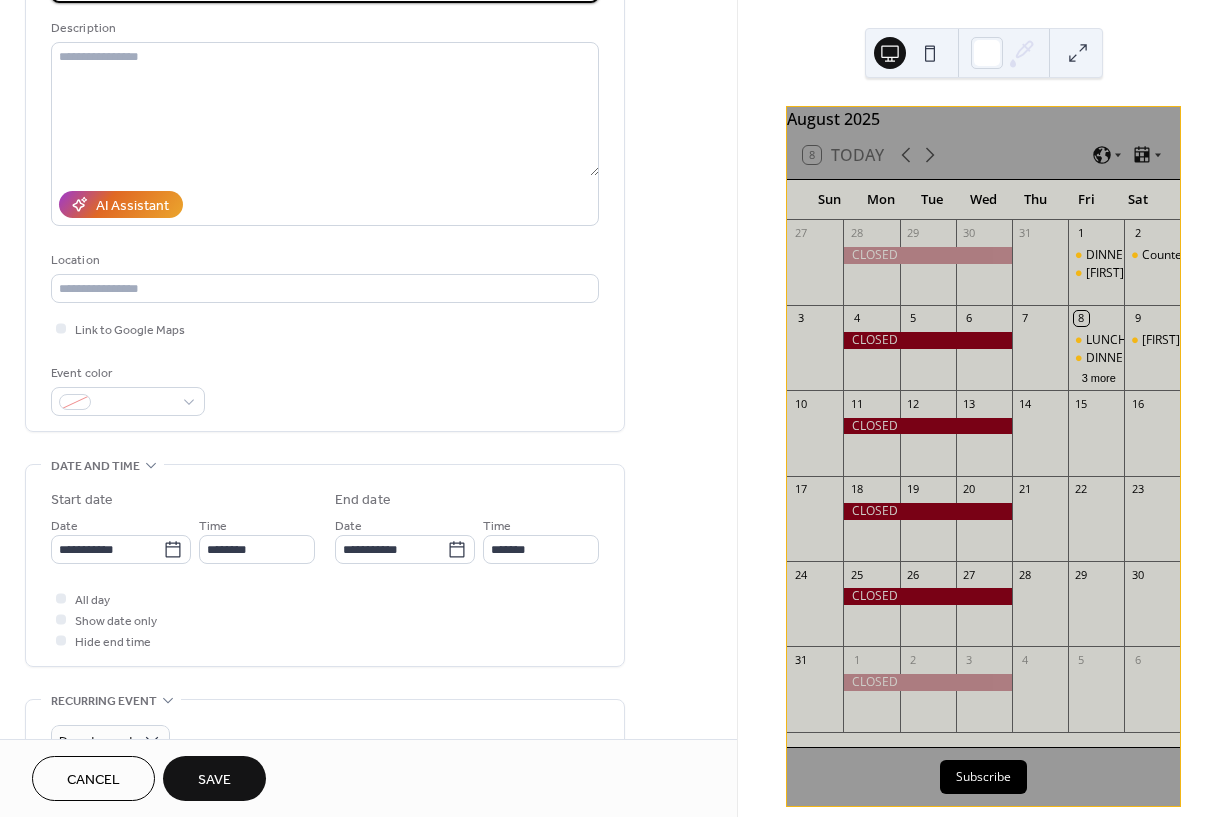 type on "**********" 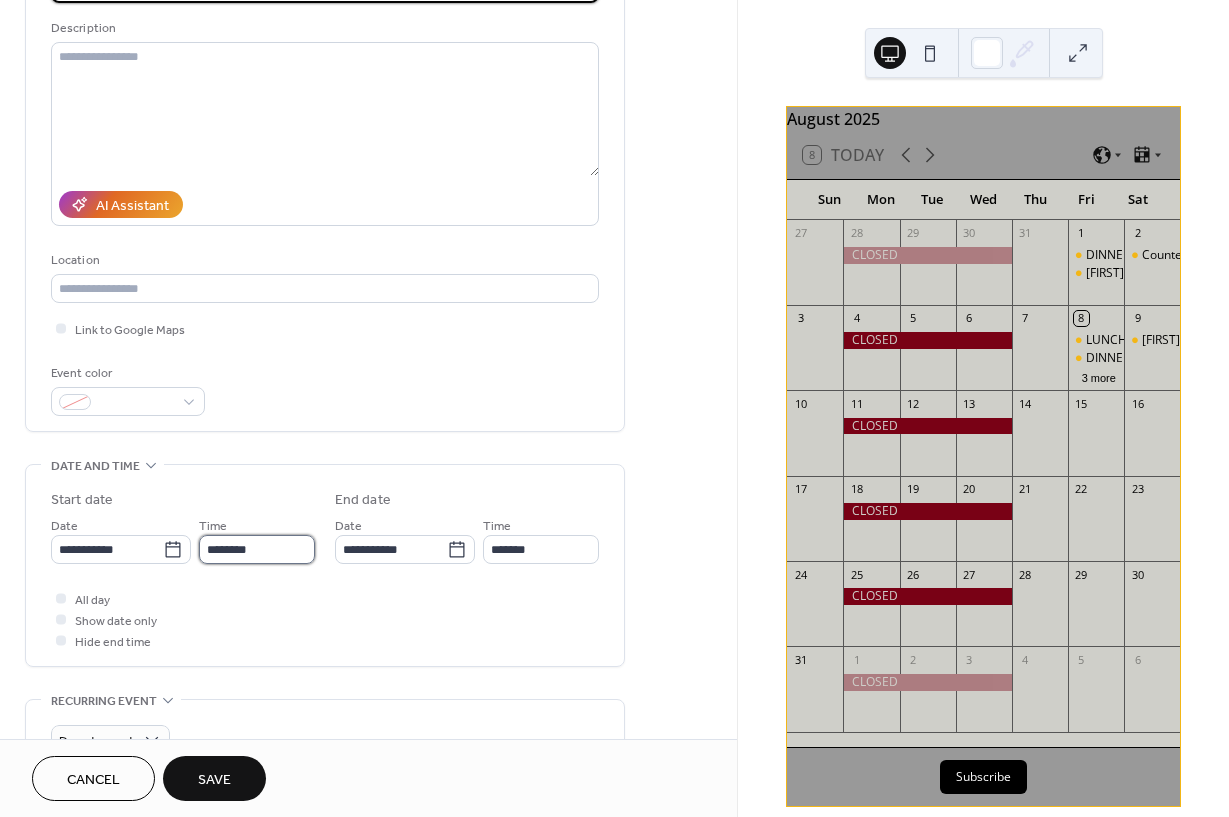 click on "********" at bounding box center (257, 549) 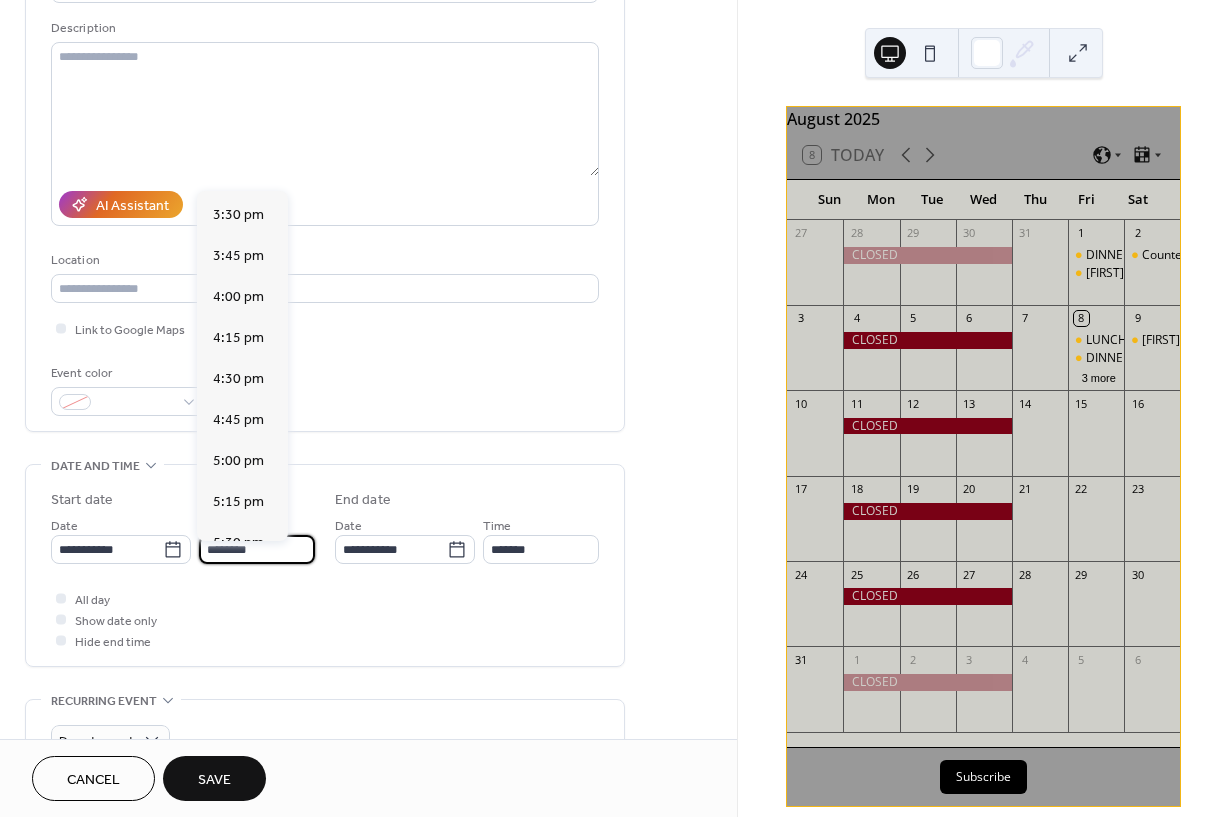 scroll, scrollTop: 2572, scrollLeft: 0, axis: vertical 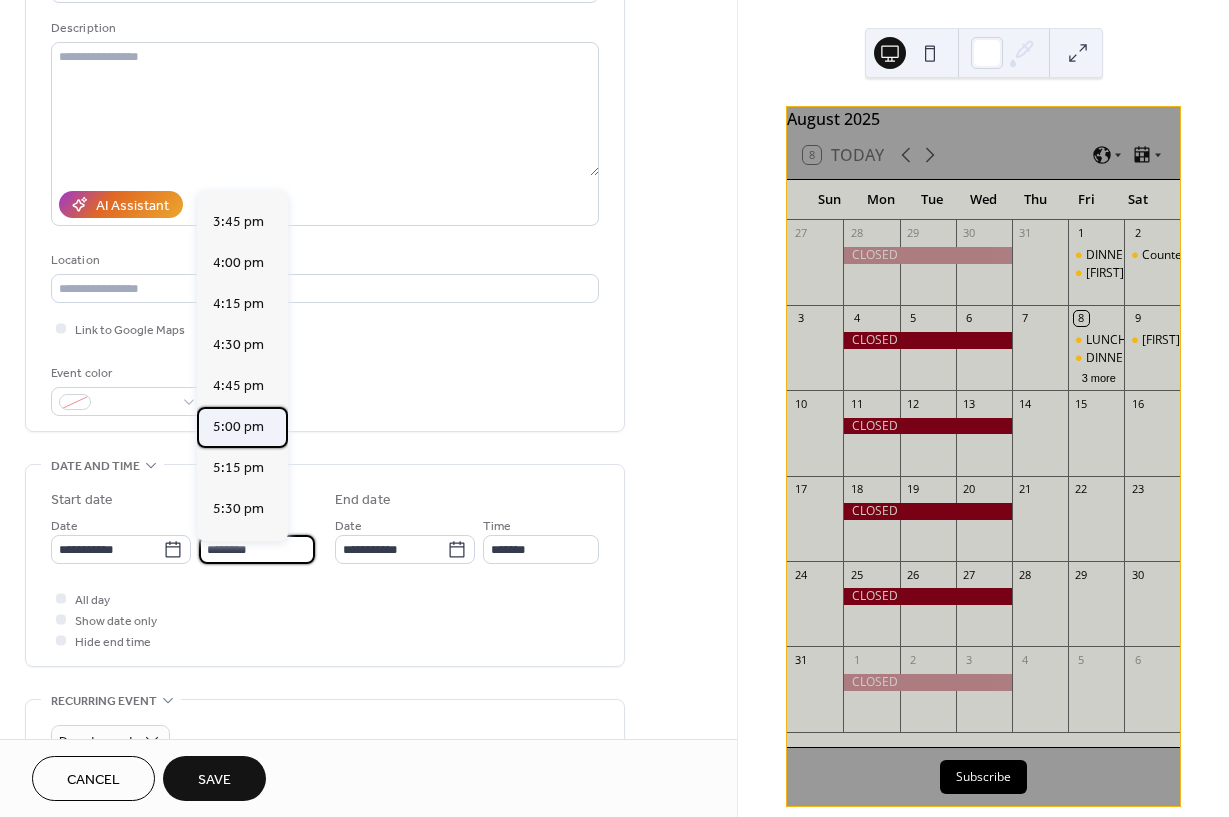 click on "5:00 pm" at bounding box center (238, 427) 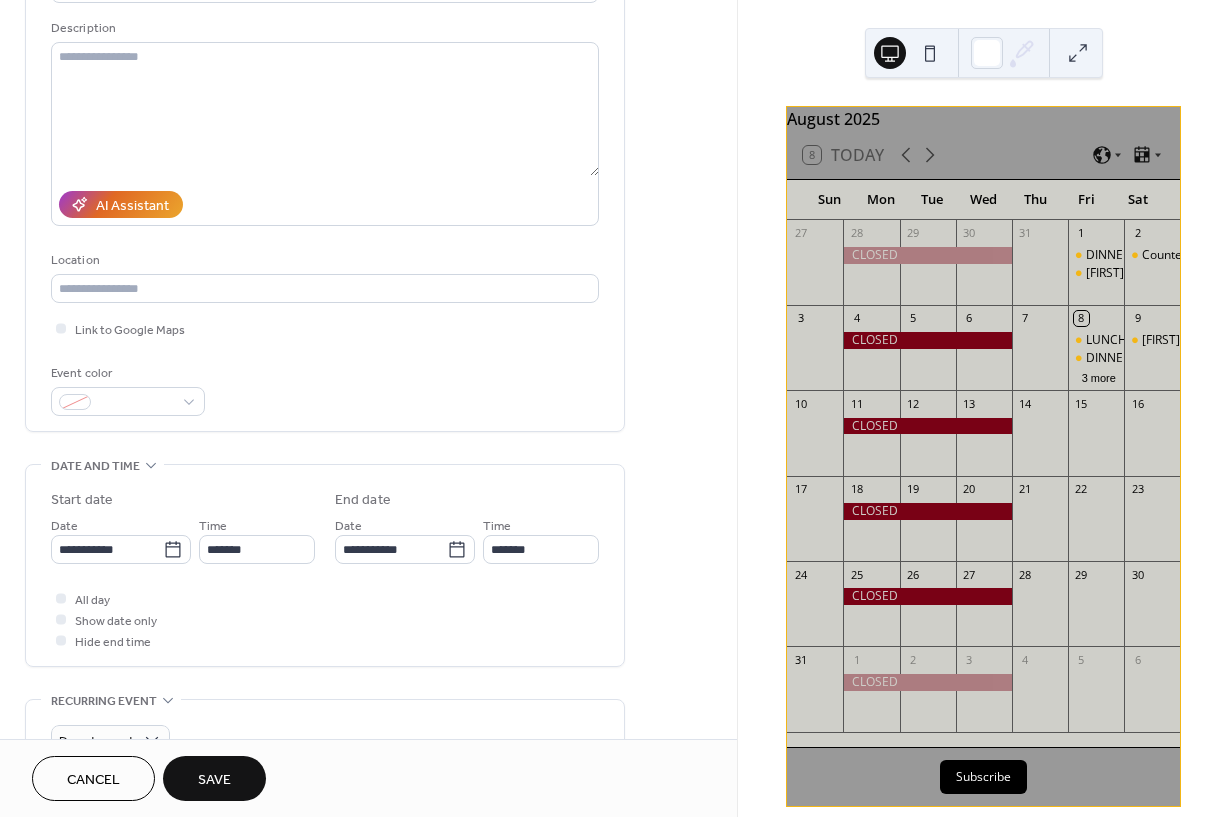 type on "*******" 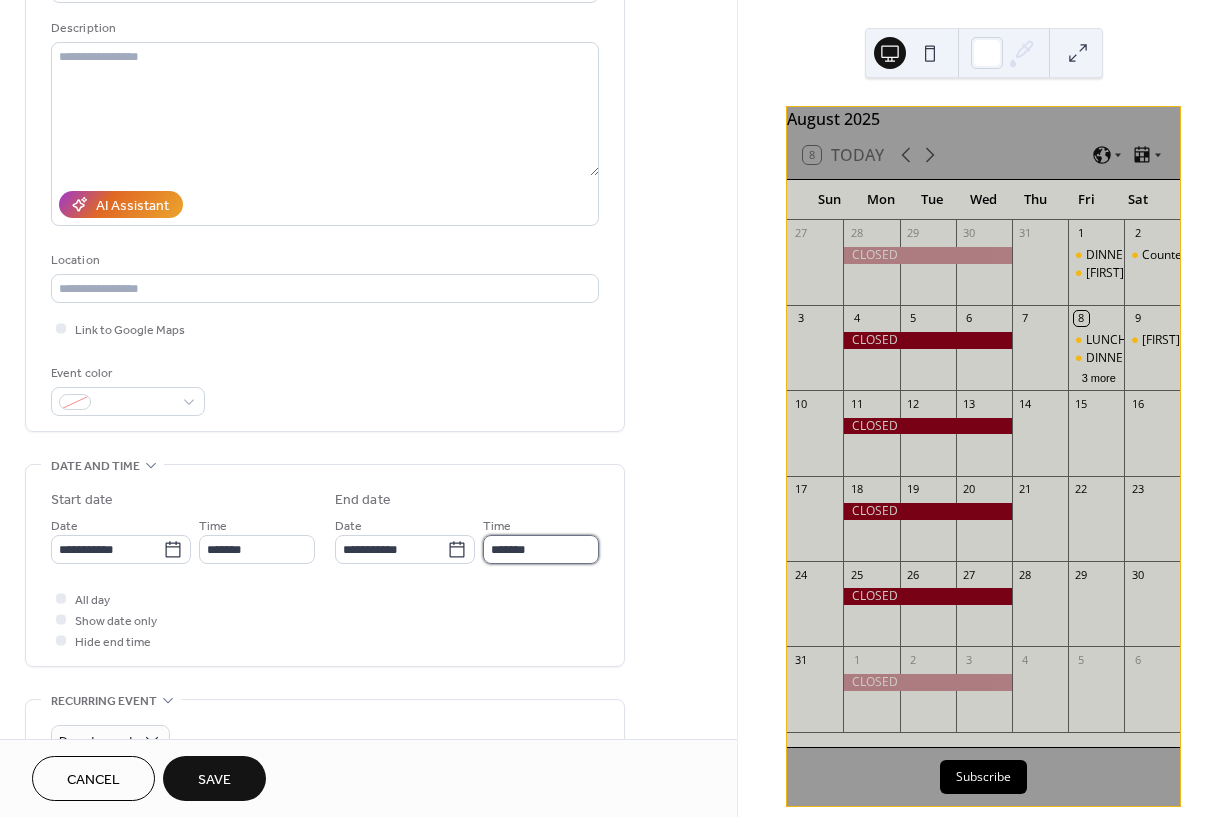 click on "*******" at bounding box center (541, 549) 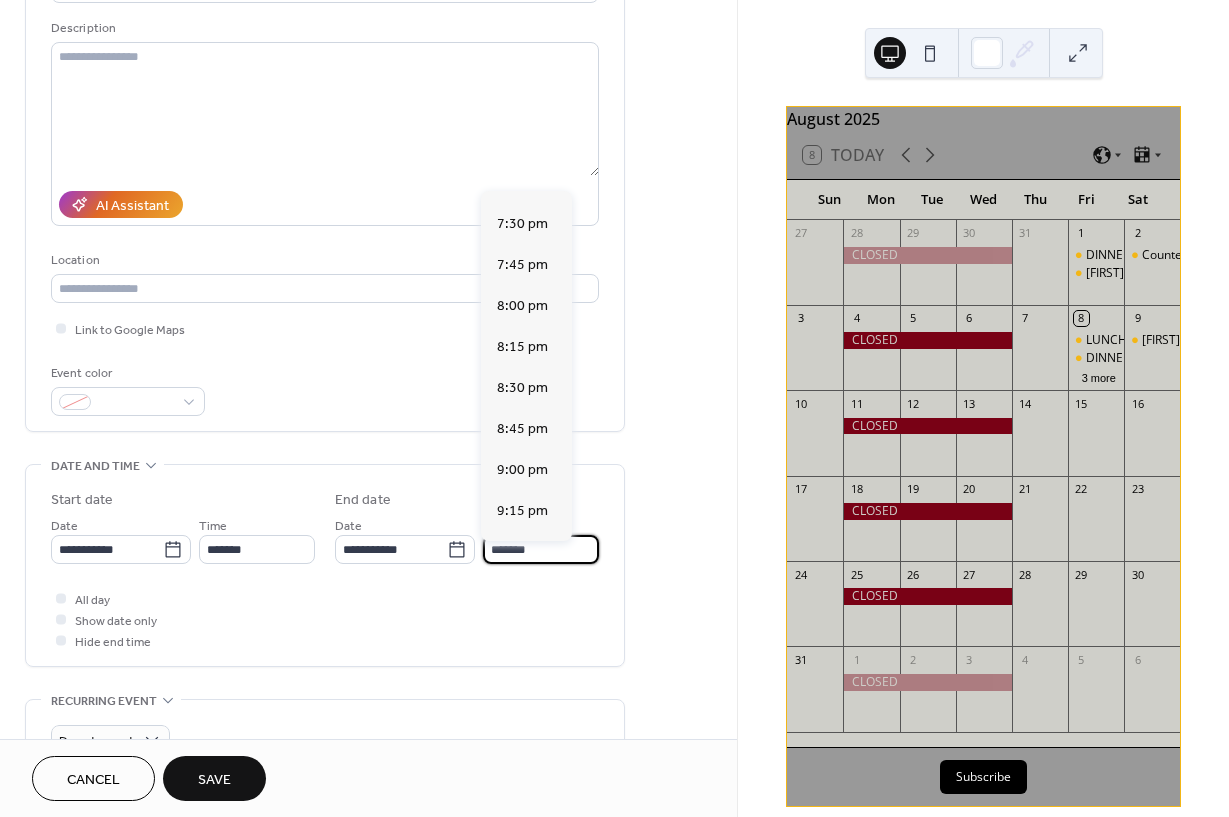 scroll, scrollTop: 367, scrollLeft: 0, axis: vertical 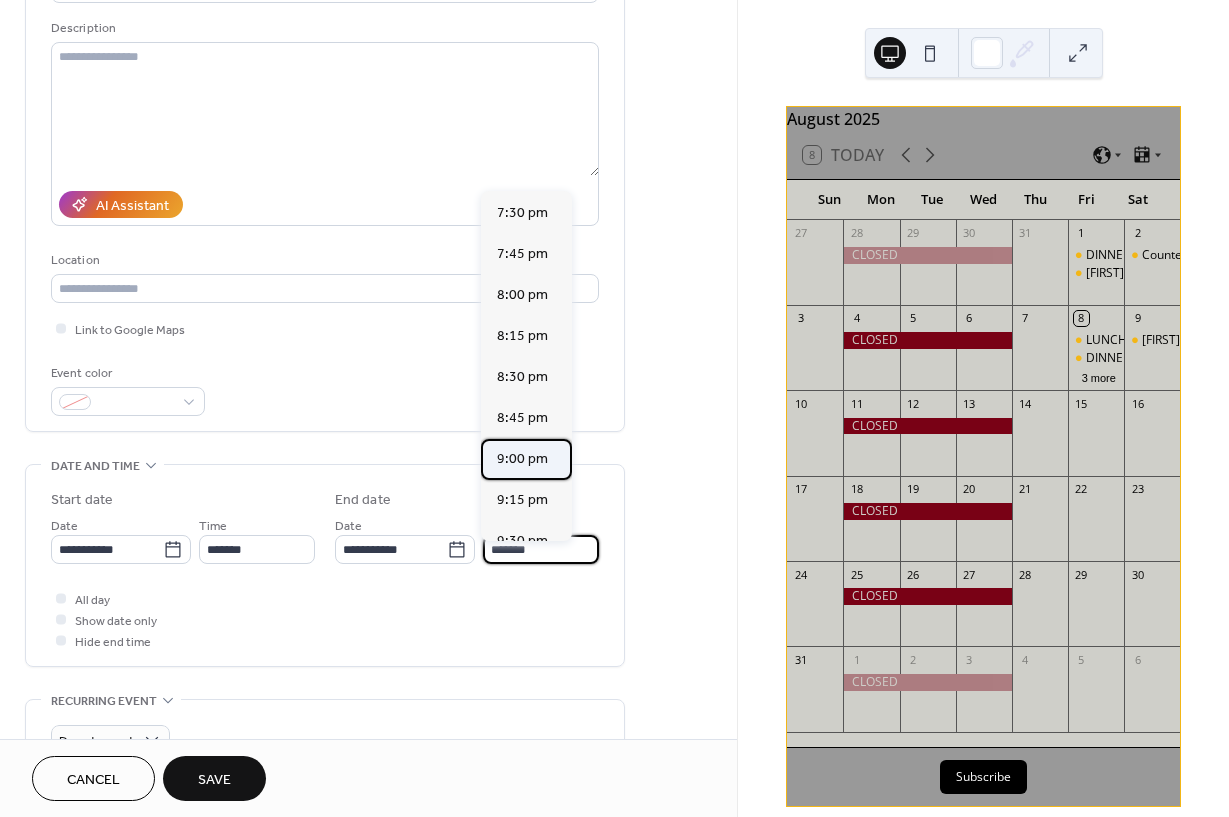 click on "9:00 pm" at bounding box center [522, 459] 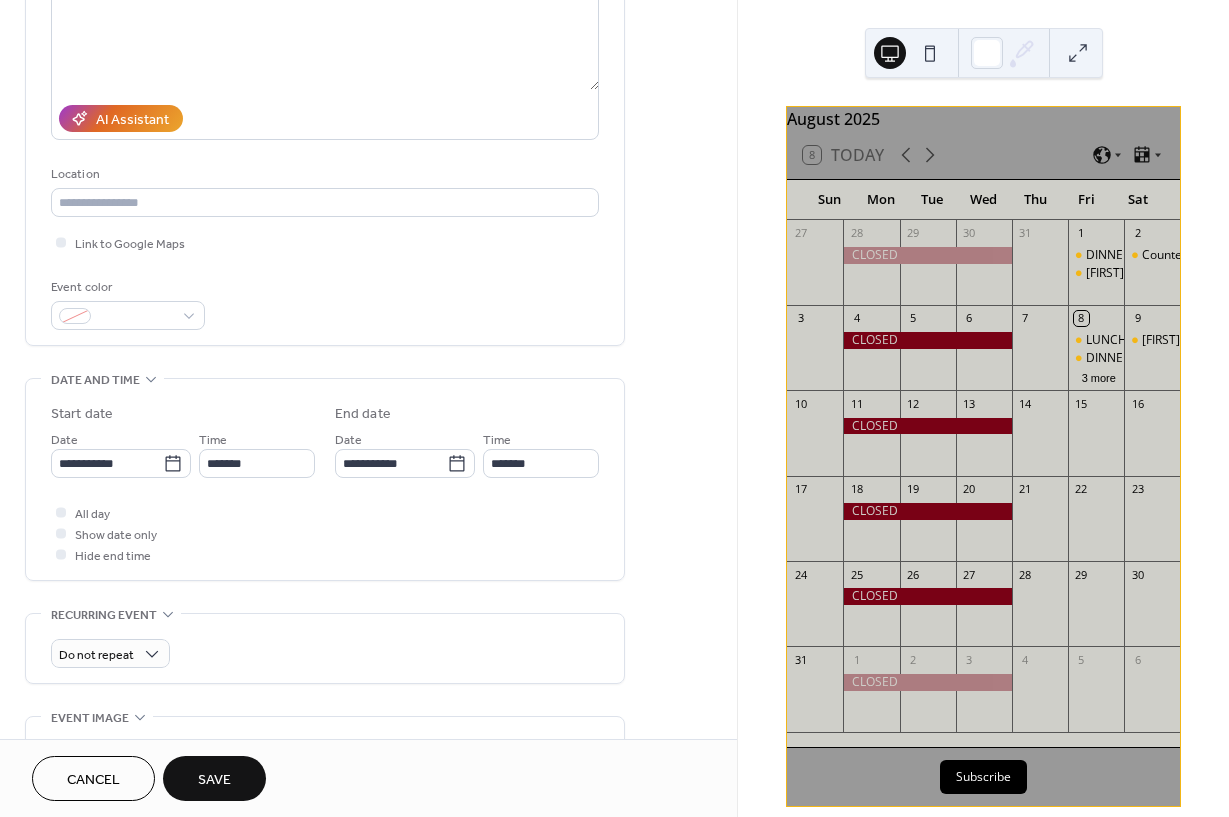 click on "Save" at bounding box center [214, 778] 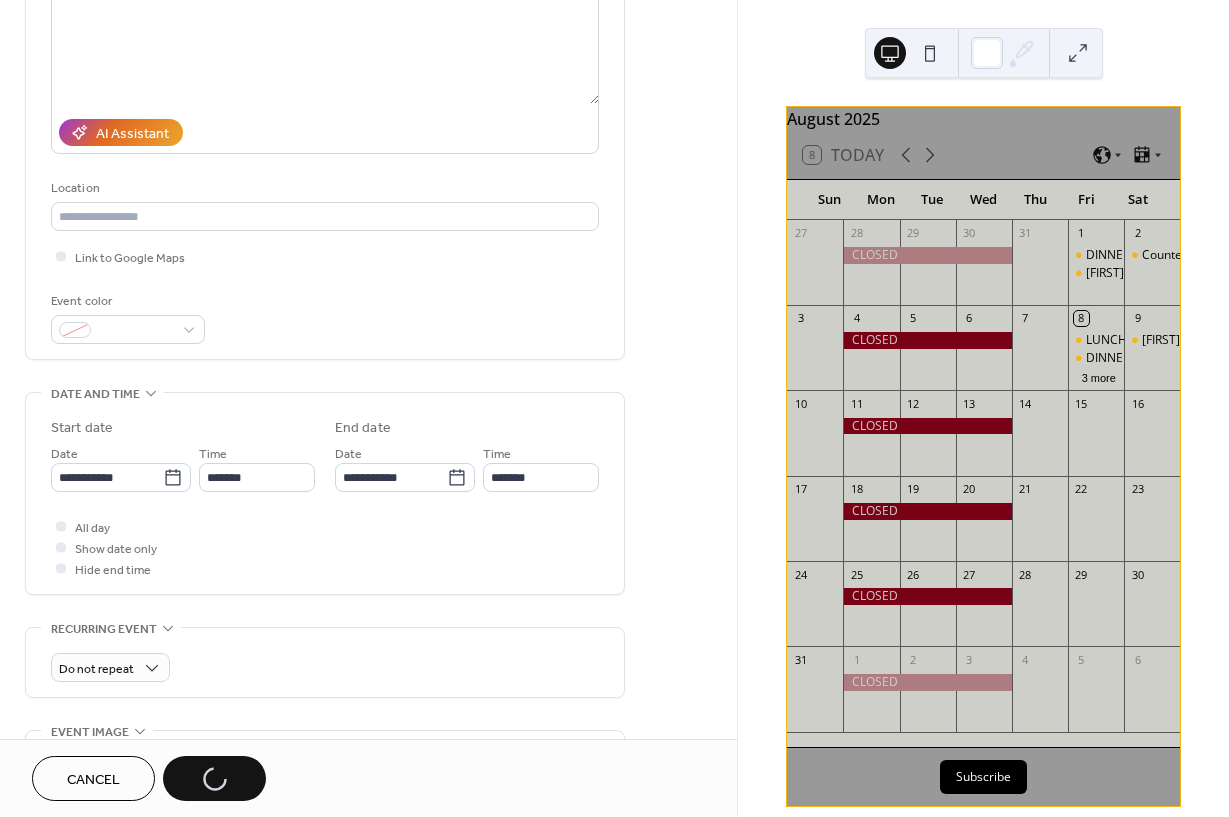 scroll, scrollTop: 251, scrollLeft: 0, axis: vertical 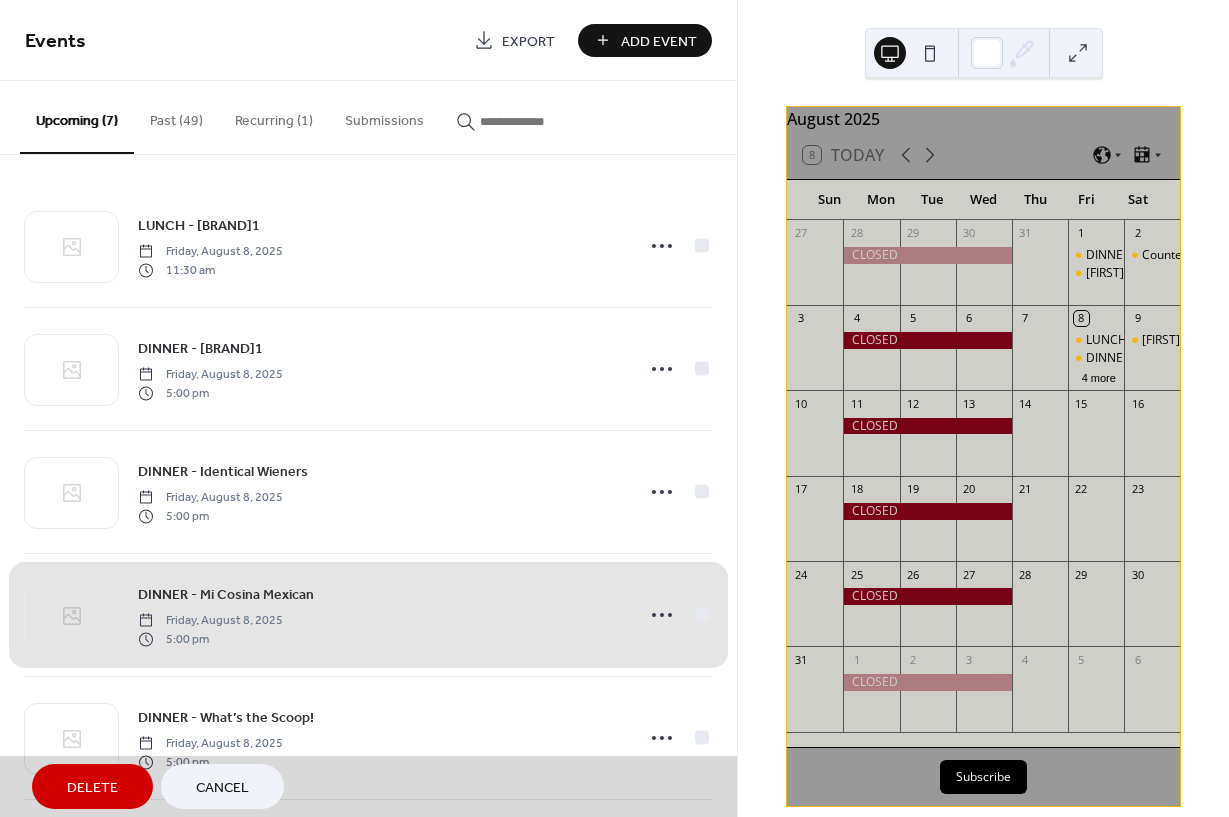 click on "Add Event" at bounding box center (659, 41) 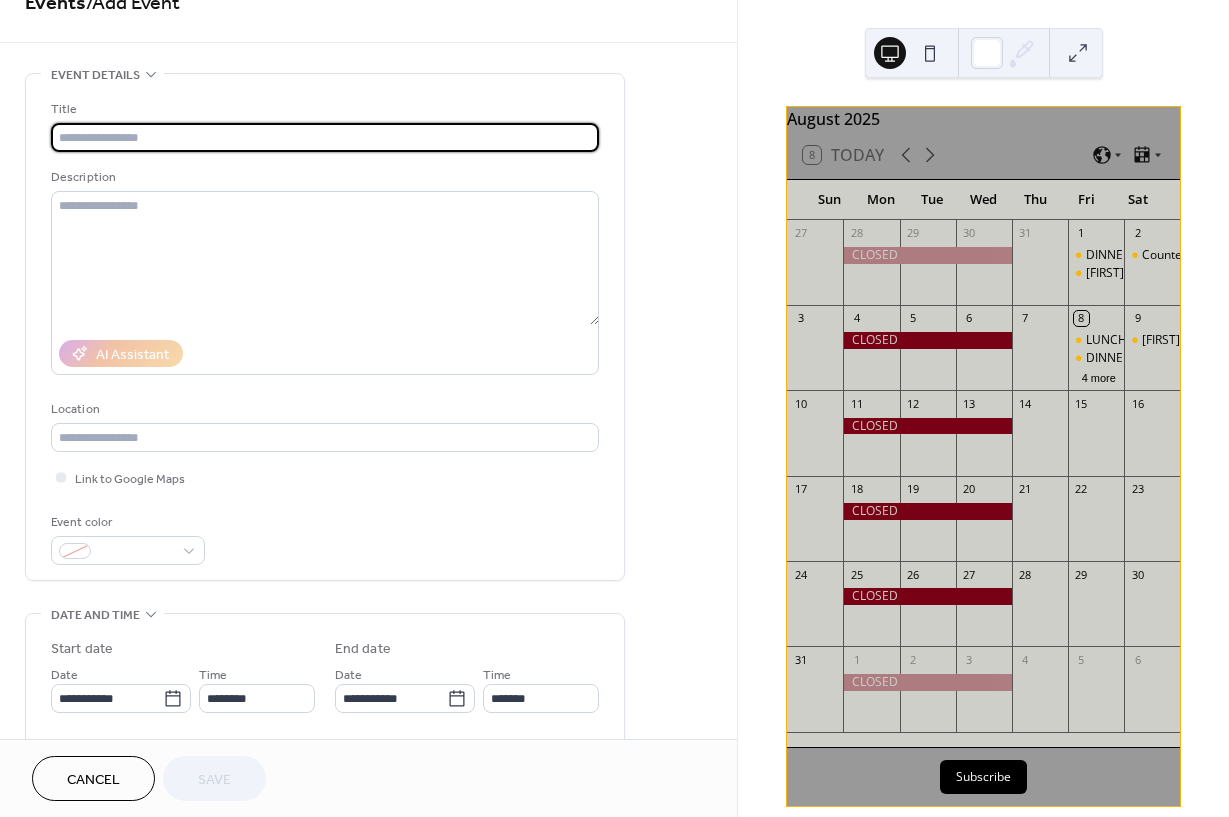 scroll, scrollTop: 68, scrollLeft: 0, axis: vertical 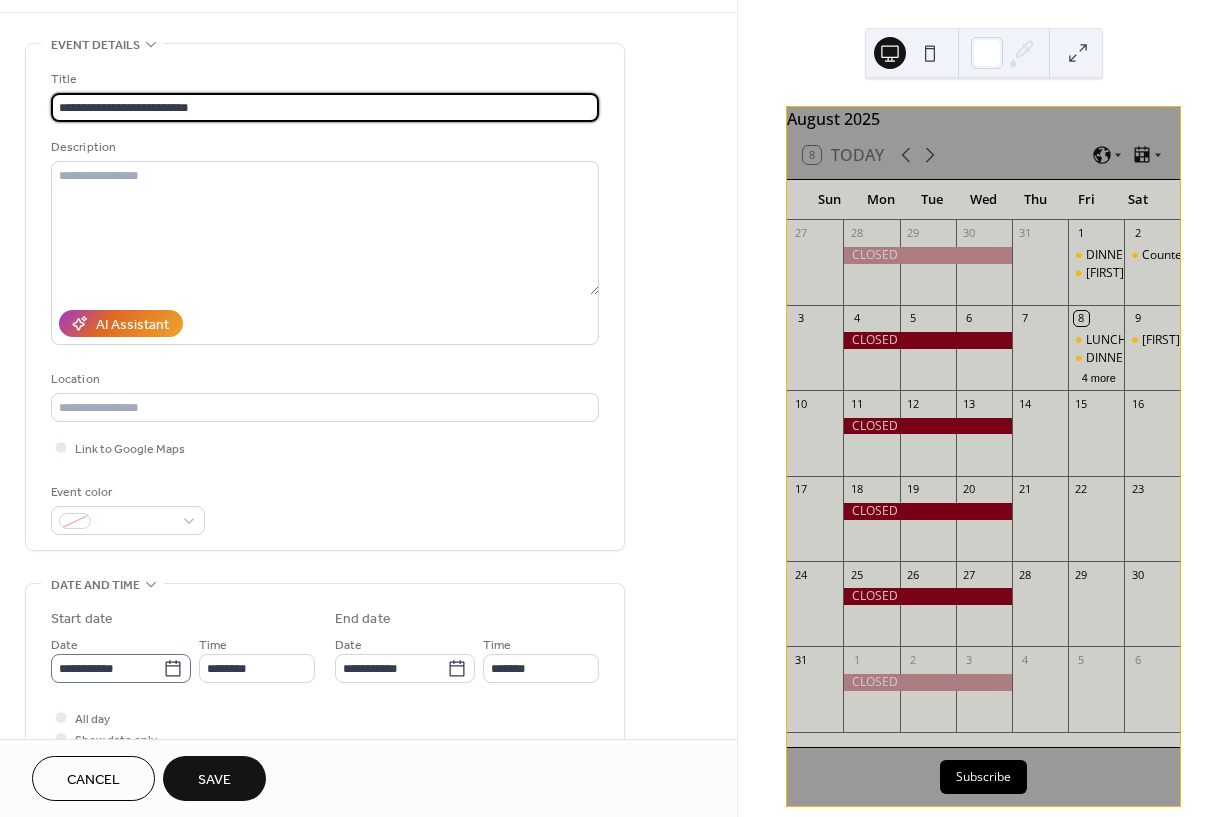 type on "**********" 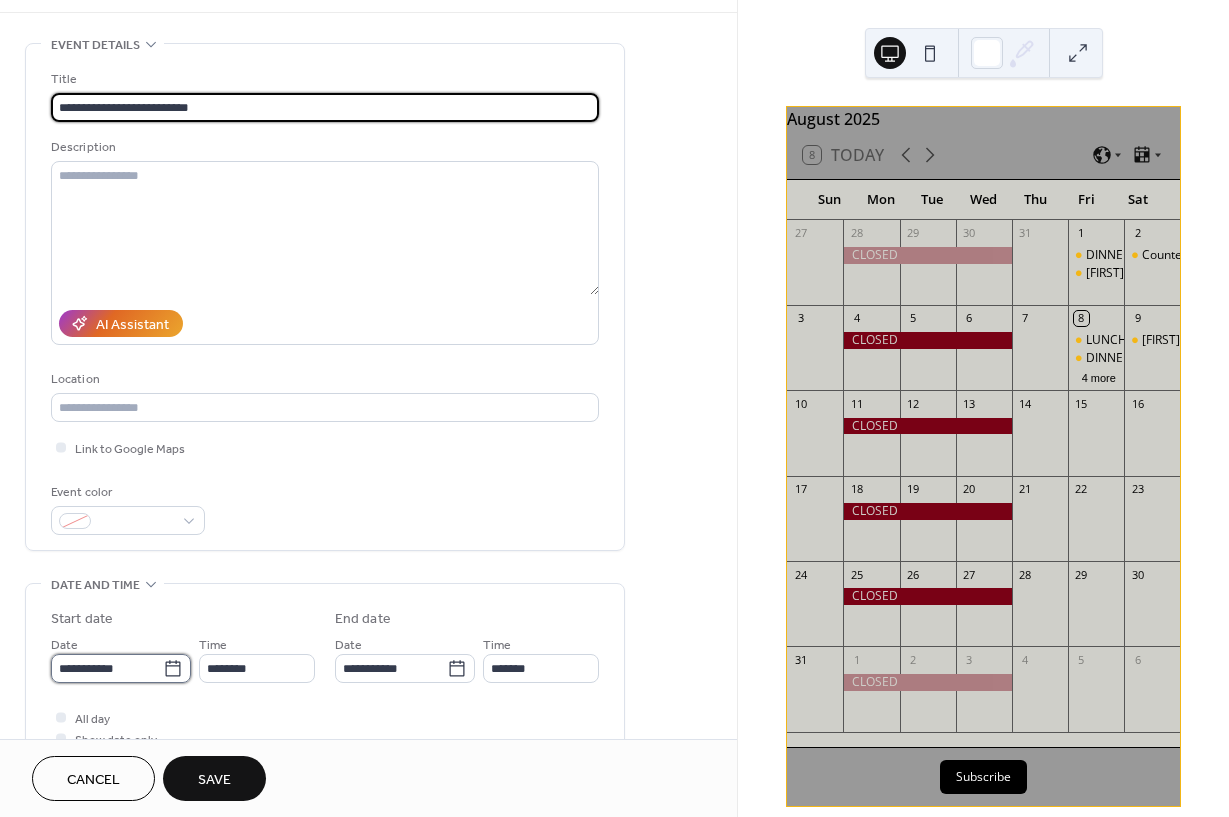click on "**********" at bounding box center (107, 668) 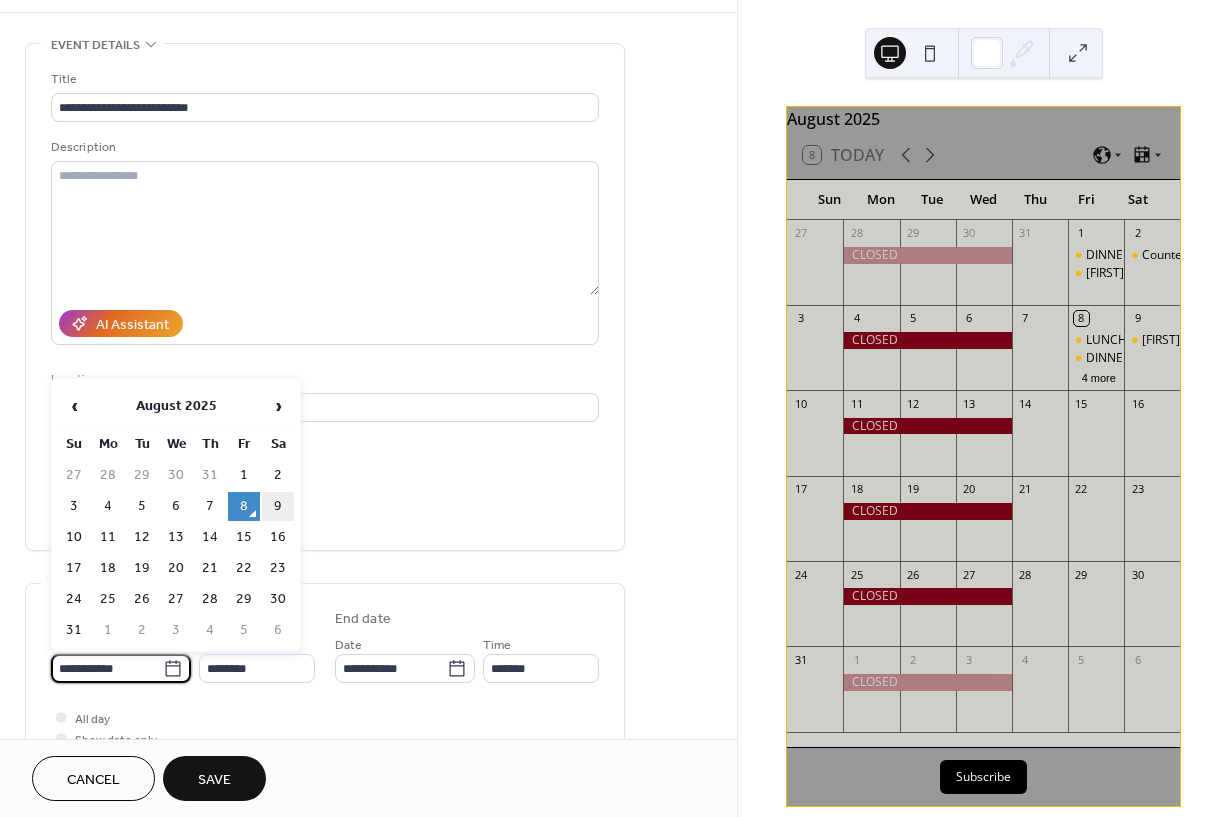 click on "9" at bounding box center (278, 506) 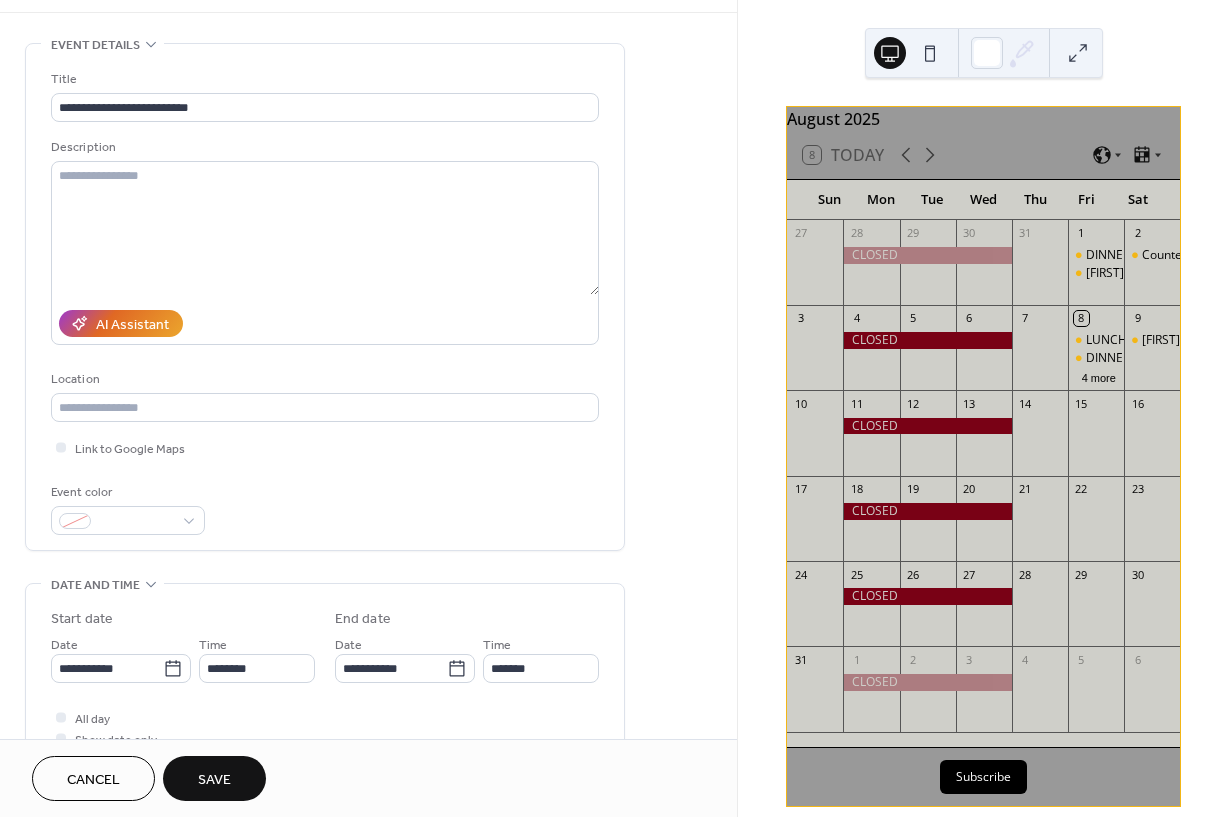 type on "**********" 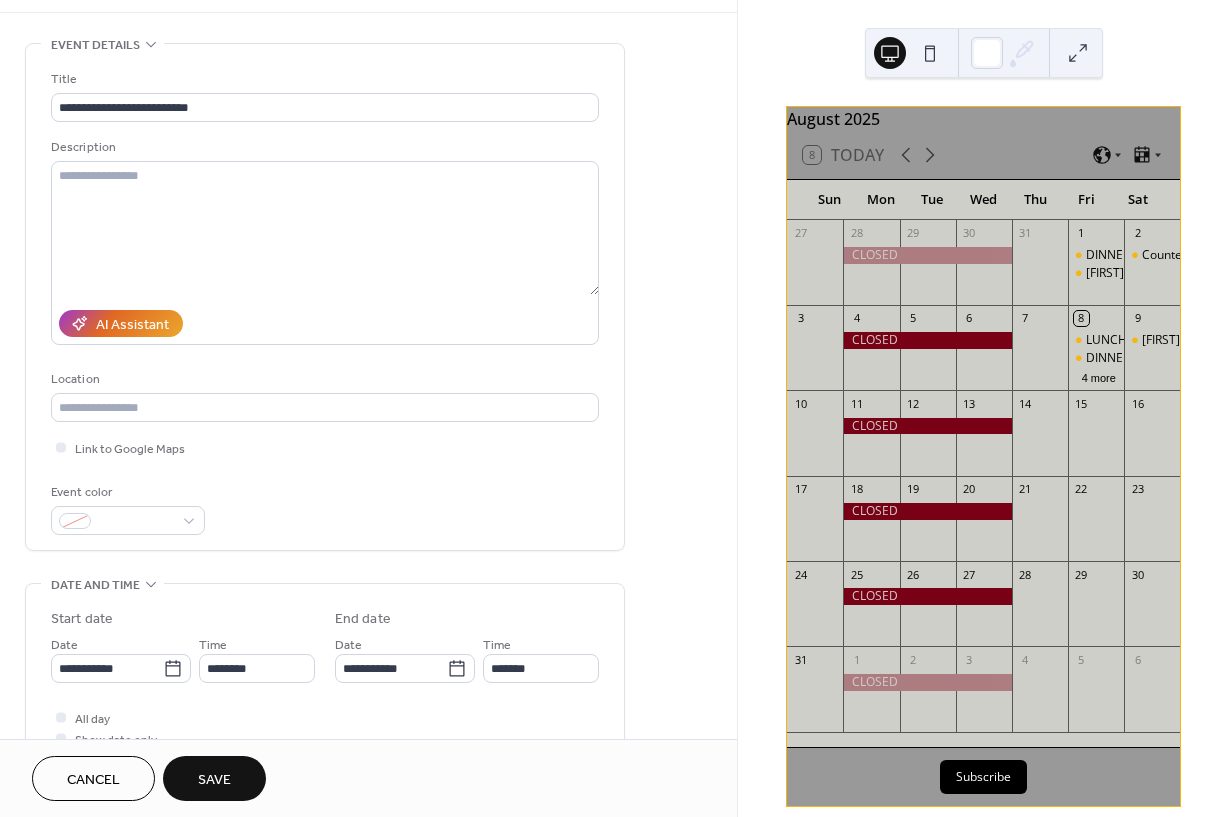type on "**********" 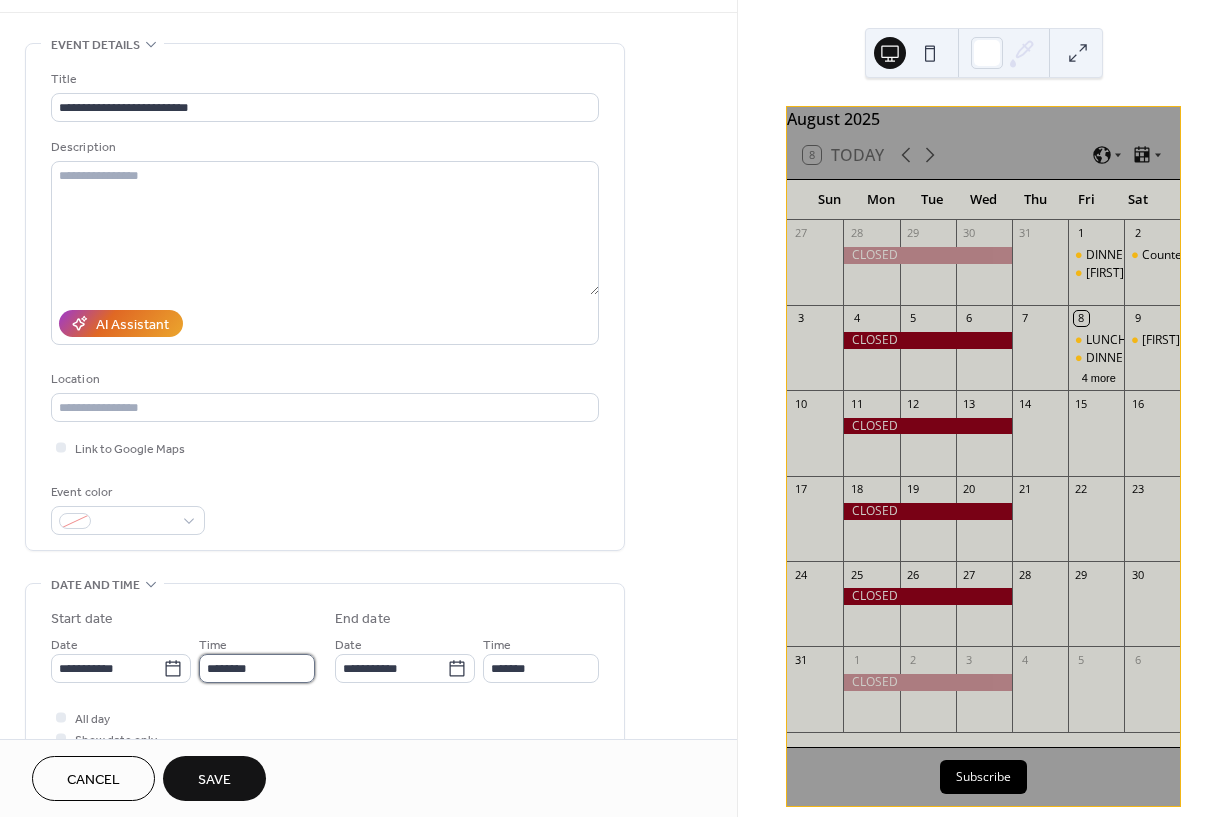 click on "********" at bounding box center [257, 668] 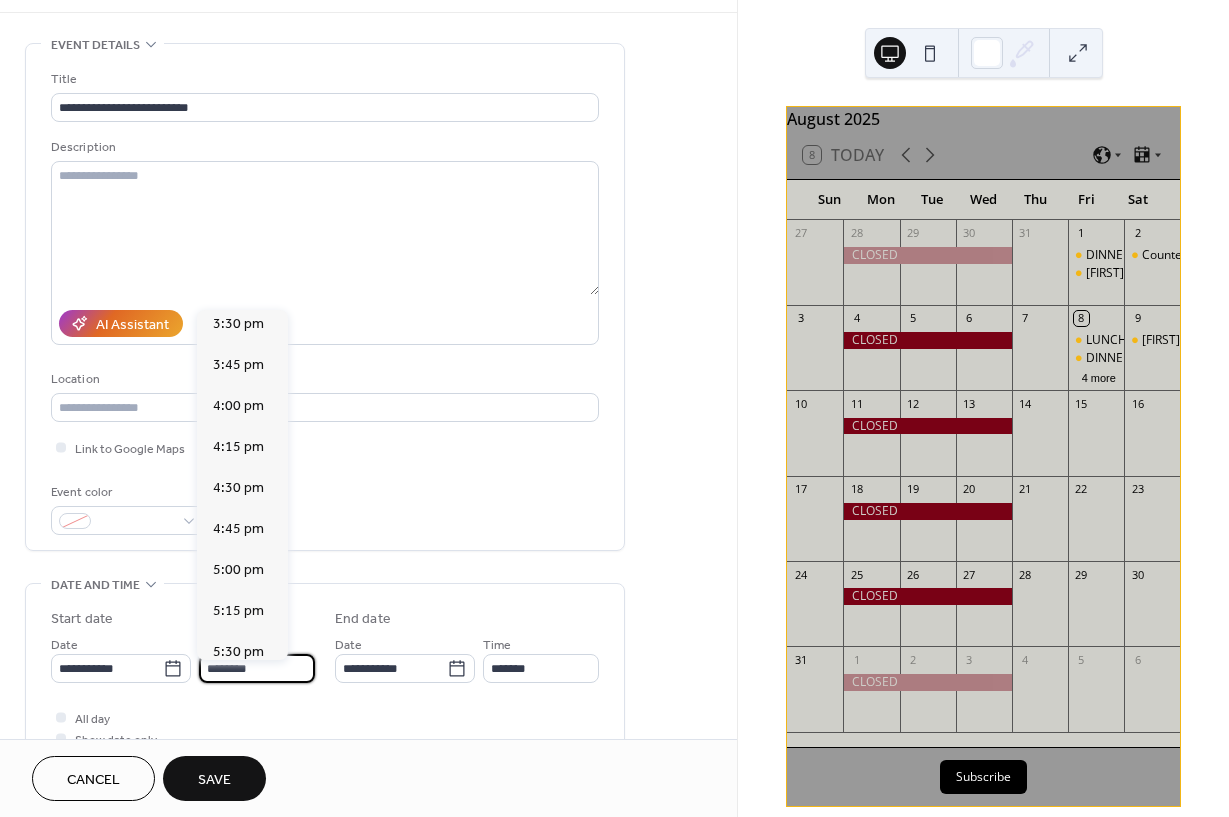 scroll, scrollTop: 2581, scrollLeft: 0, axis: vertical 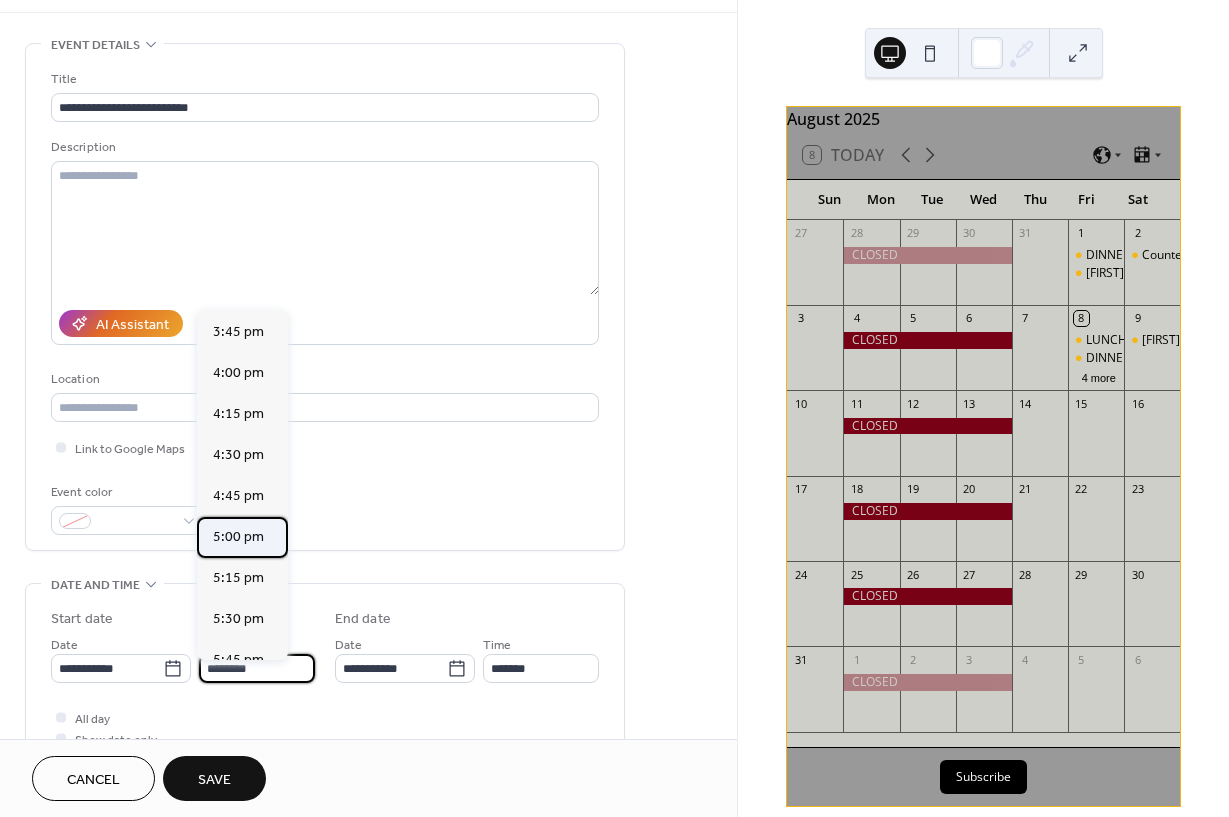 click on "5:00 pm" at bounding box center (238, 537) 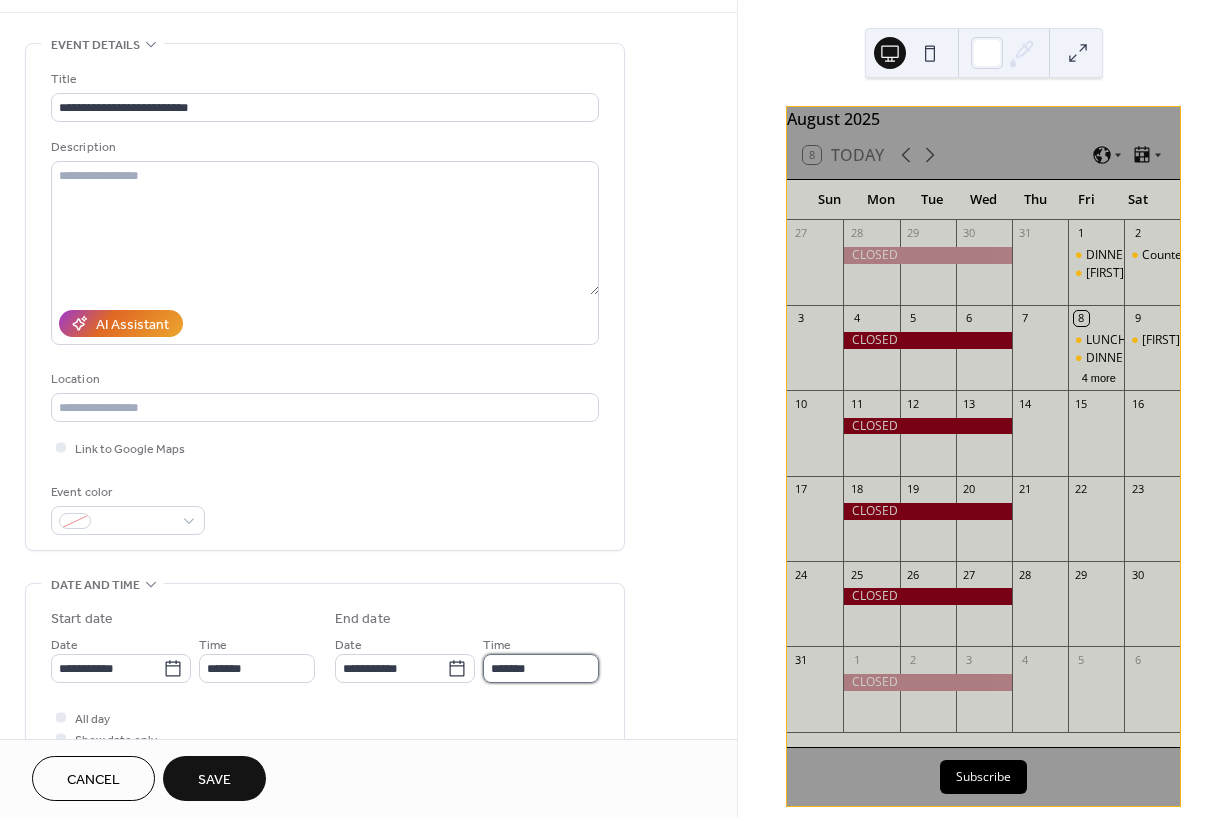 click on "*******" at bounding box center (541, 668) 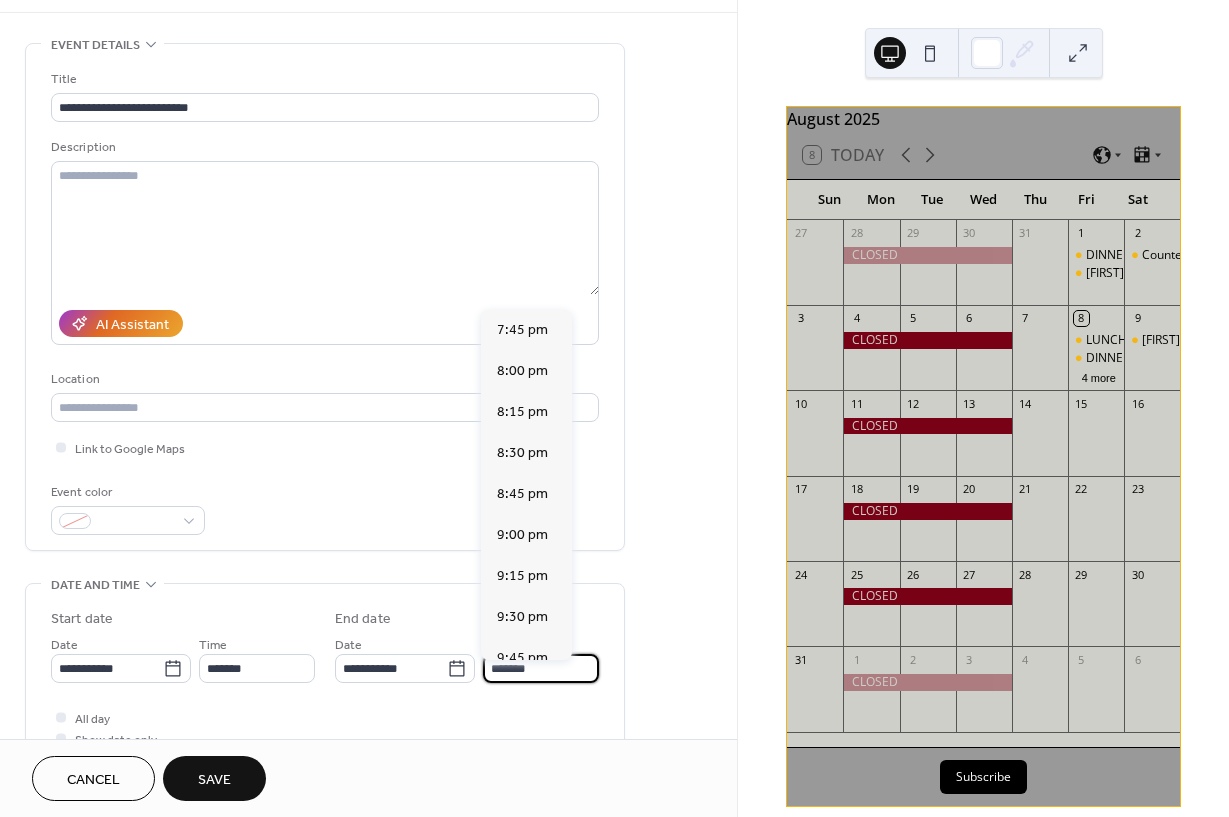 scroll, scrollTop: 421, scrollLeft: 0, axis: vertical 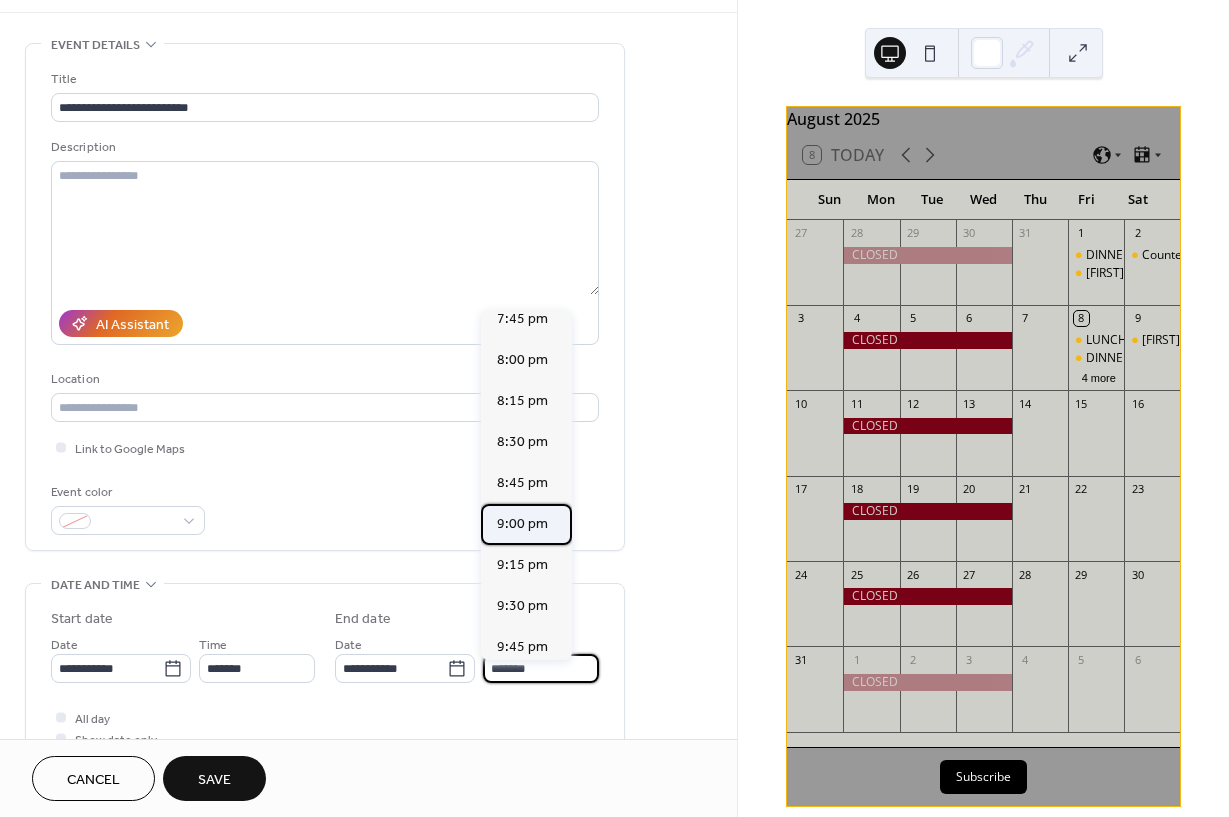click on "9:00 pm" at bounding box center (526, 524) 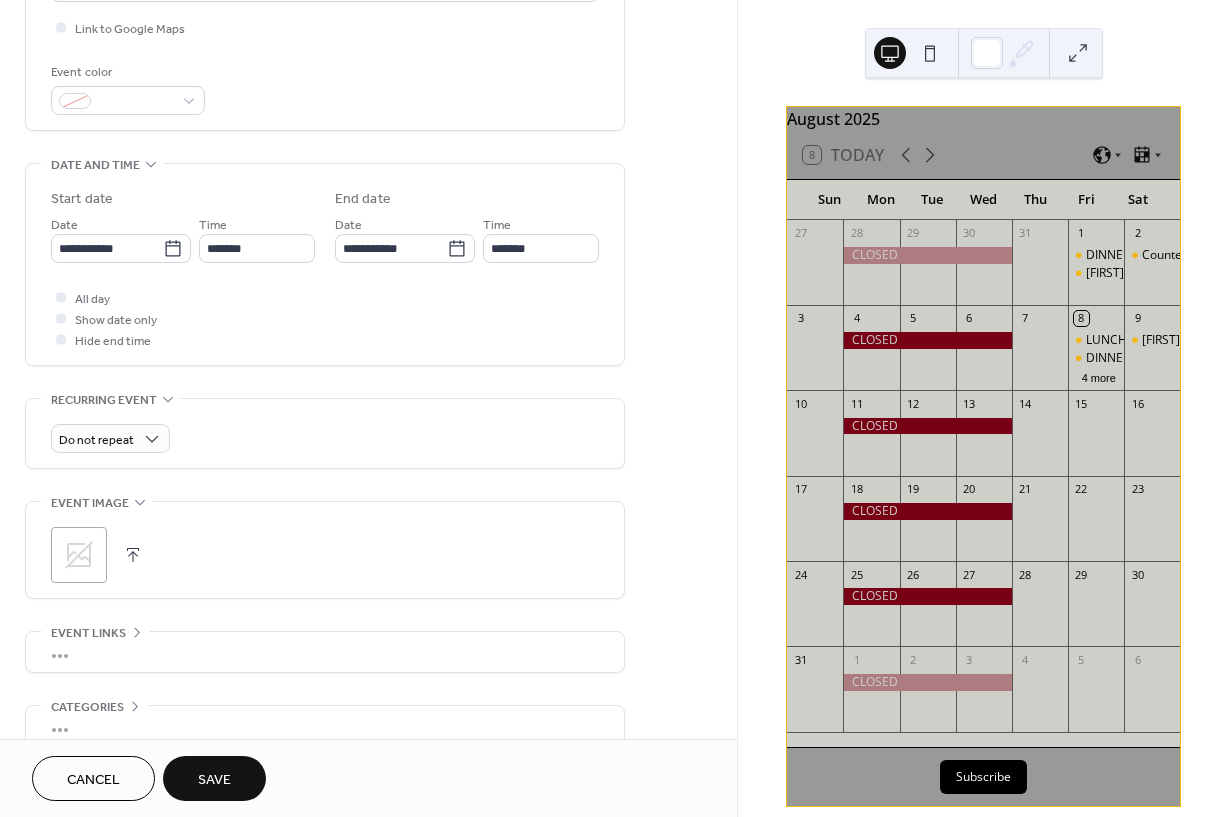 click on "Save" at bounding box center [214, 778] 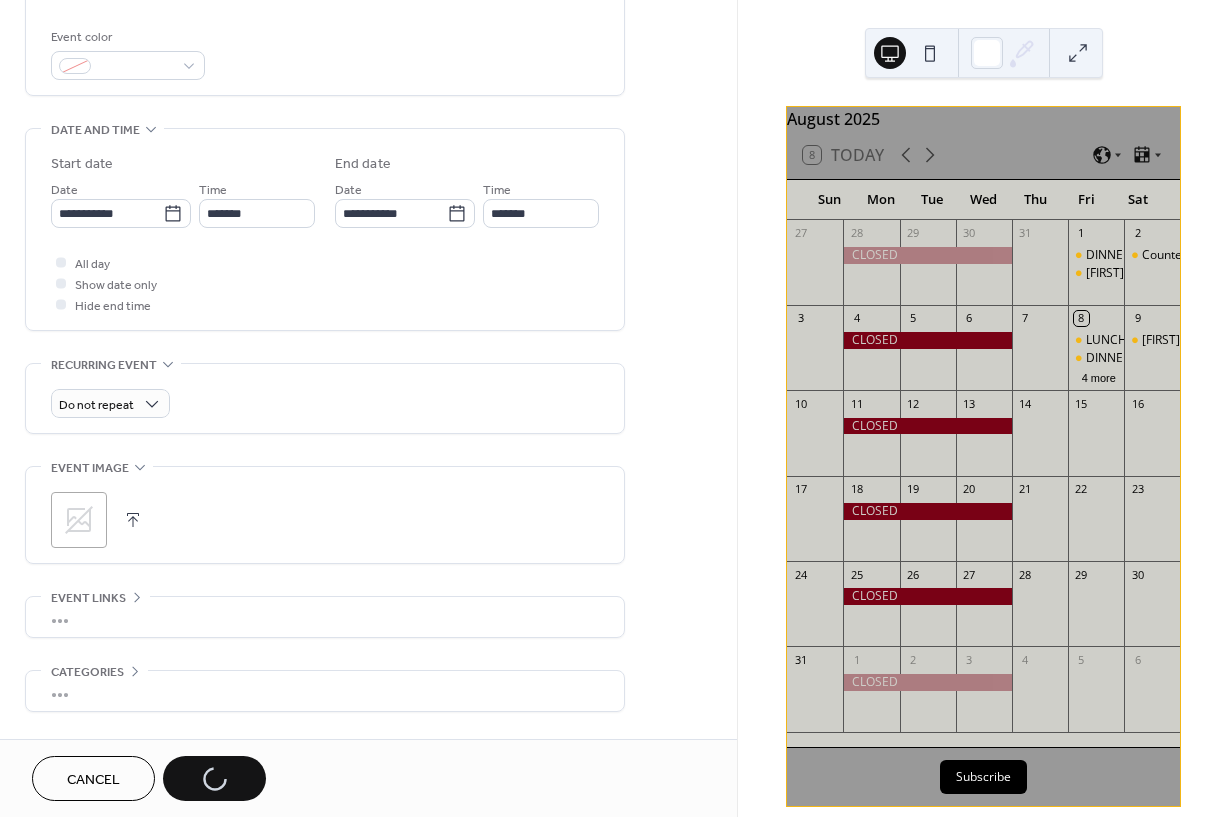click on "Cancel Save" at bounding box center [149, 778] 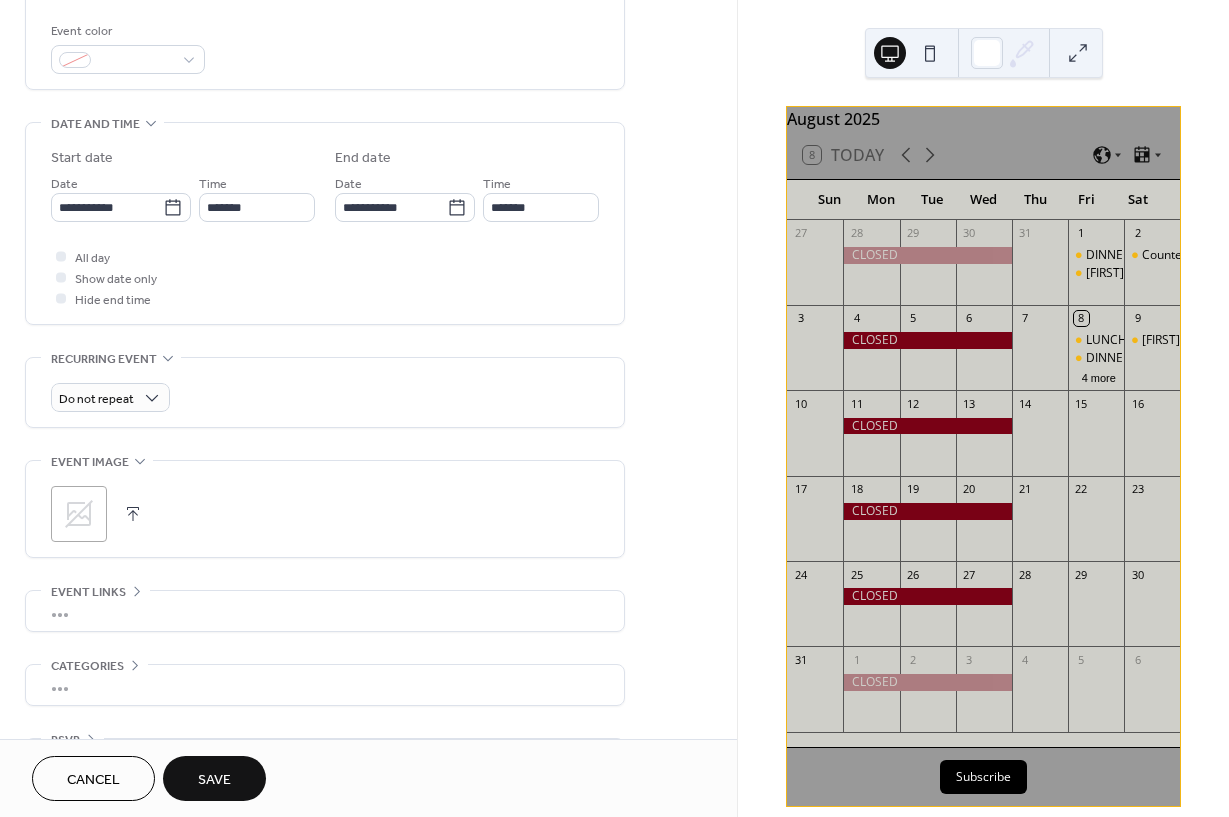 scroll, scrollTop: 0, scrollLeft: 0, axis: both 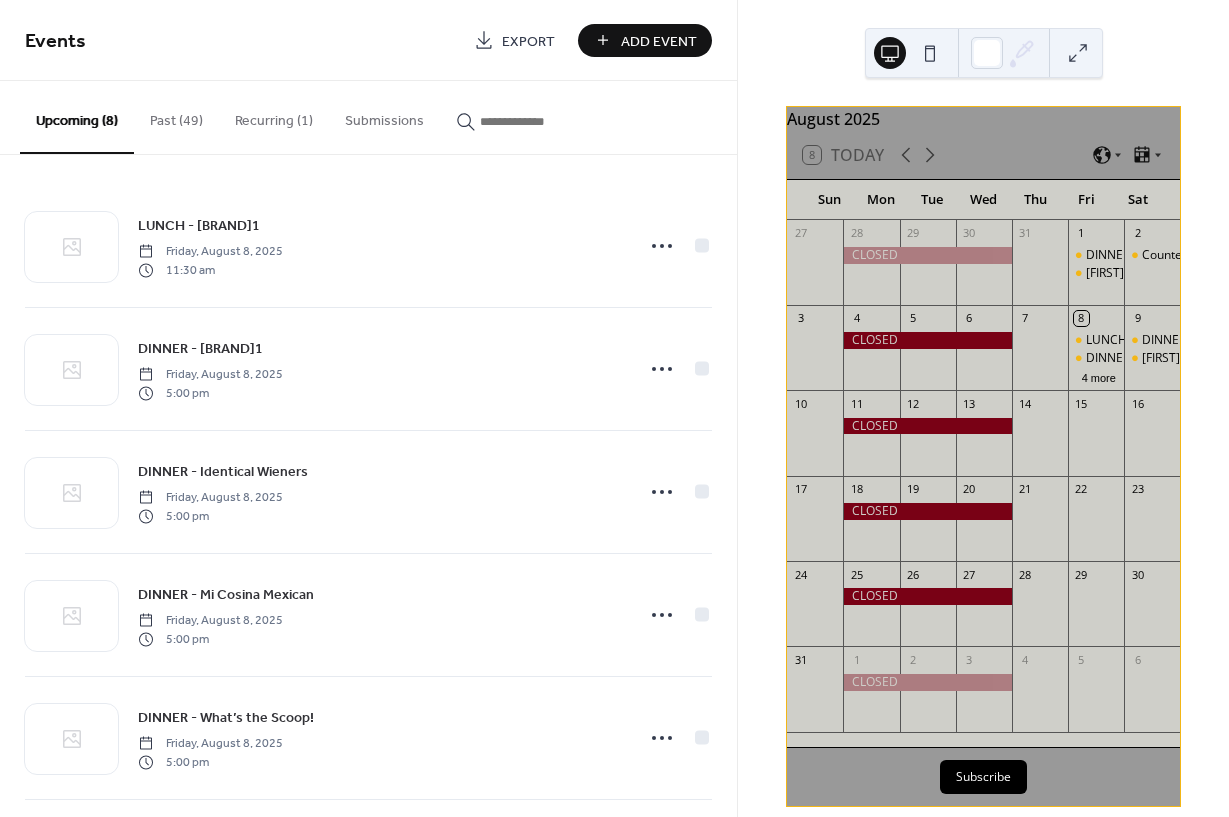 click on "Add Event" at bounding box center (659, 41) 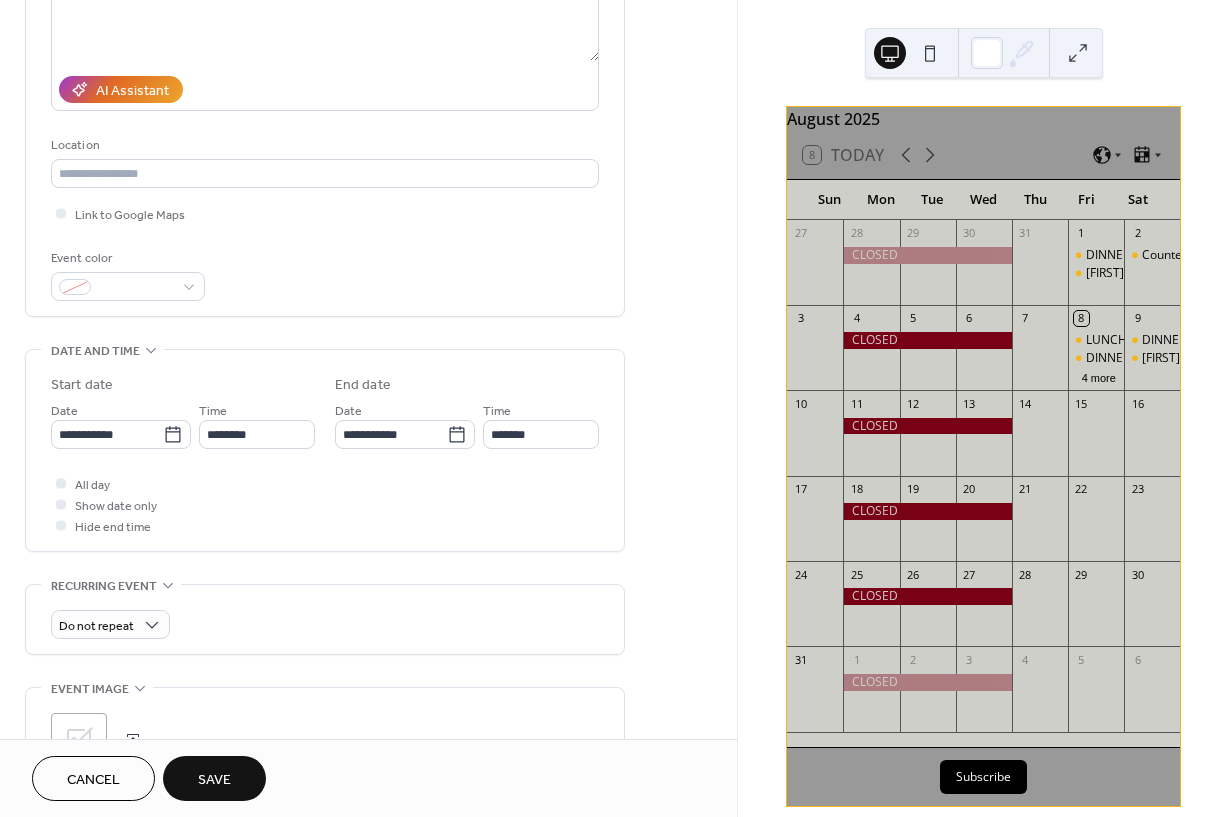 scroll, scrollTop: 306, scrollLeft: 0, axis: vertical 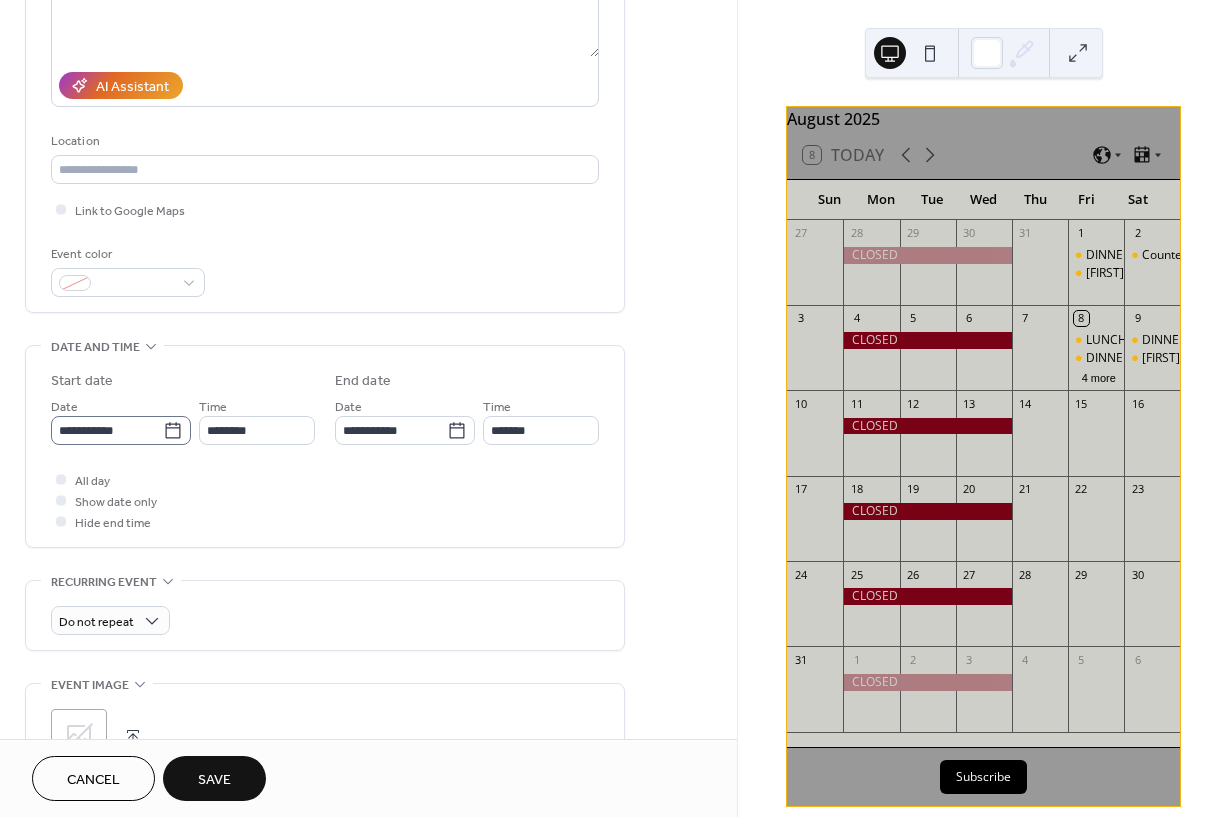 type on "**********" 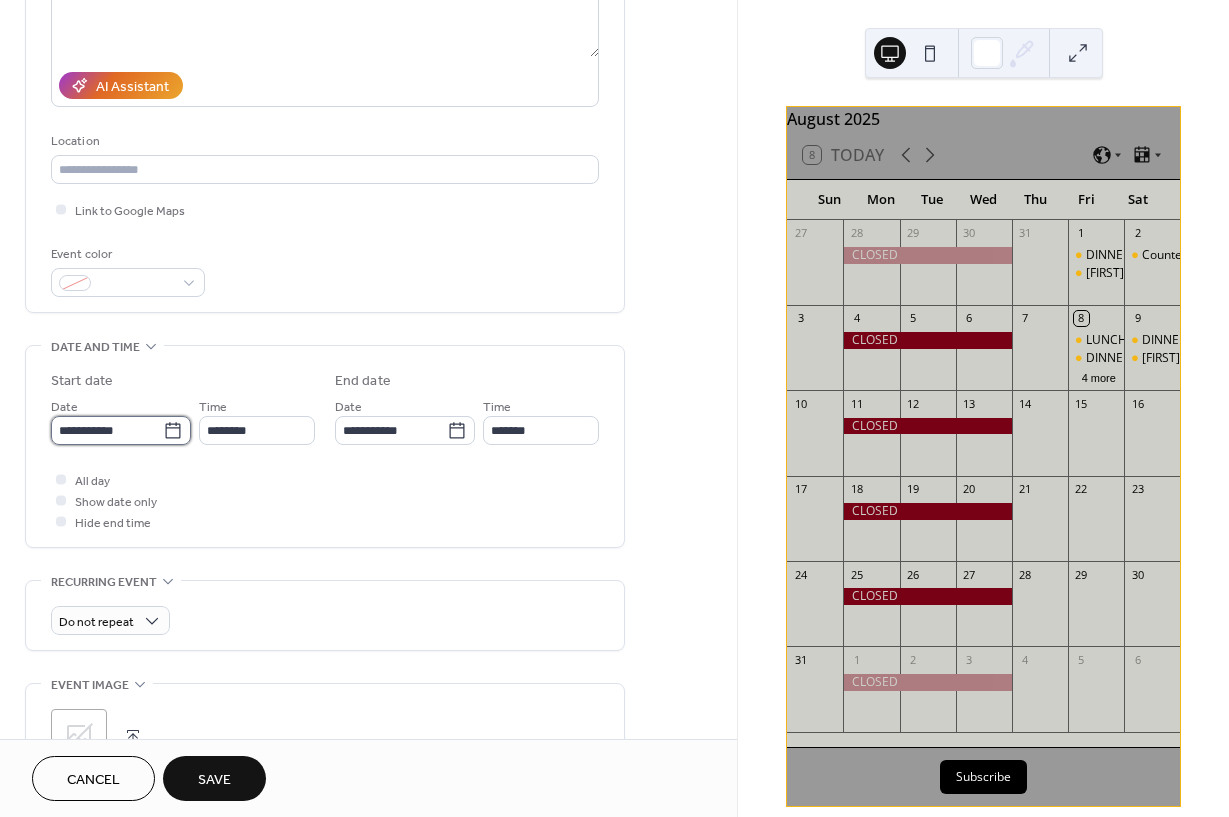 click on "**********" at bounding box center [107, 430] 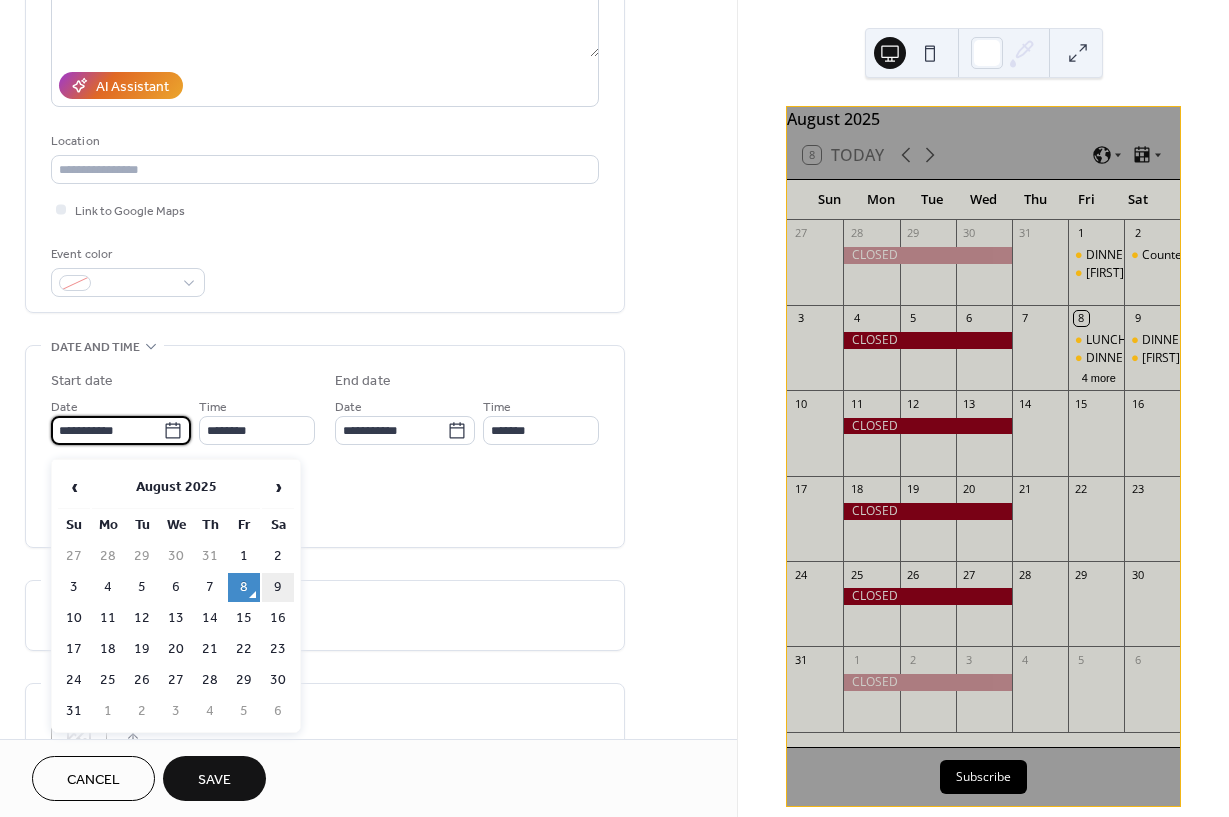 click on "9" at bounding box center [278, 587] 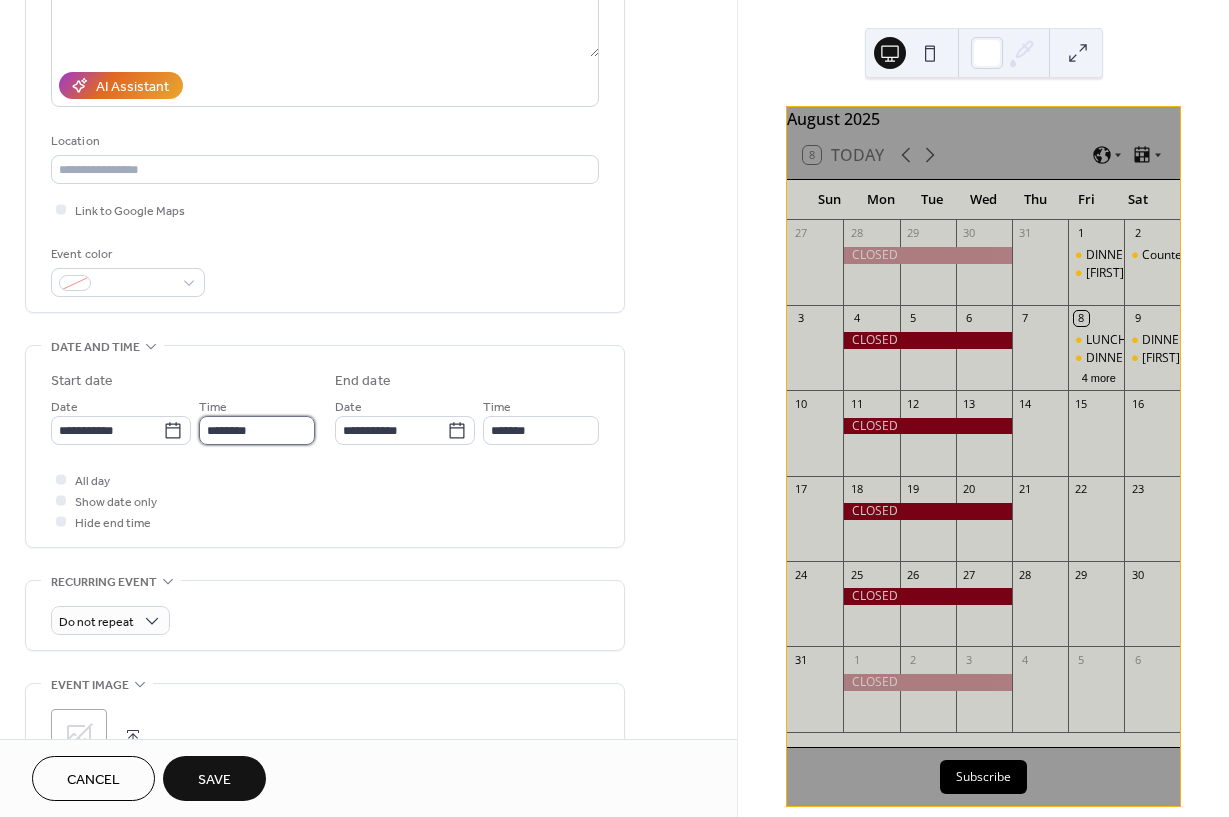 click on "********" at bounding box center [257, 430] 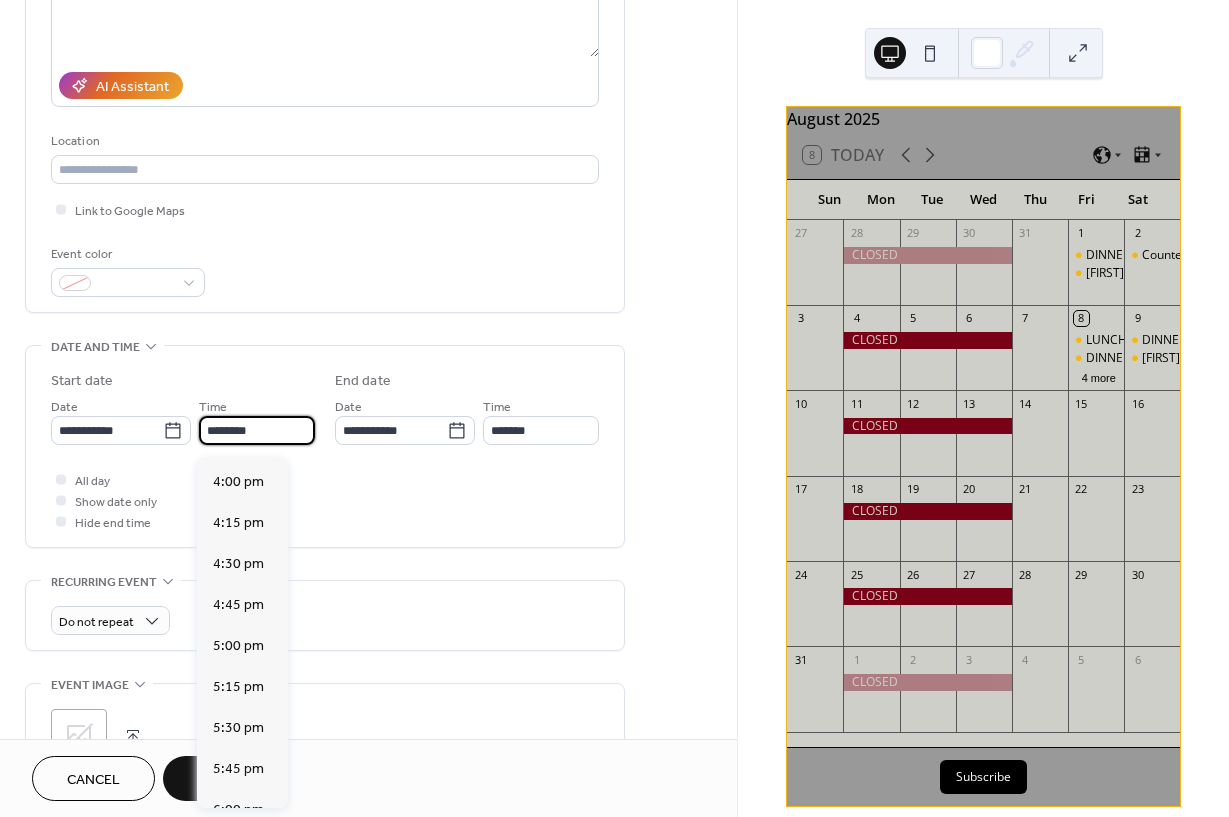 scroll, scrollTop: 2630, scrollLeft: 0, axis: vertical 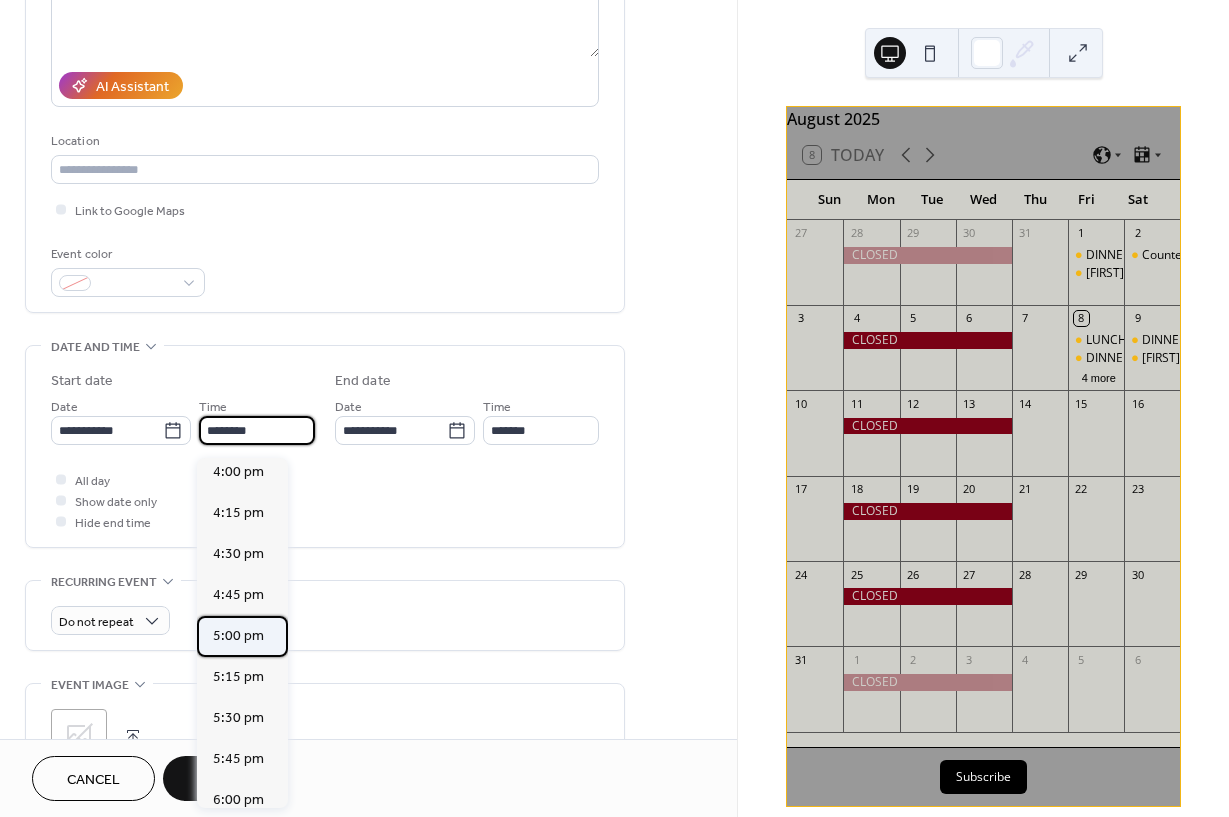 click on "5:00 pm" at bounding box center (238, 636) 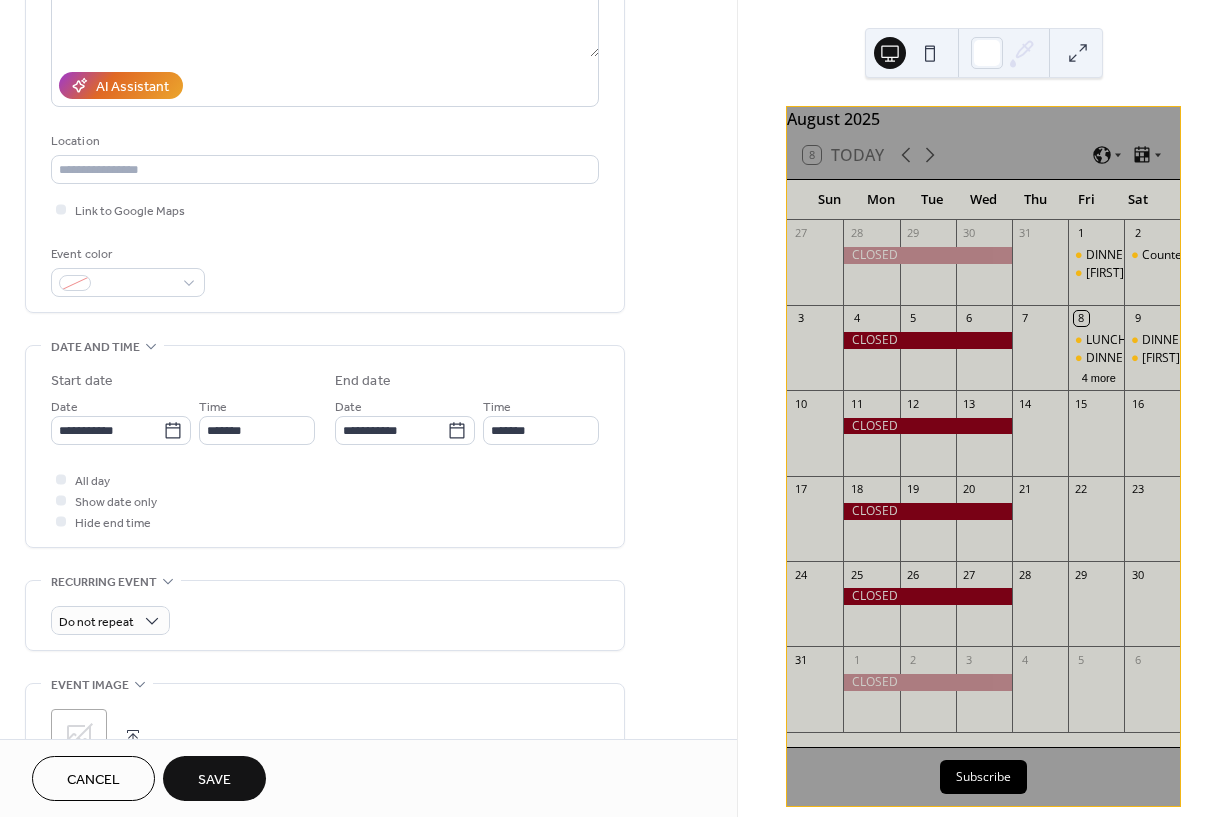 type on "*******" 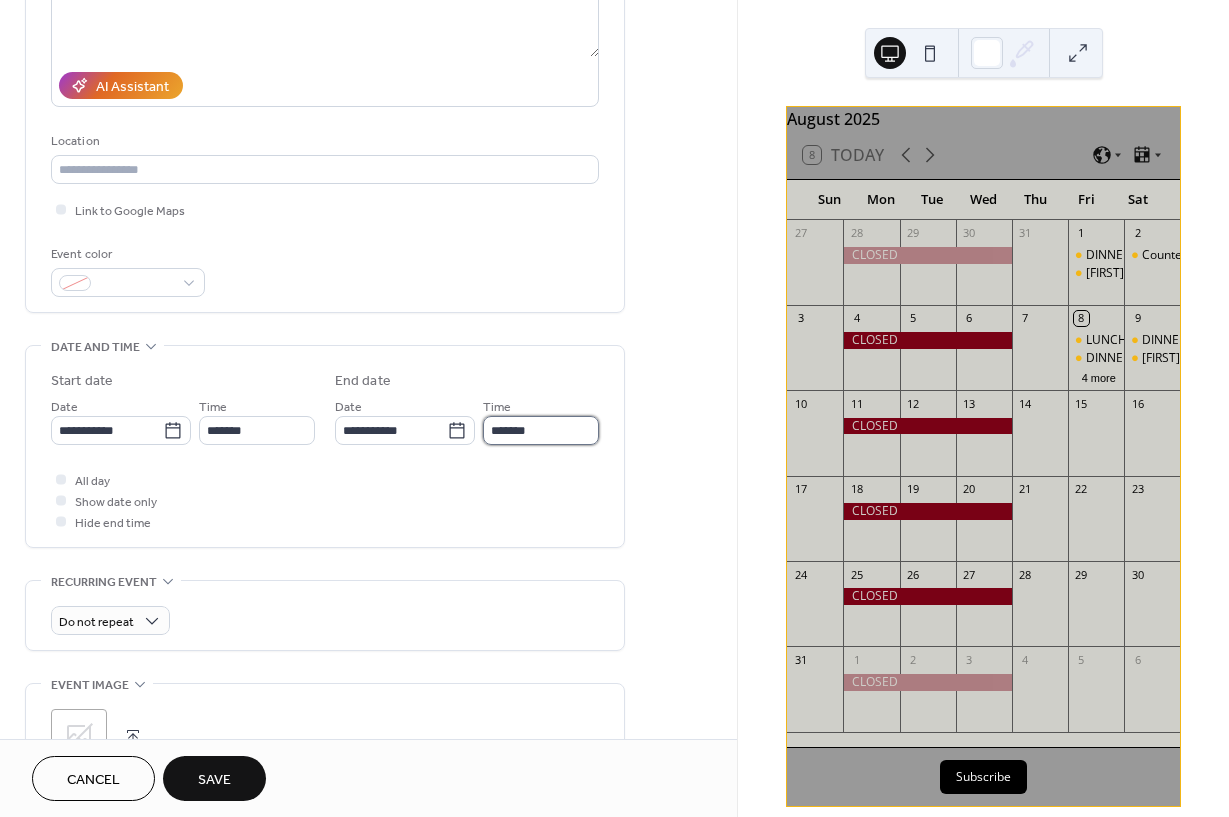click on "*******" at bounding box center (541, 430) 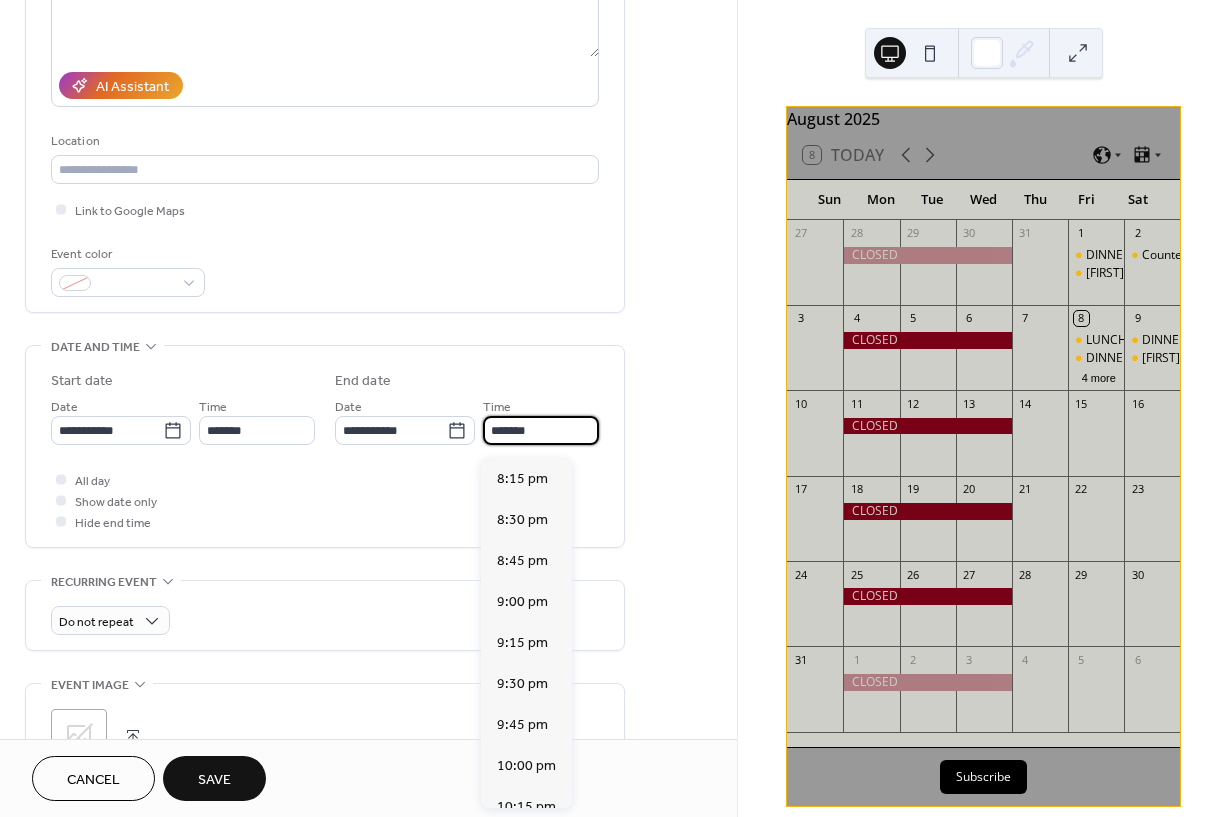 scroll, scrollTop: 518, scrollLeft: 0, axis: vertical 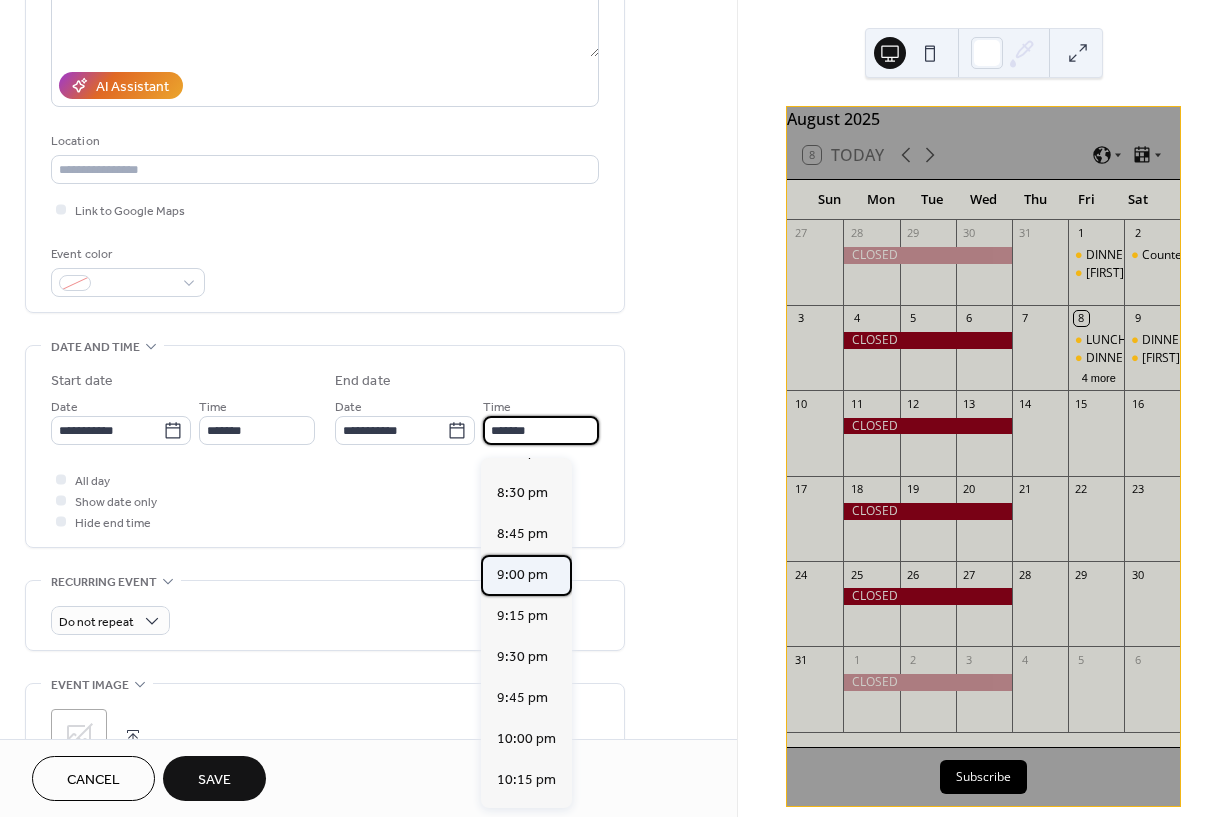 click on "9:00 pm" at bounding box center [522, 575] 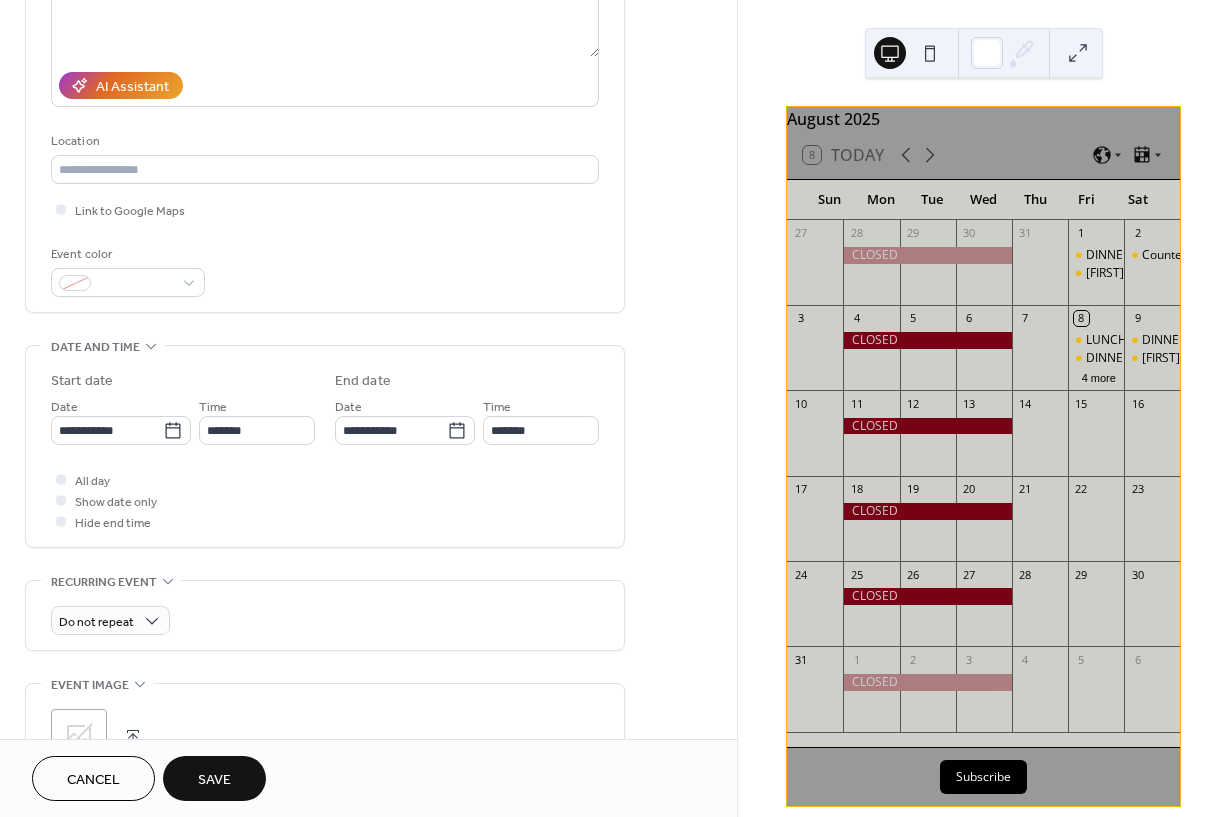type on "*******" 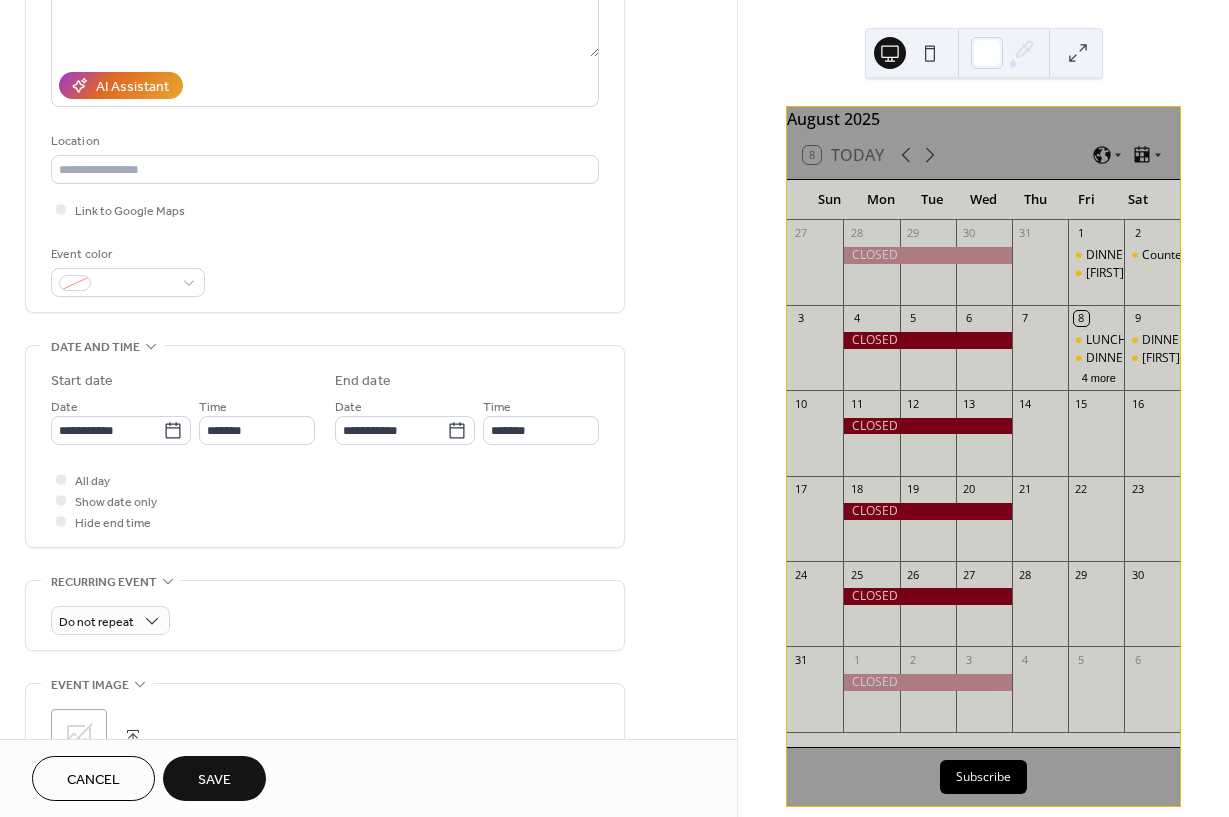 click on "Save" at bounding box center (214, 778) 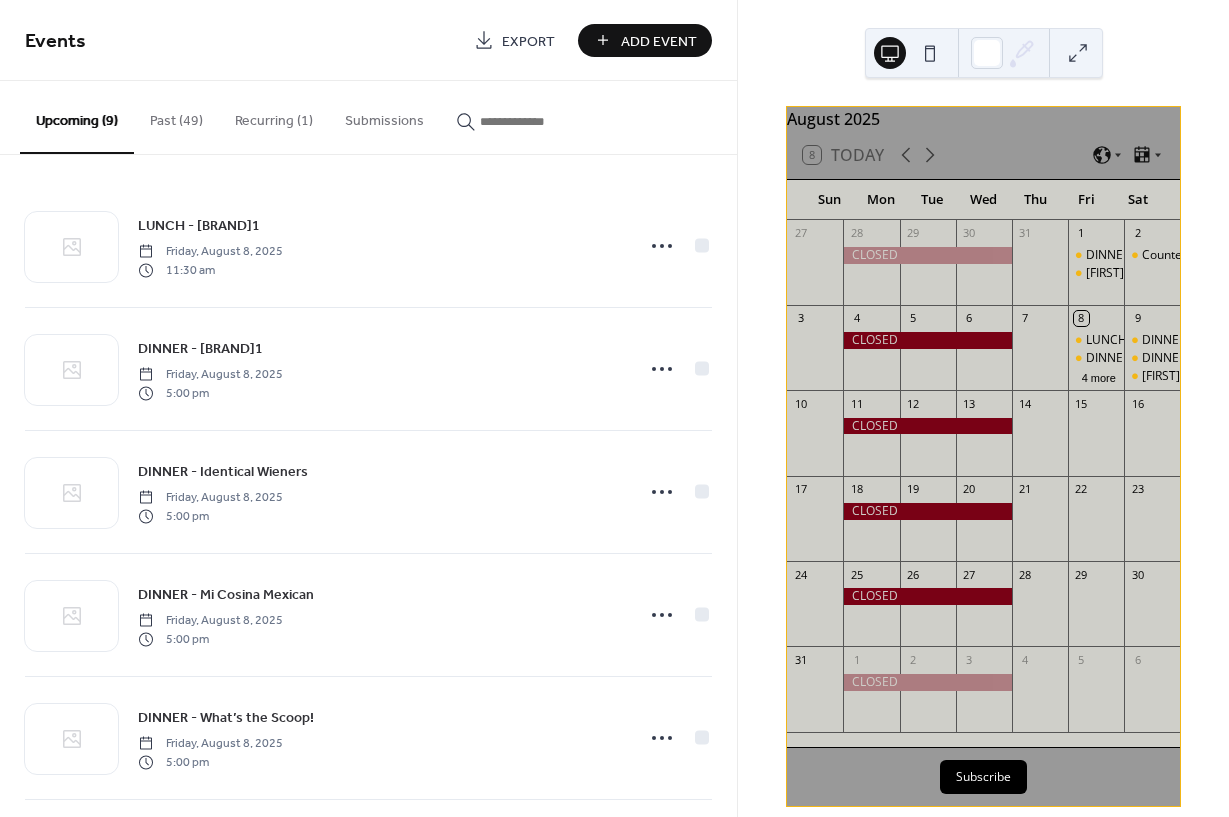 click on "Add Event" at bounding box center [659, 41] 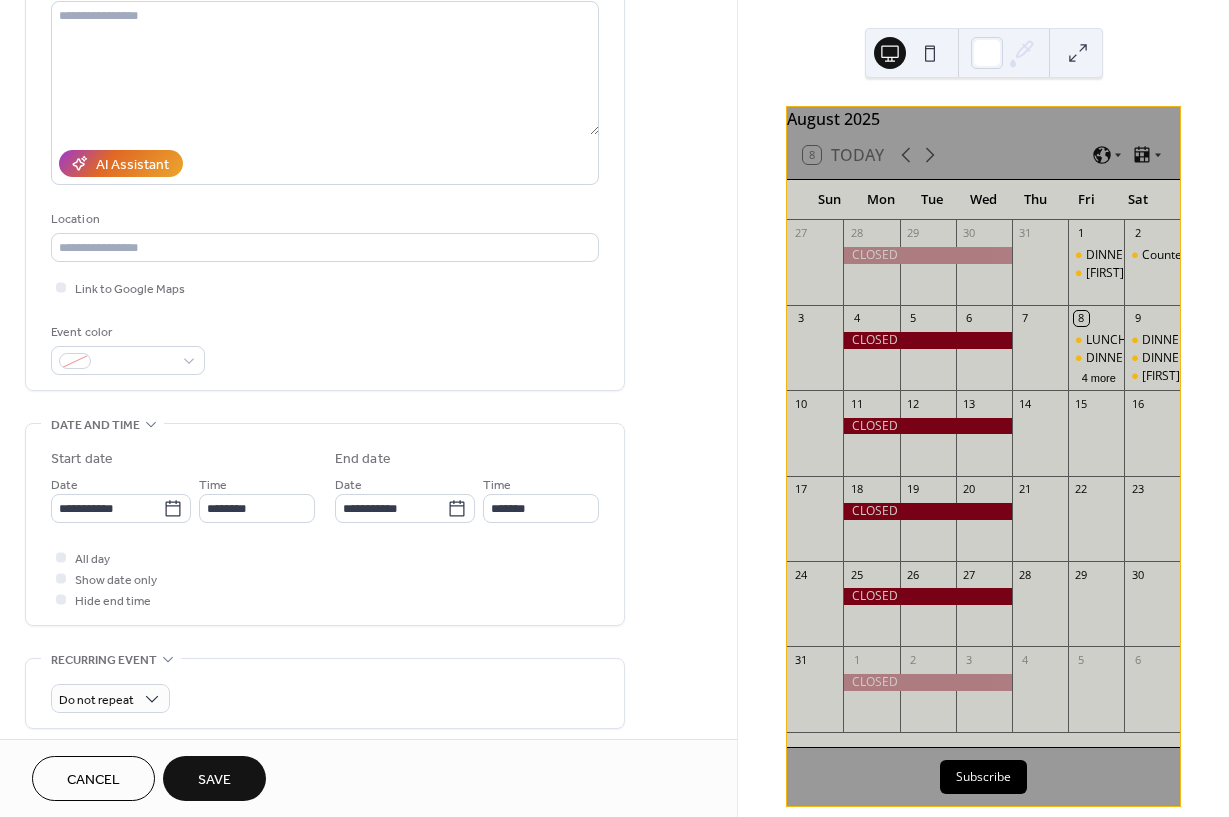 scroll, scrollTop: 230, scrollLeft: 0, axis: vertical 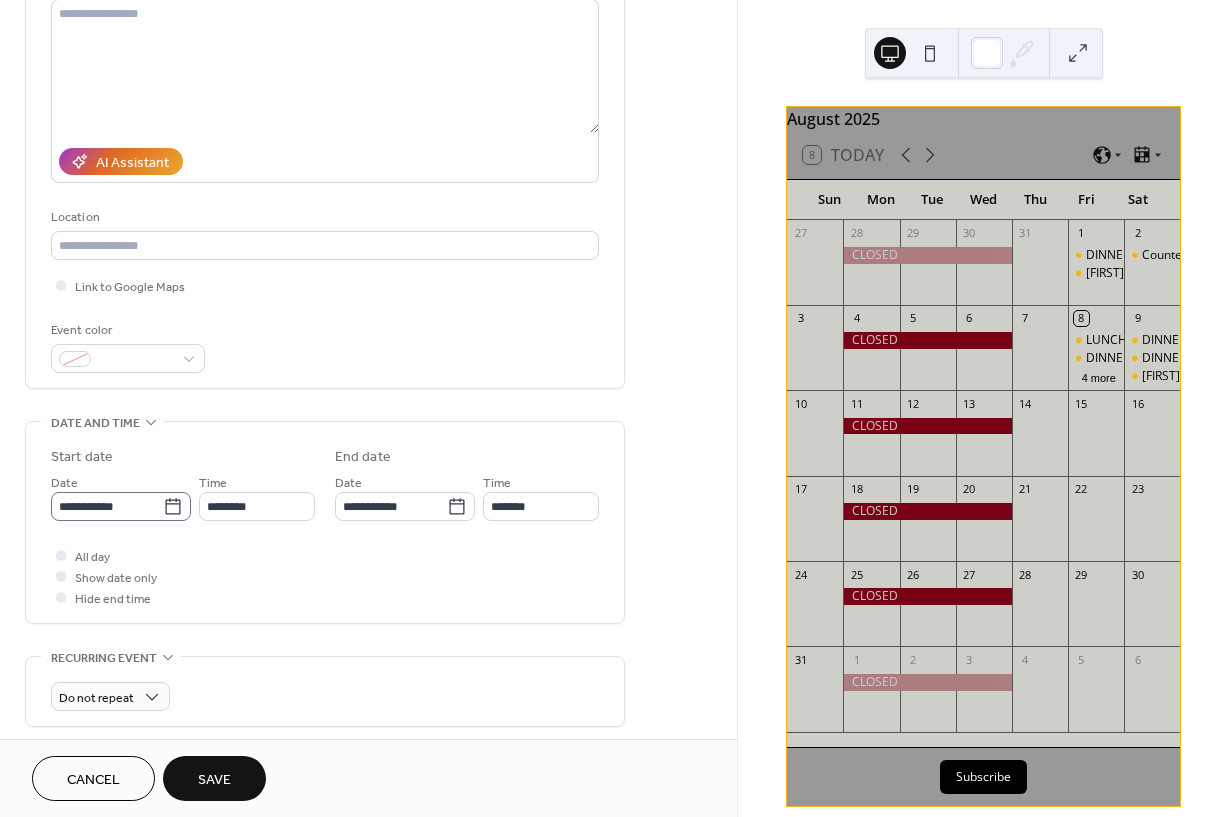 type on "**********" 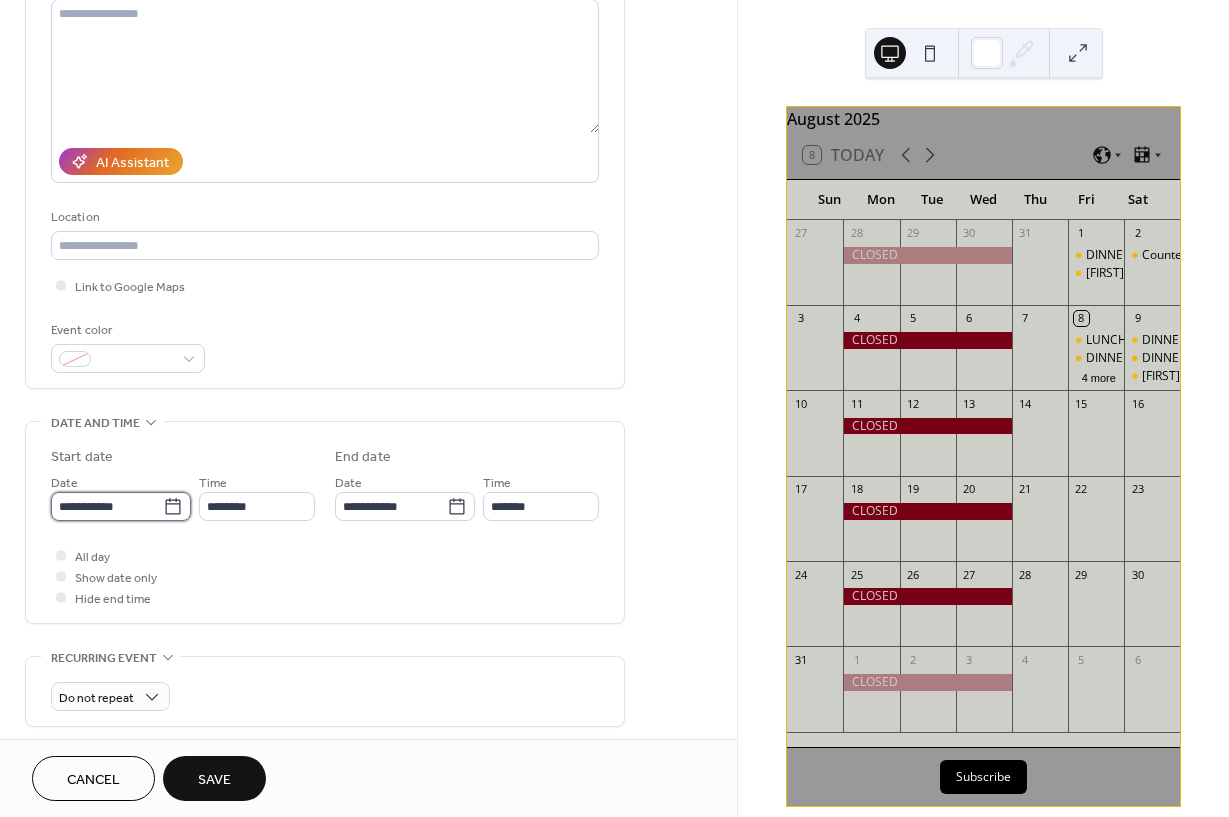click on "**********" at bounding box center [107, 506] 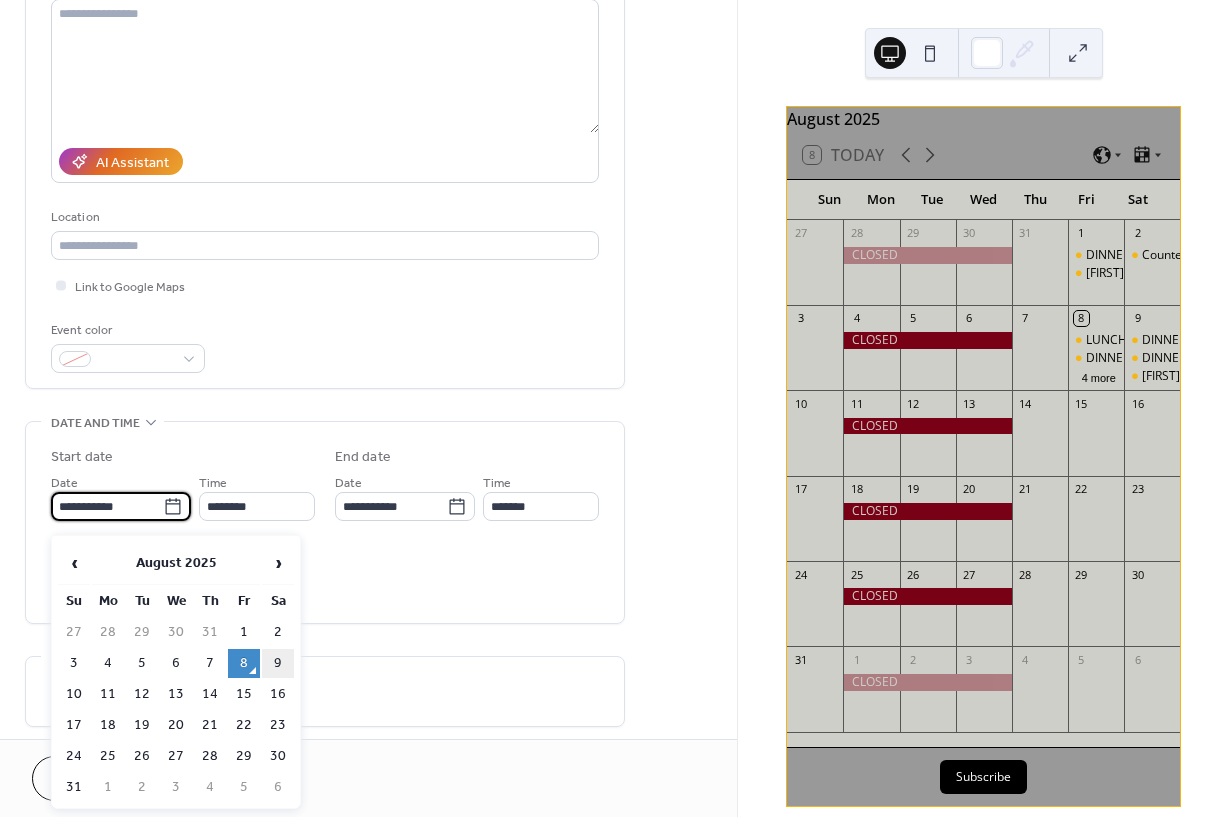 click on "9" at bounding box center [278, 663] 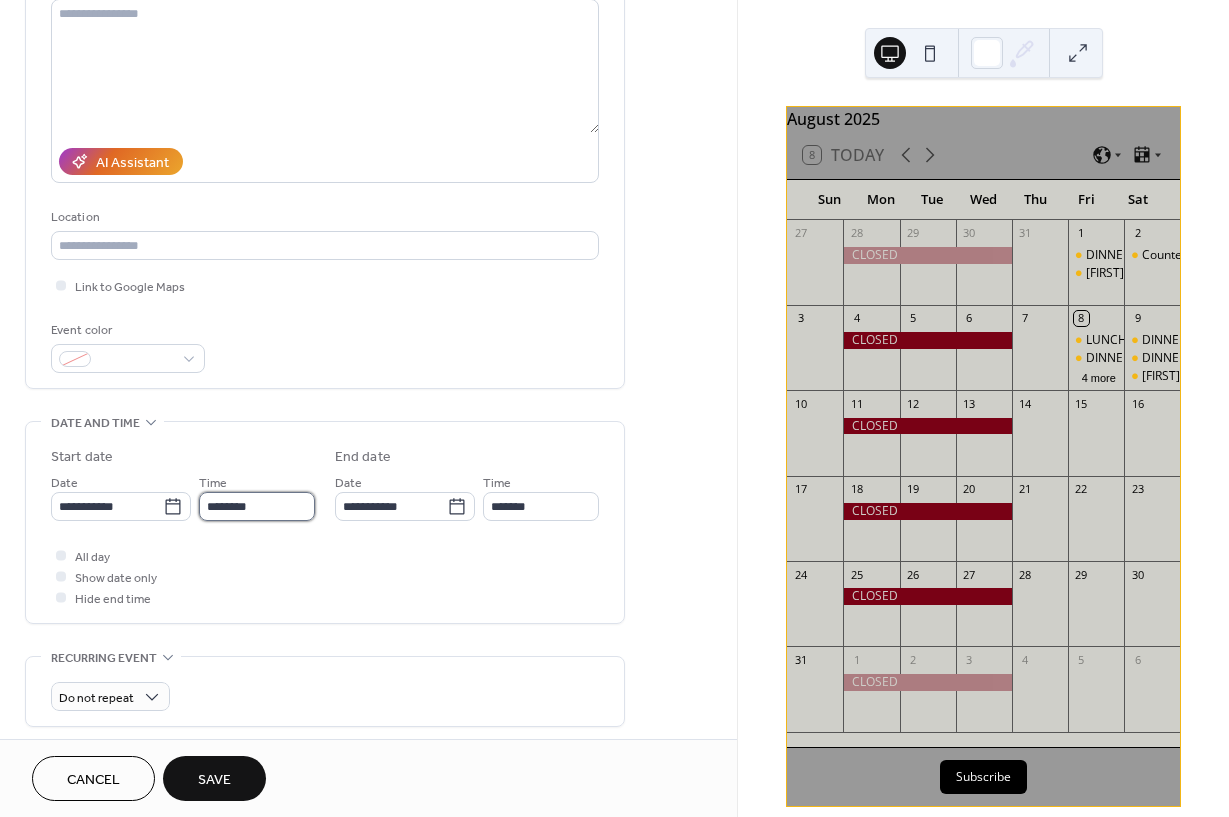 click on "********" at bounding box center [257, 506] 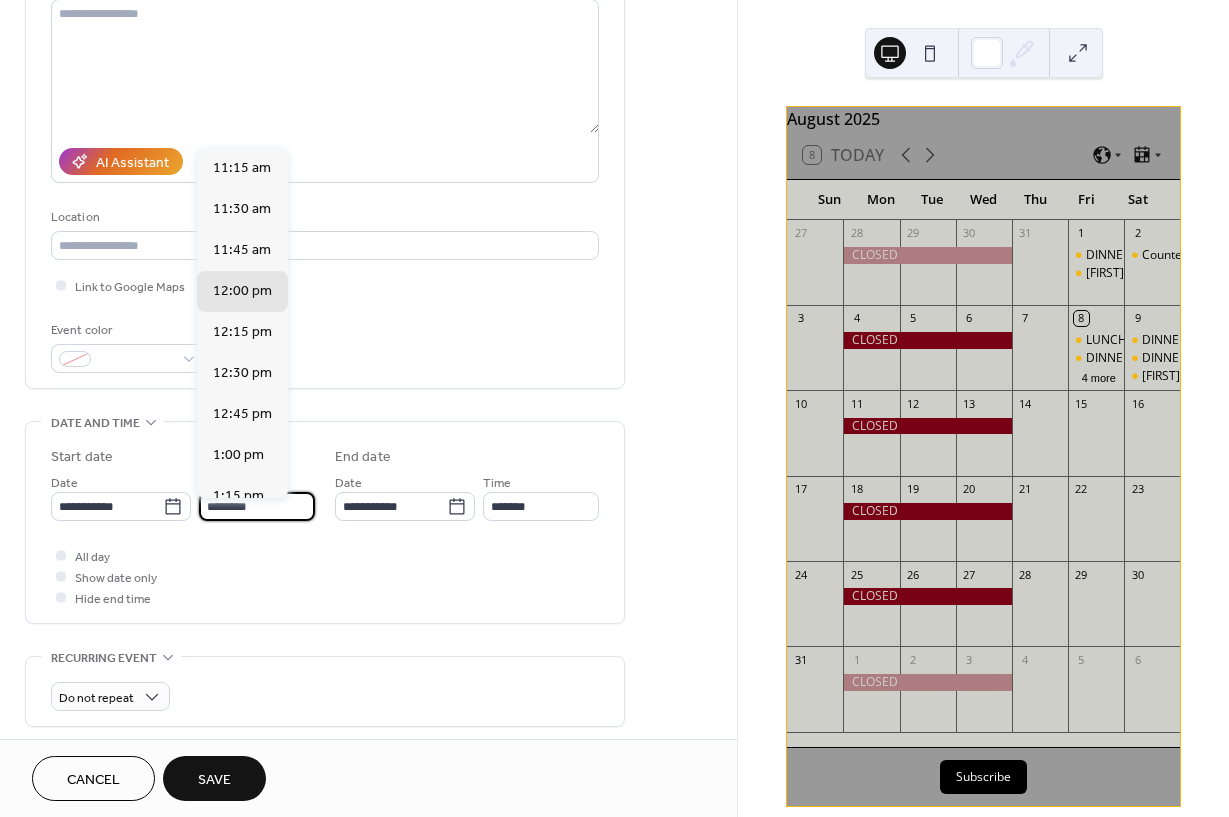 scroll, scrollTop: 1843, scrollLeft: 0, axis: vertical 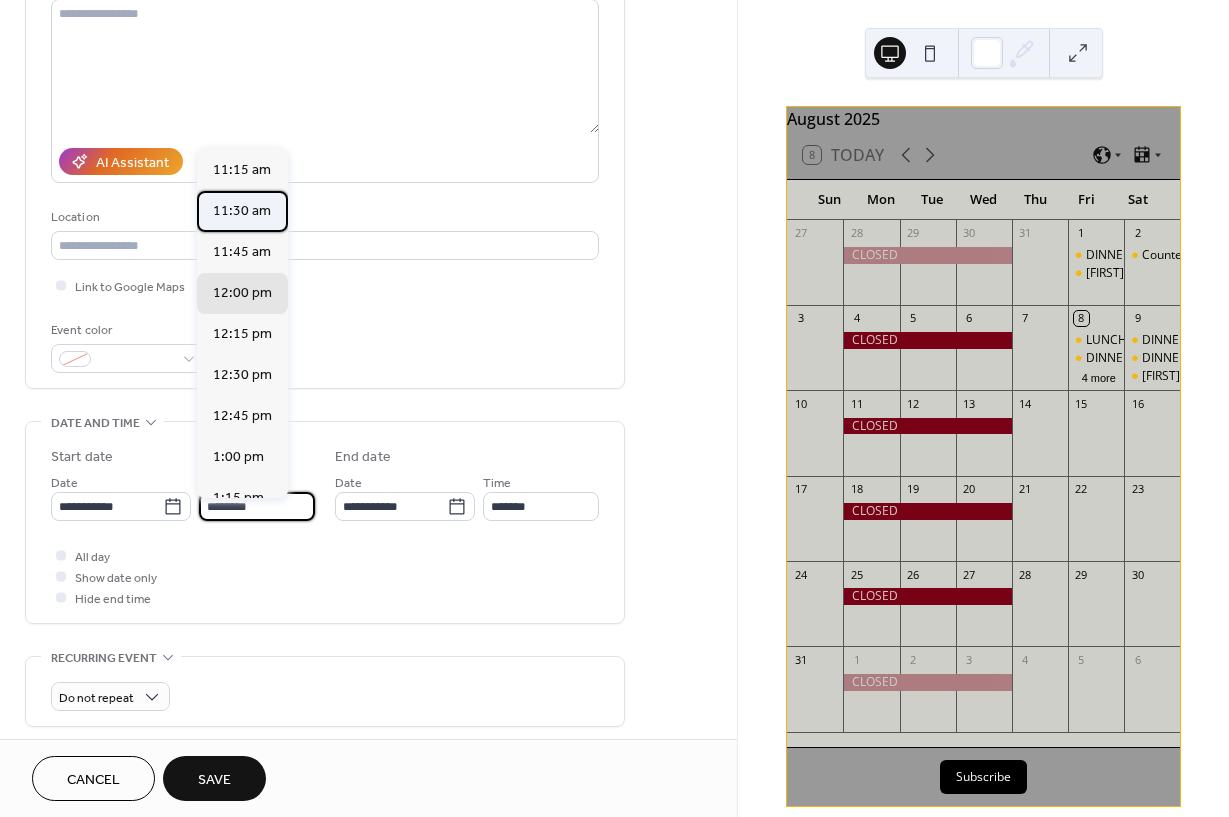 click on "11:30 am" at bounding box center [242, 211] 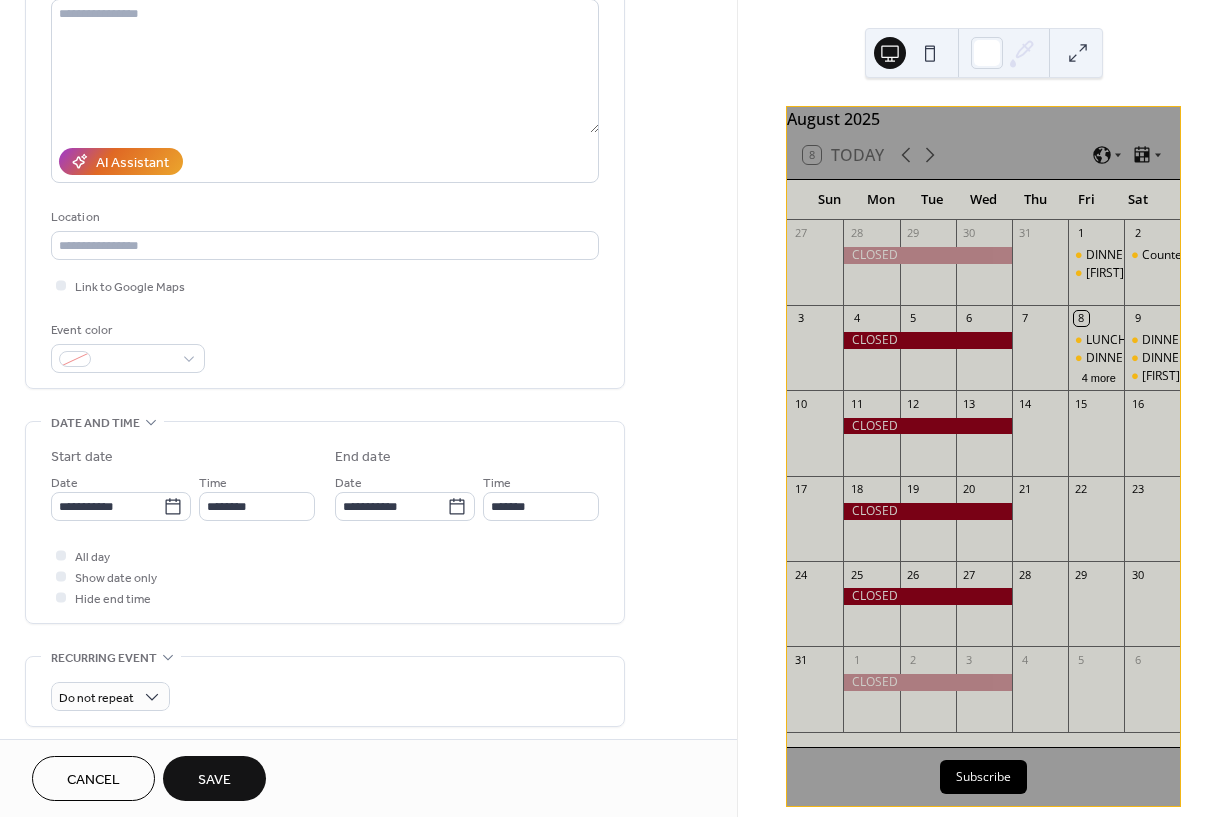 type on "********" 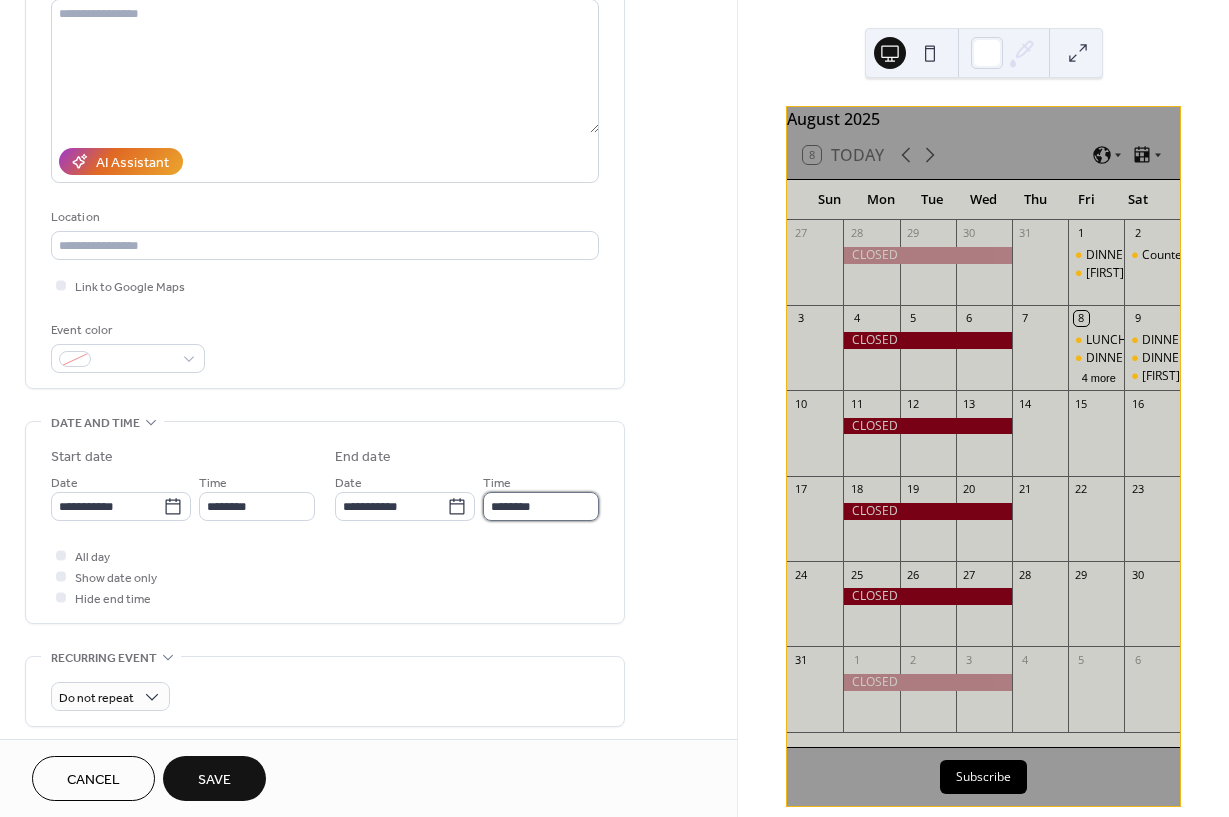 click on "********" at bounding box center [541, 506] 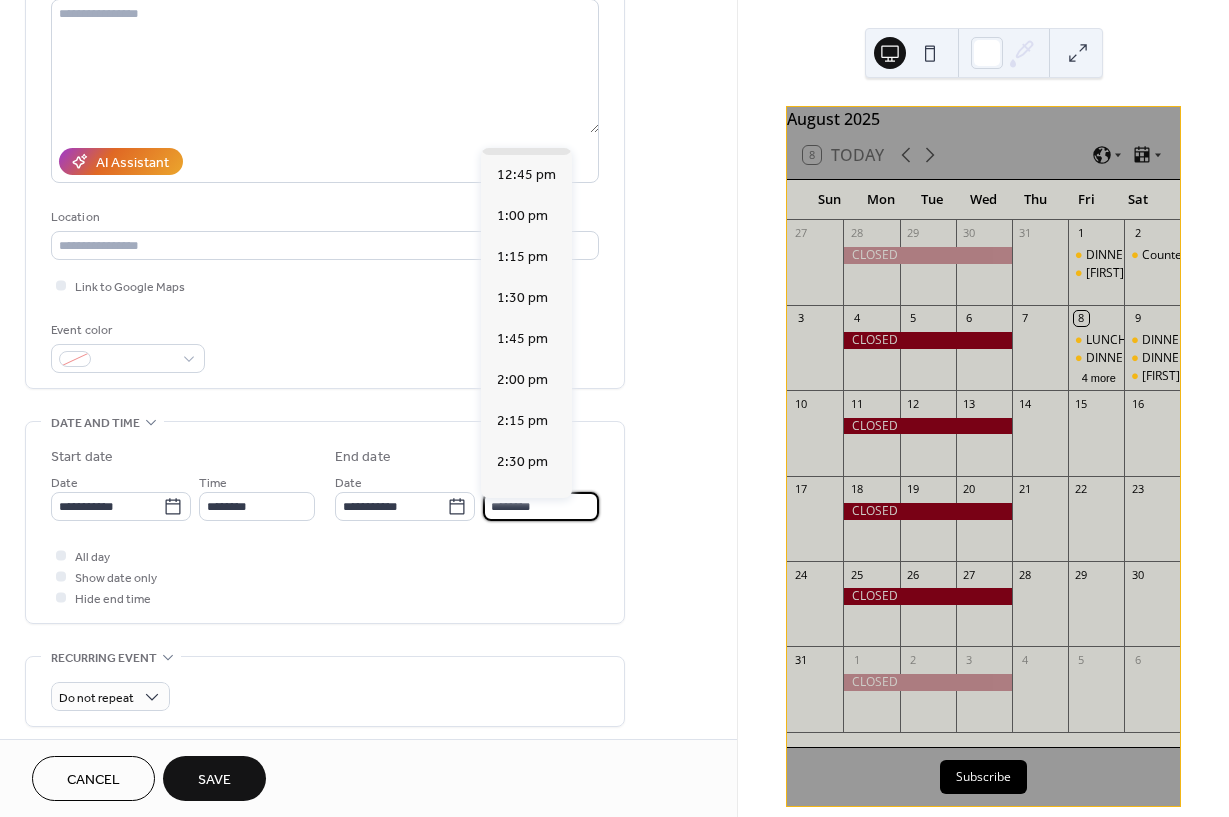 scroll, scrollTop: 162, scrollLeft: 0, axis: vertical 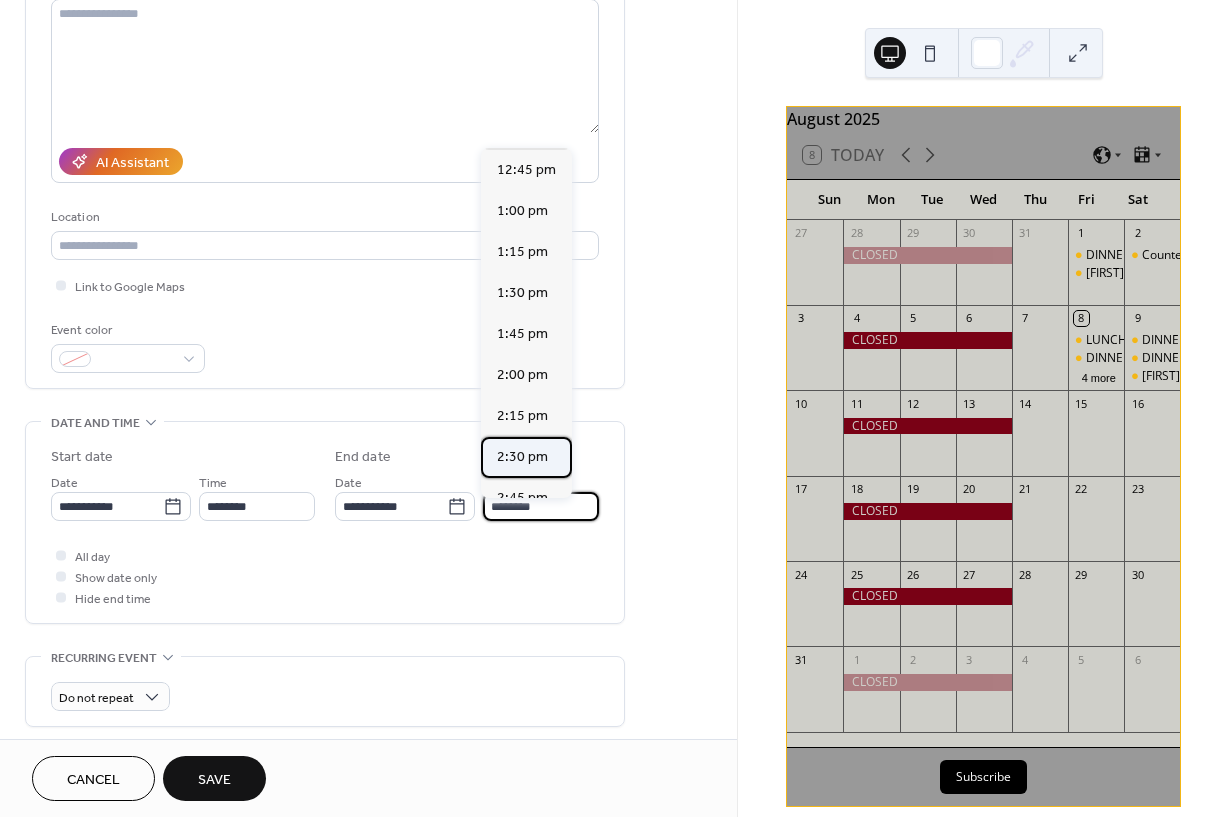 click on "2:30 pm" at bounding box center (522, 457) 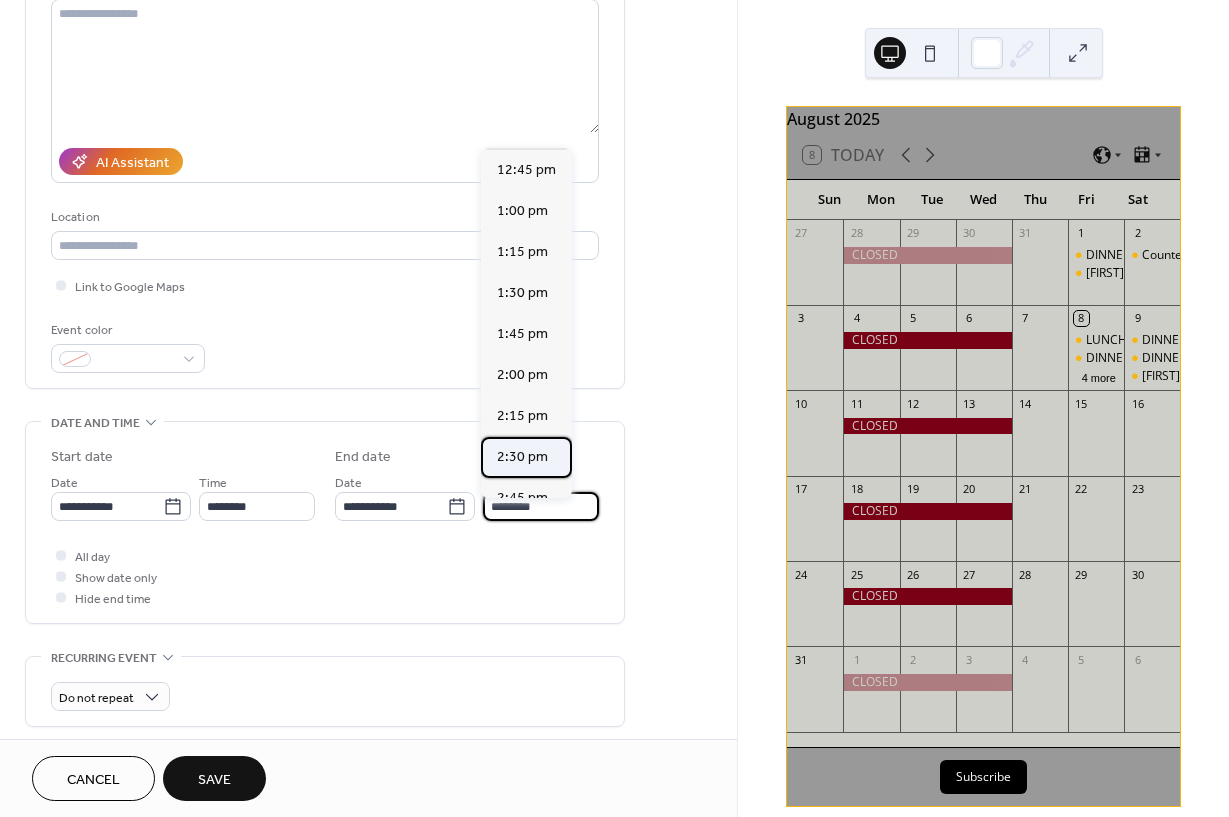 type on "*******" 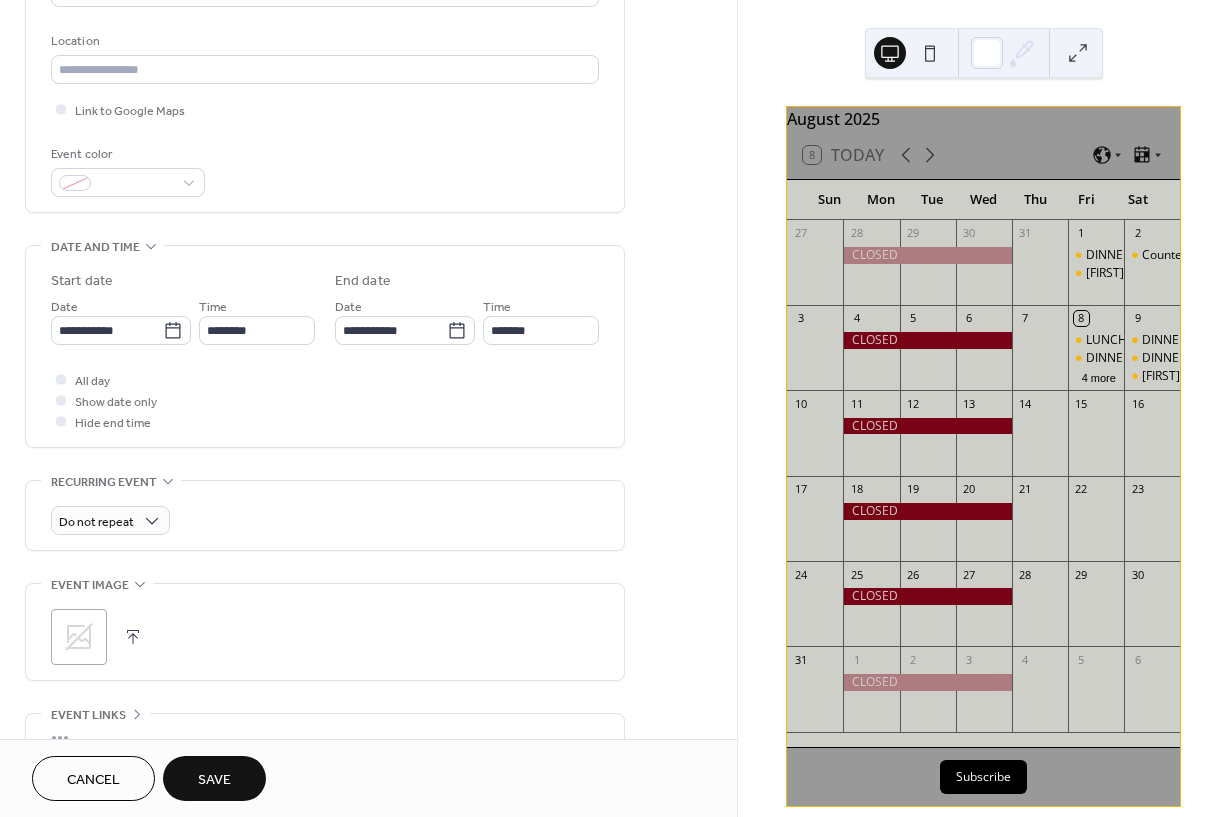 scroll, scrollTop: 409, scrollLeft: 0, axis: vertical 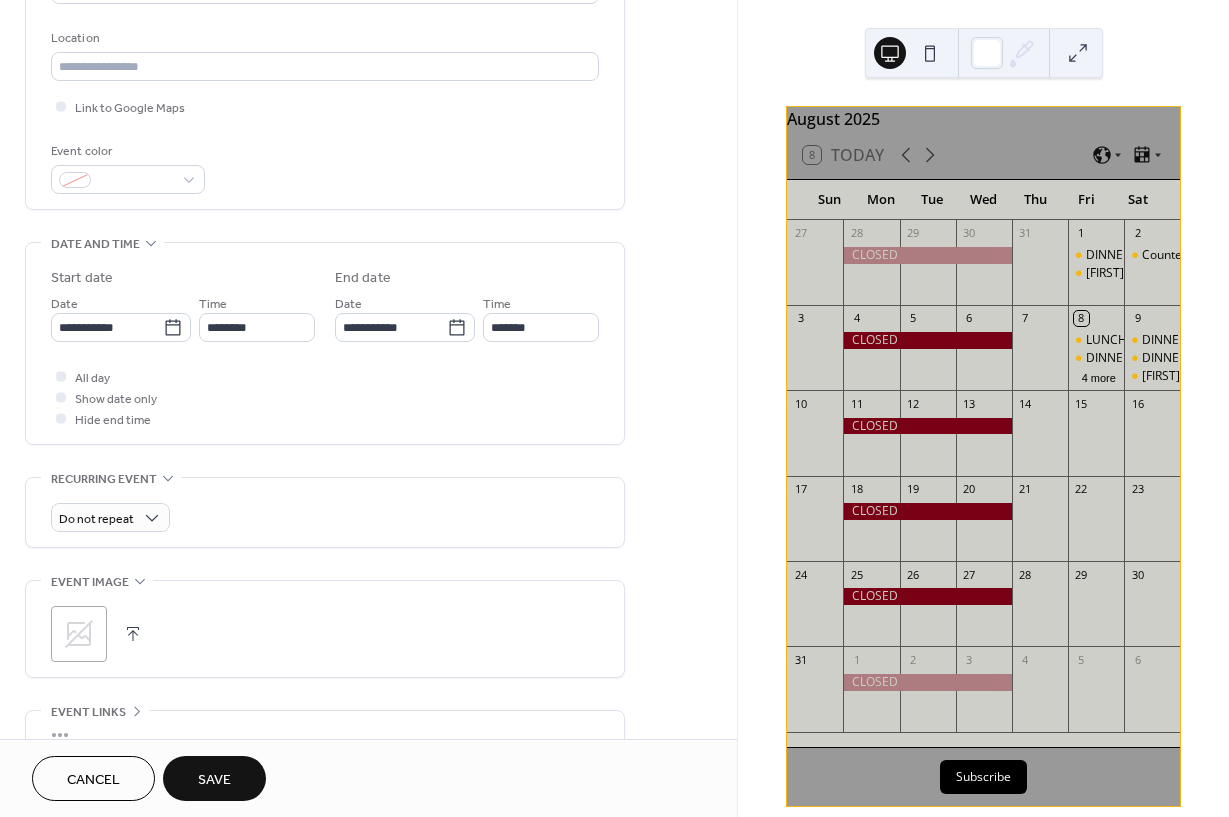 click on "Save" at bounding box center [214, 778] 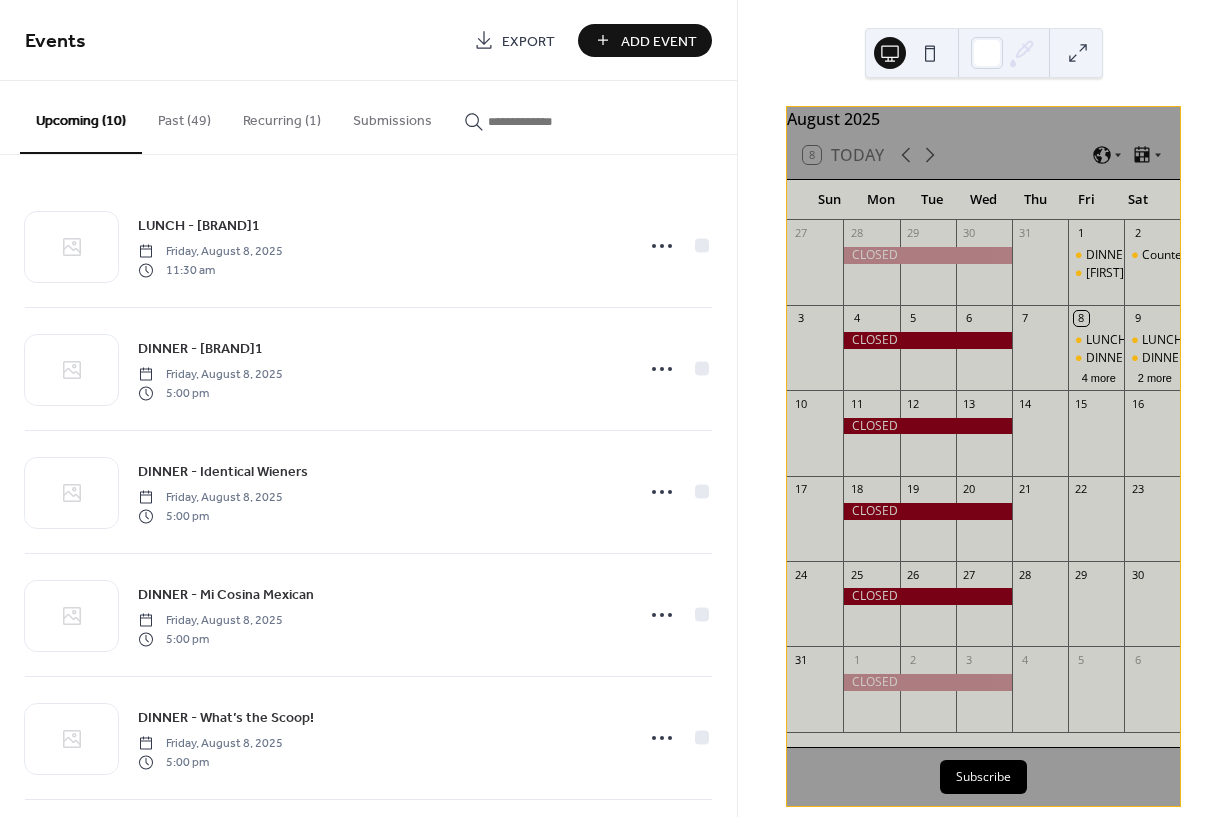 click on "Add Event" at bounding box center (659, 41) 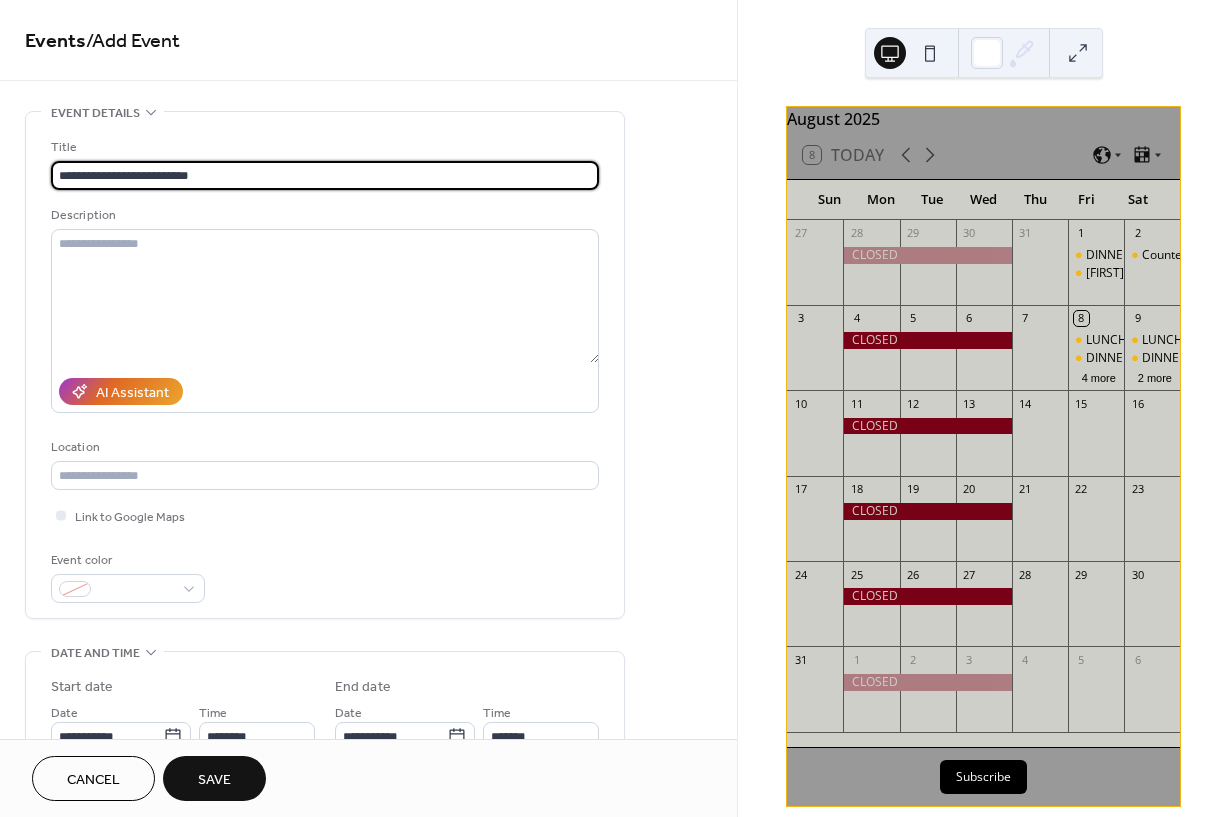 type on "**********" 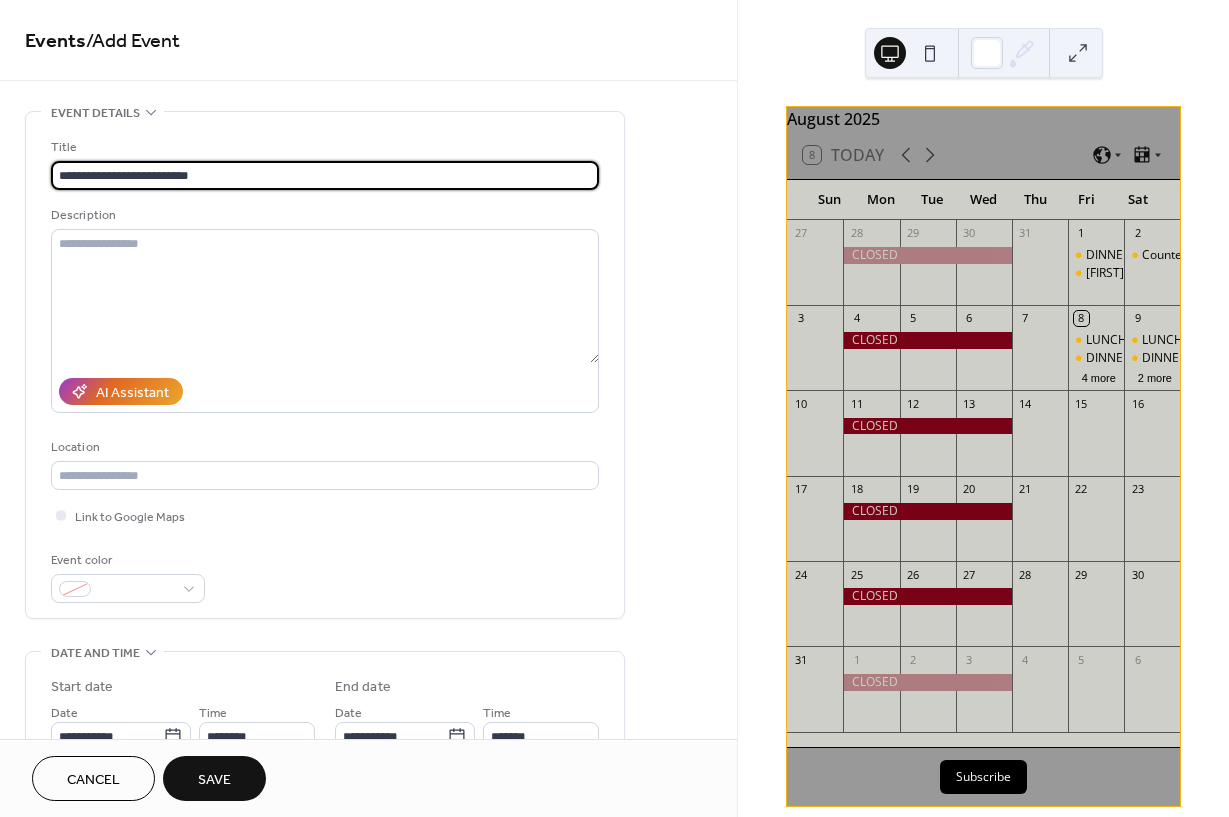 click on "**********" at bounding box center (368, 720) 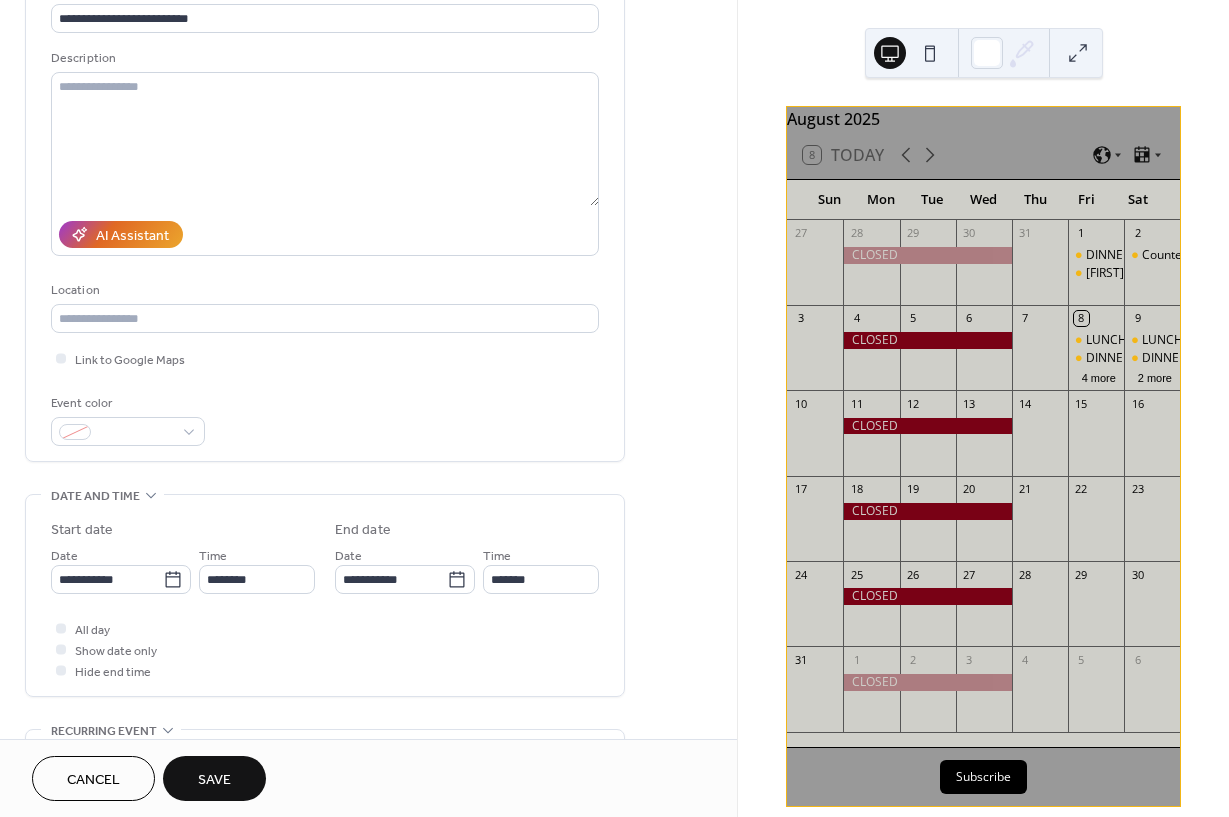 scroll, scrollTop: 167, scrollLeft: 0, axis: vertical 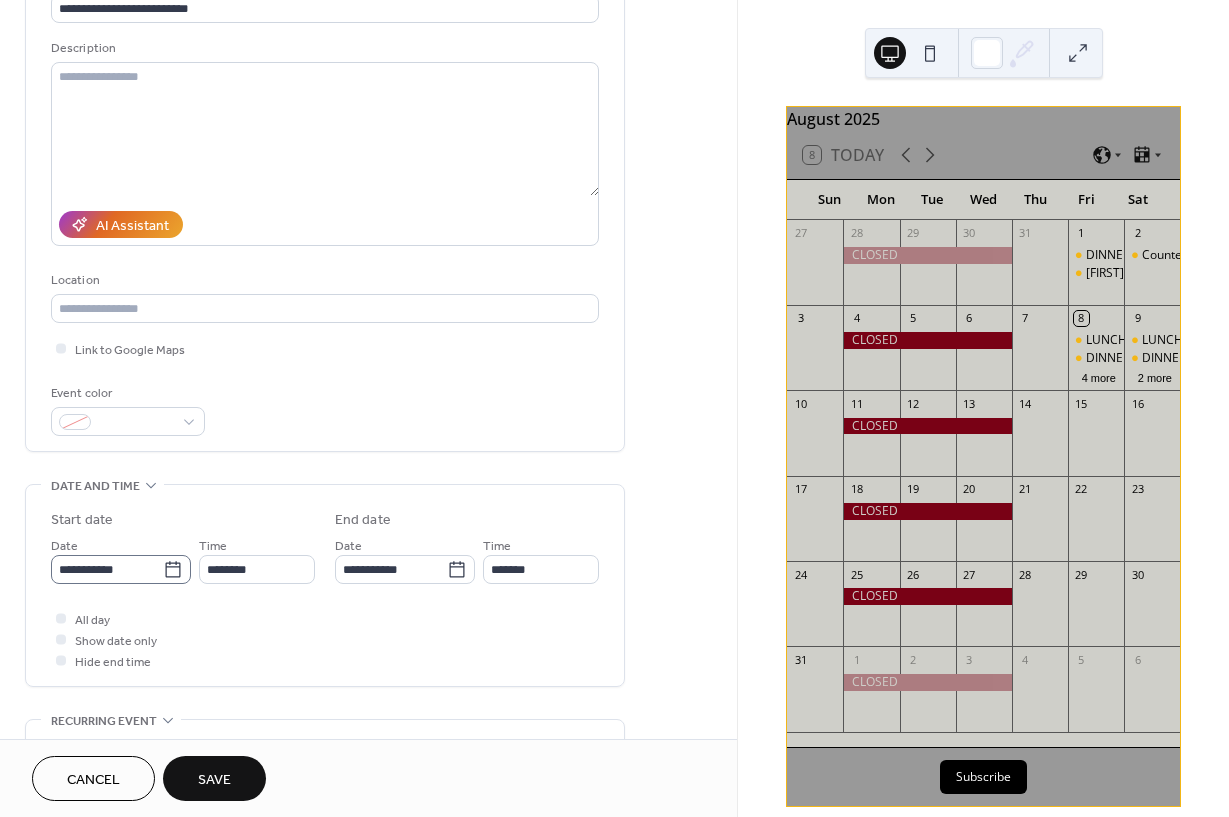 click 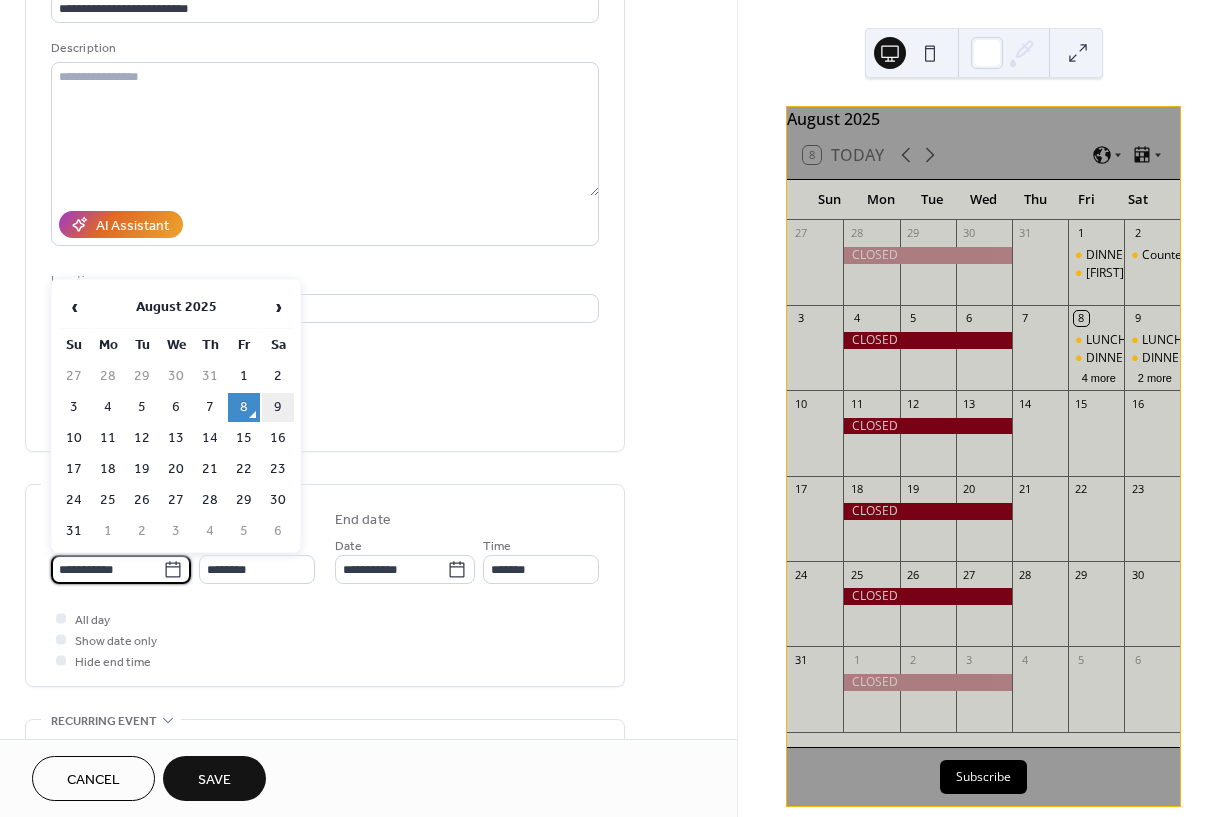 click on "9" at bounding box center [278, 407] 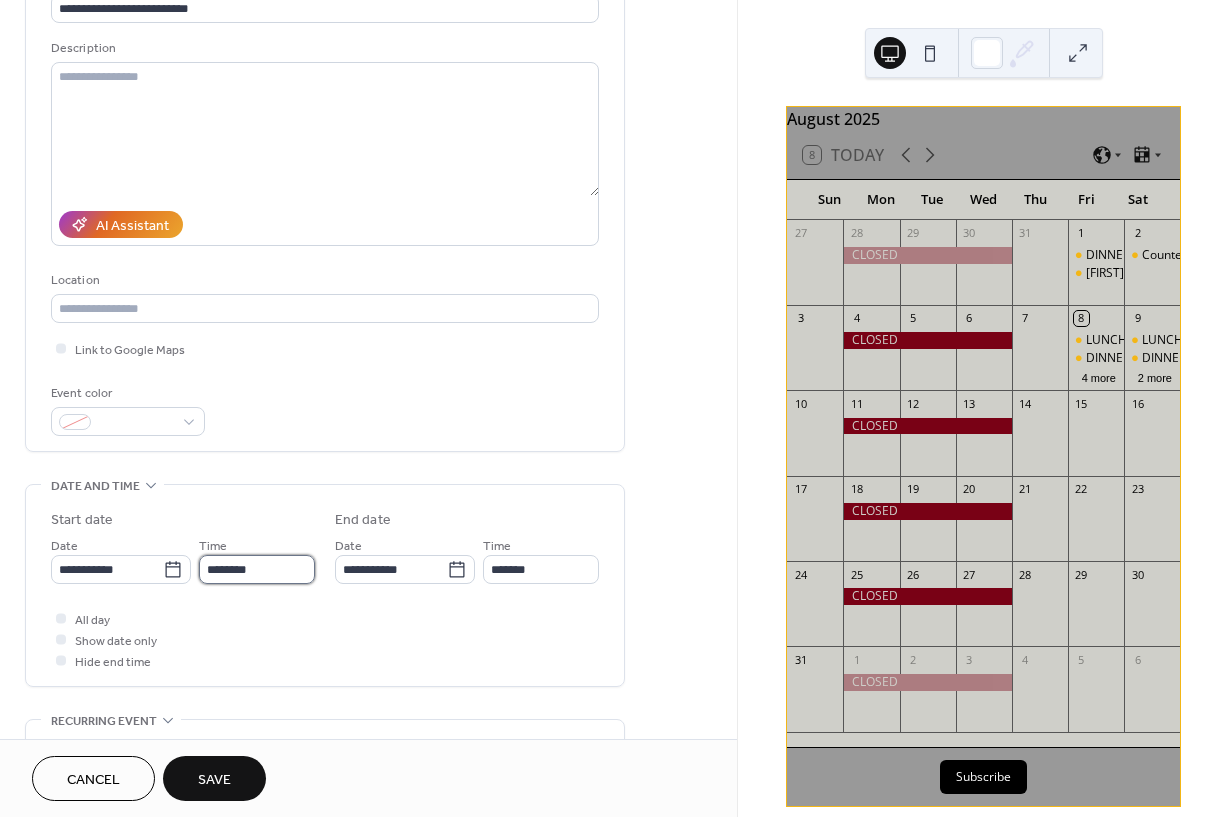 click on "********" at bounding box center (257, 569) 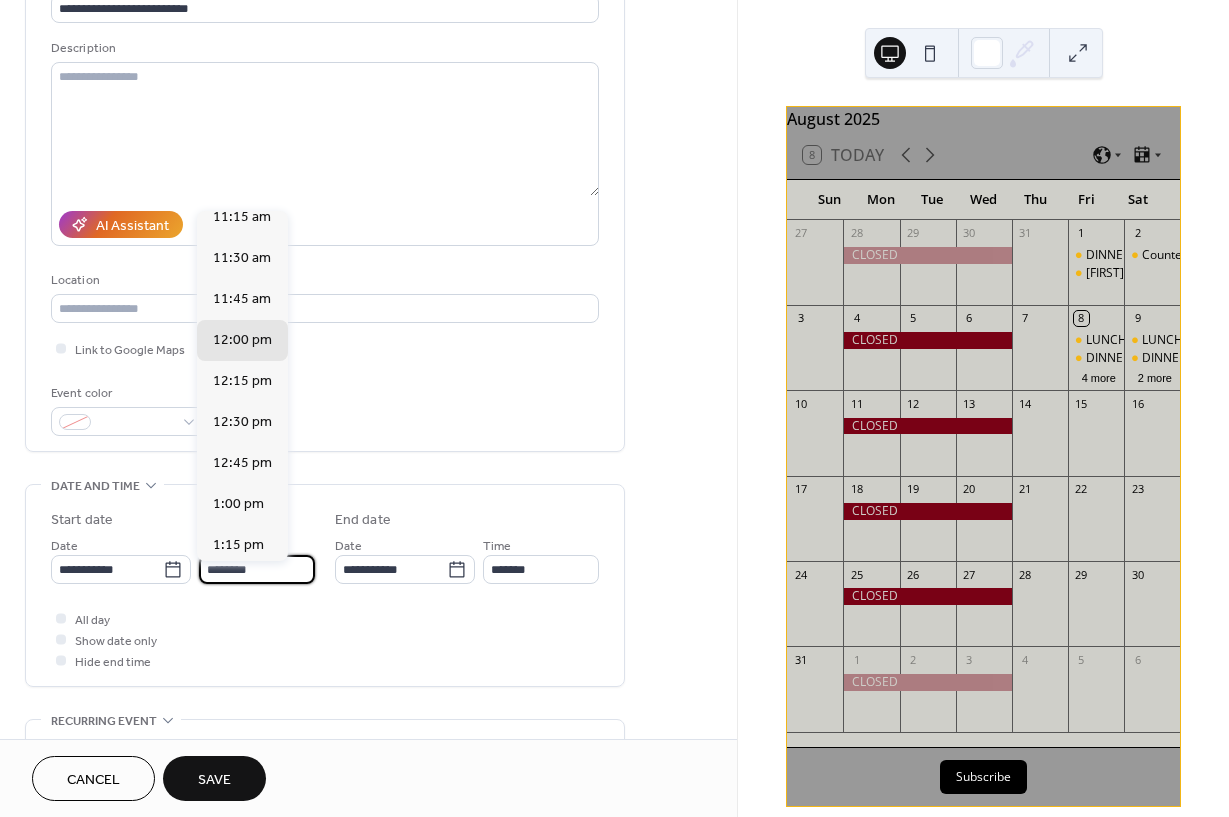 scroll, scrollTop: 1853, scrollLeft: 0, axis: vertical 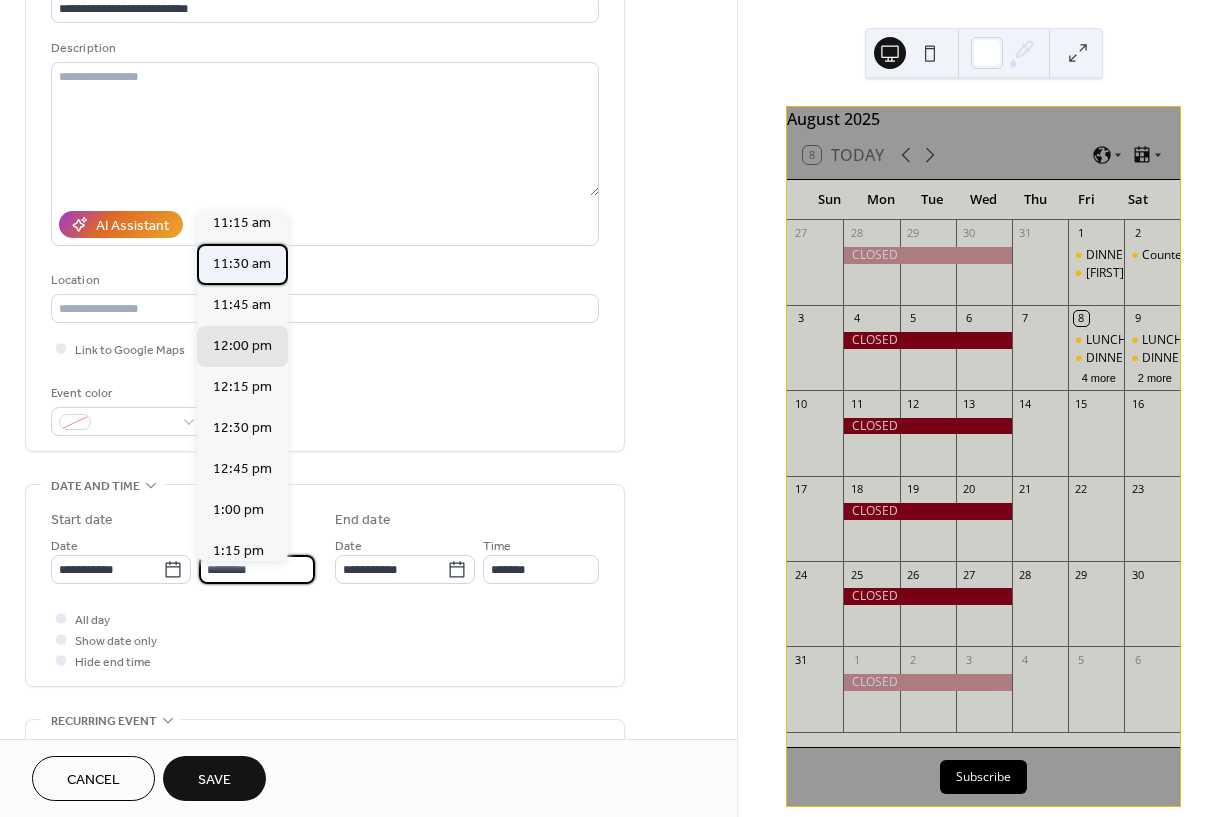 click on "11:30 am" at bounding box center [242, 264] 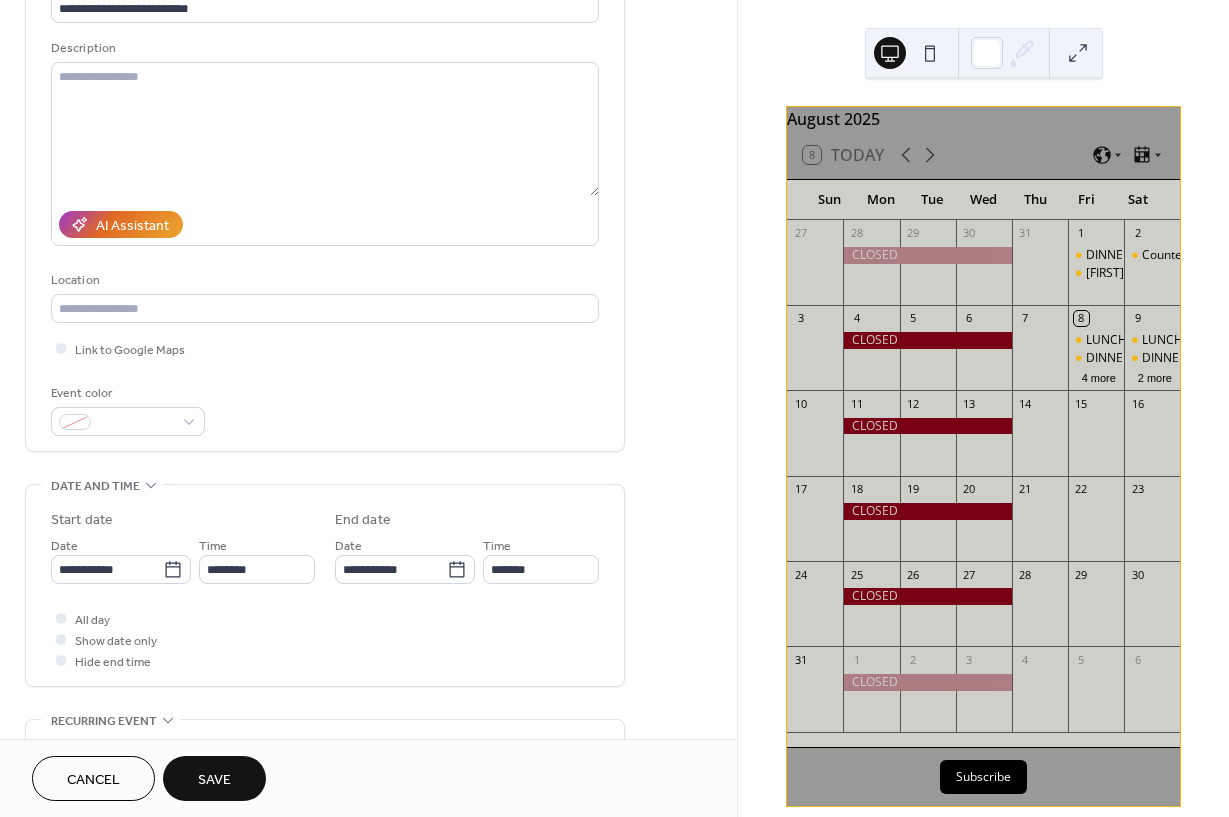type on "********" 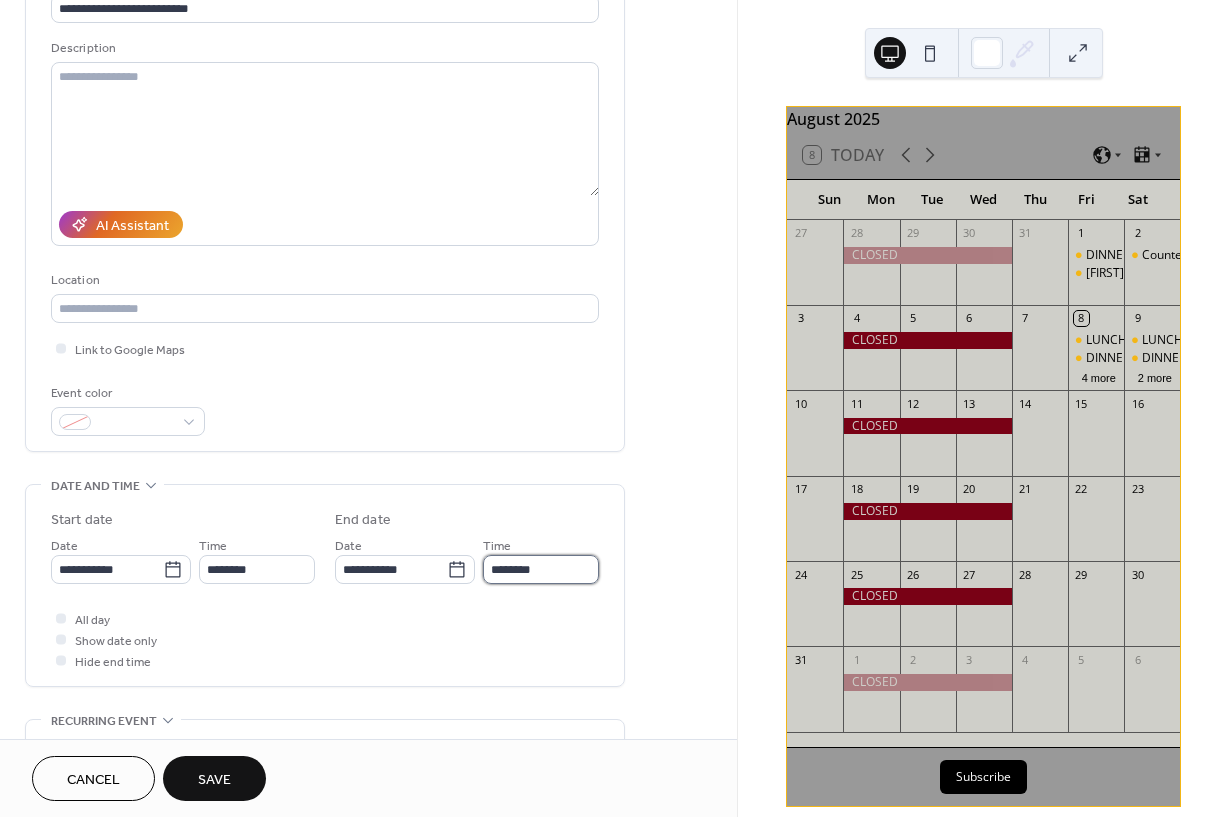 click on "********" at bounding box center [541, 569] 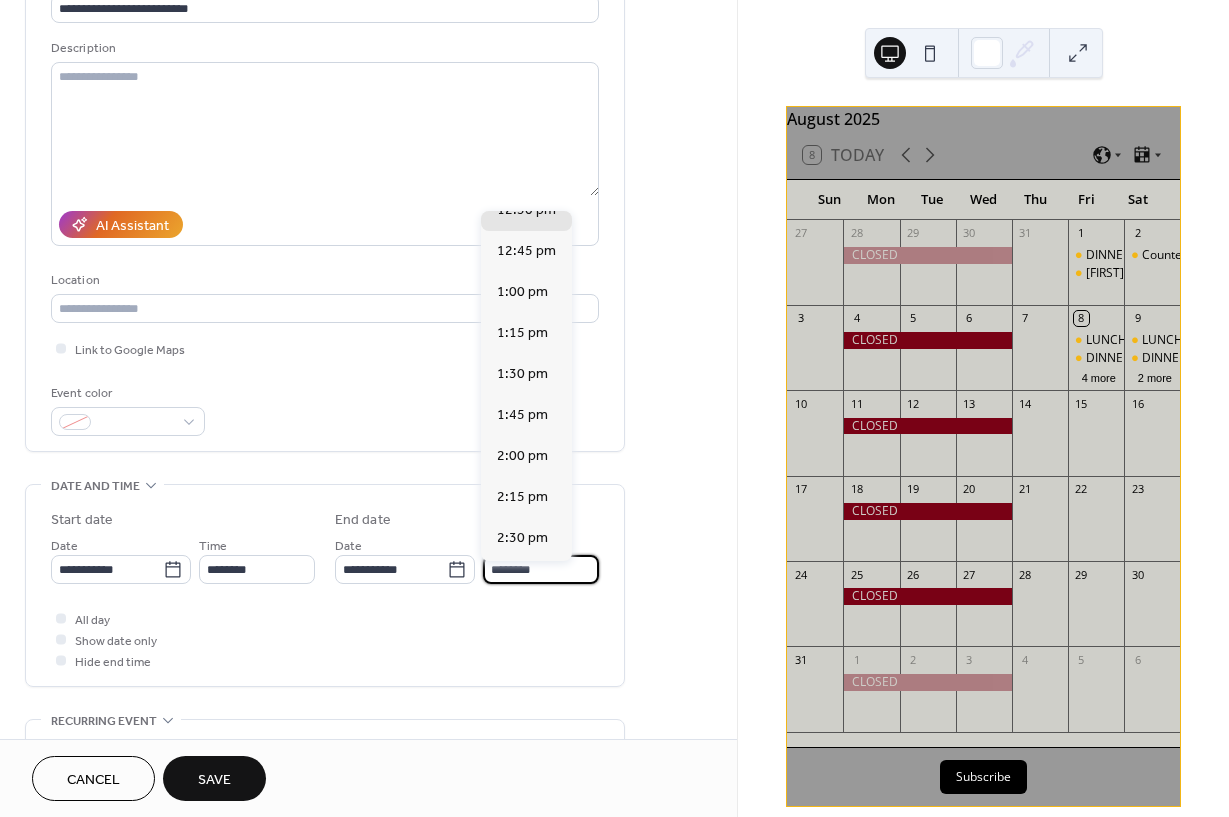 scroll, scrollTop: 148, scrollLeft: 0, axis: vertical 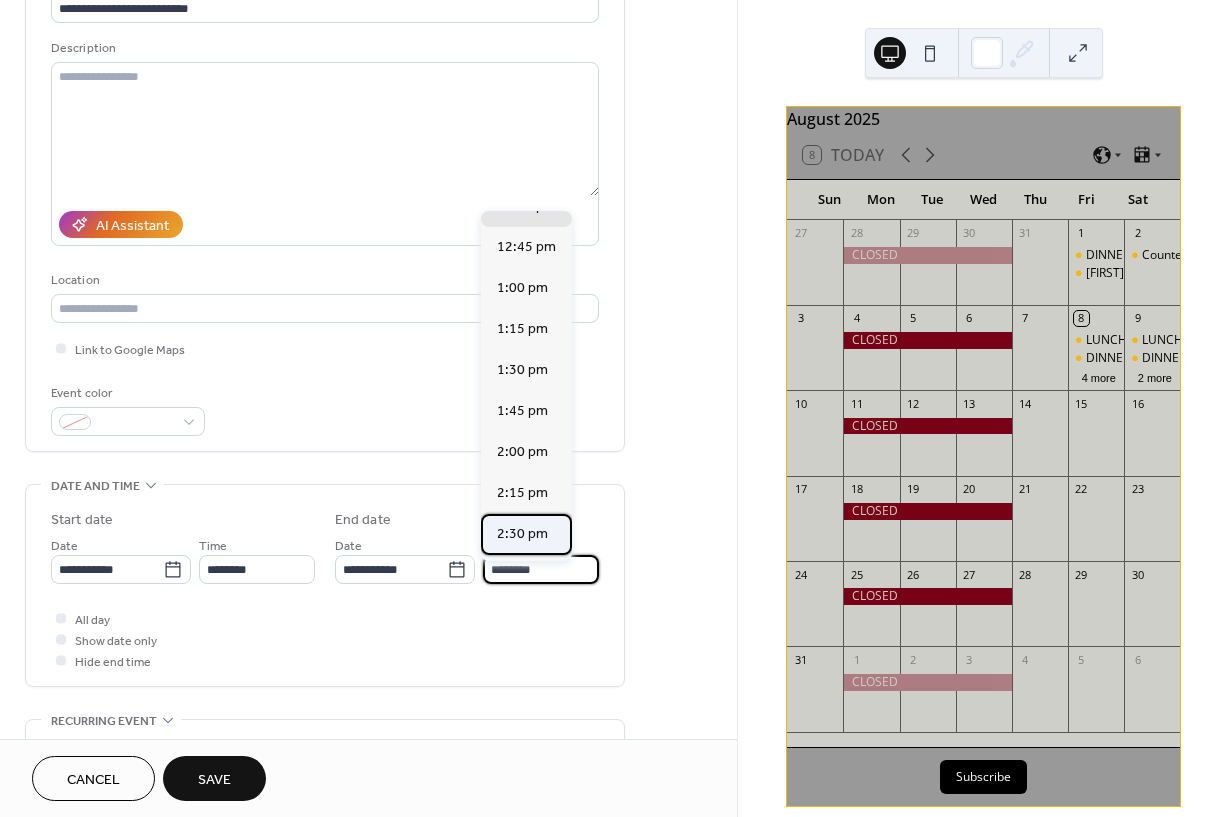 click on "2:30 pm" at bounding box center [522, 534] 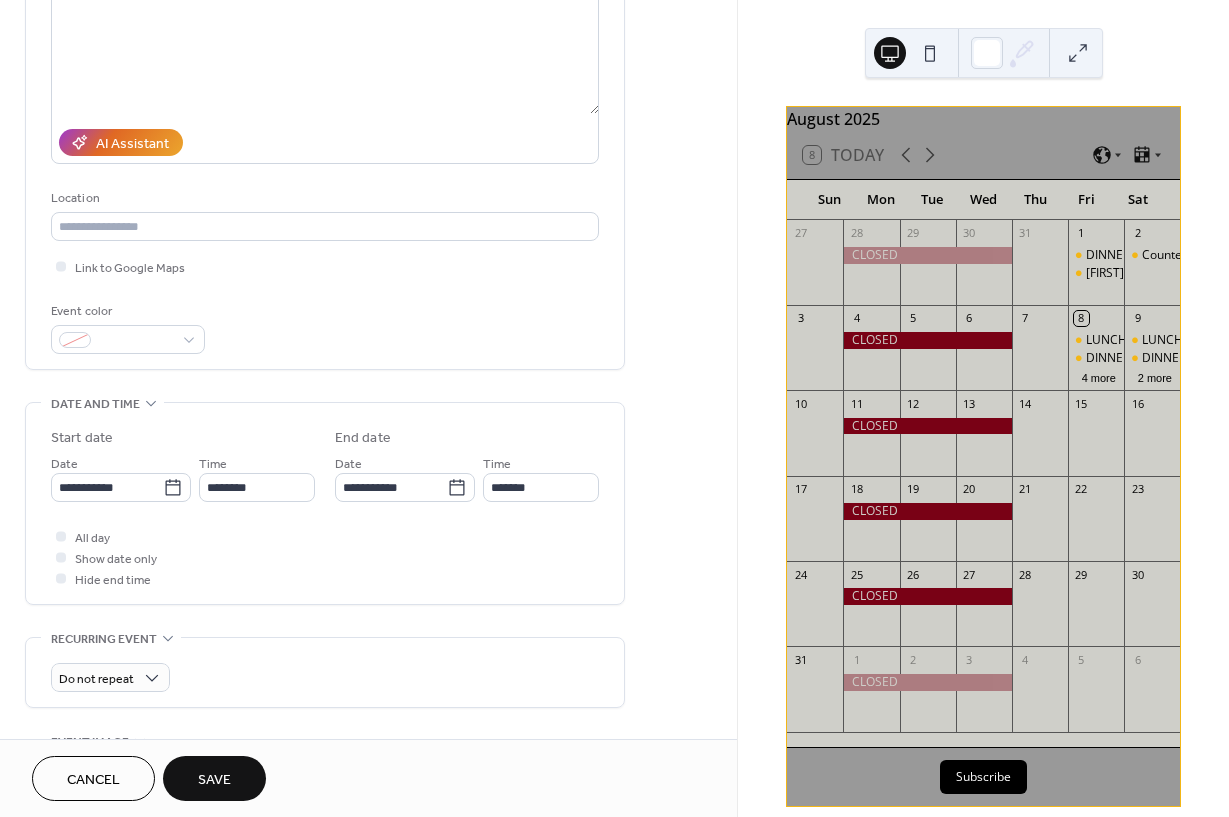 scroll, scrollTop: 389, scrollLeft: 0, axis: vertical 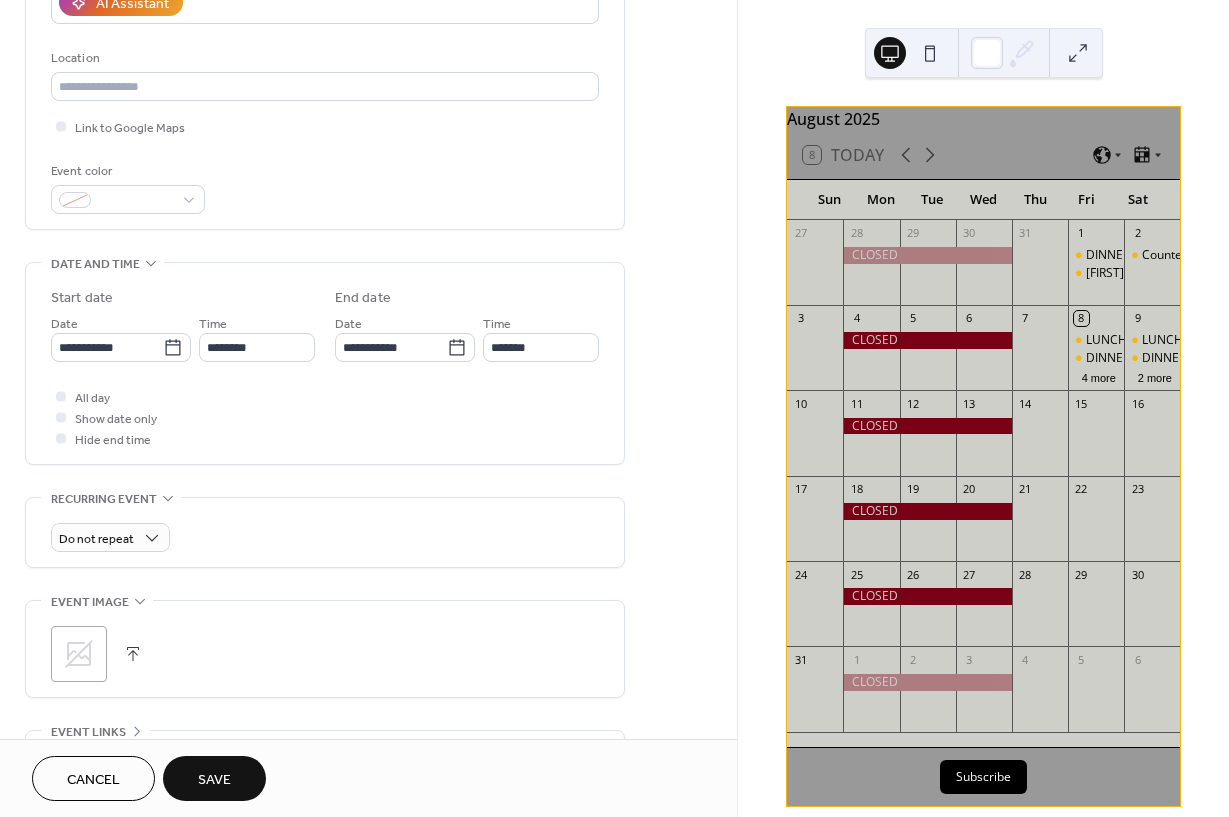 click on "Save" at bounding box center (214, 778) 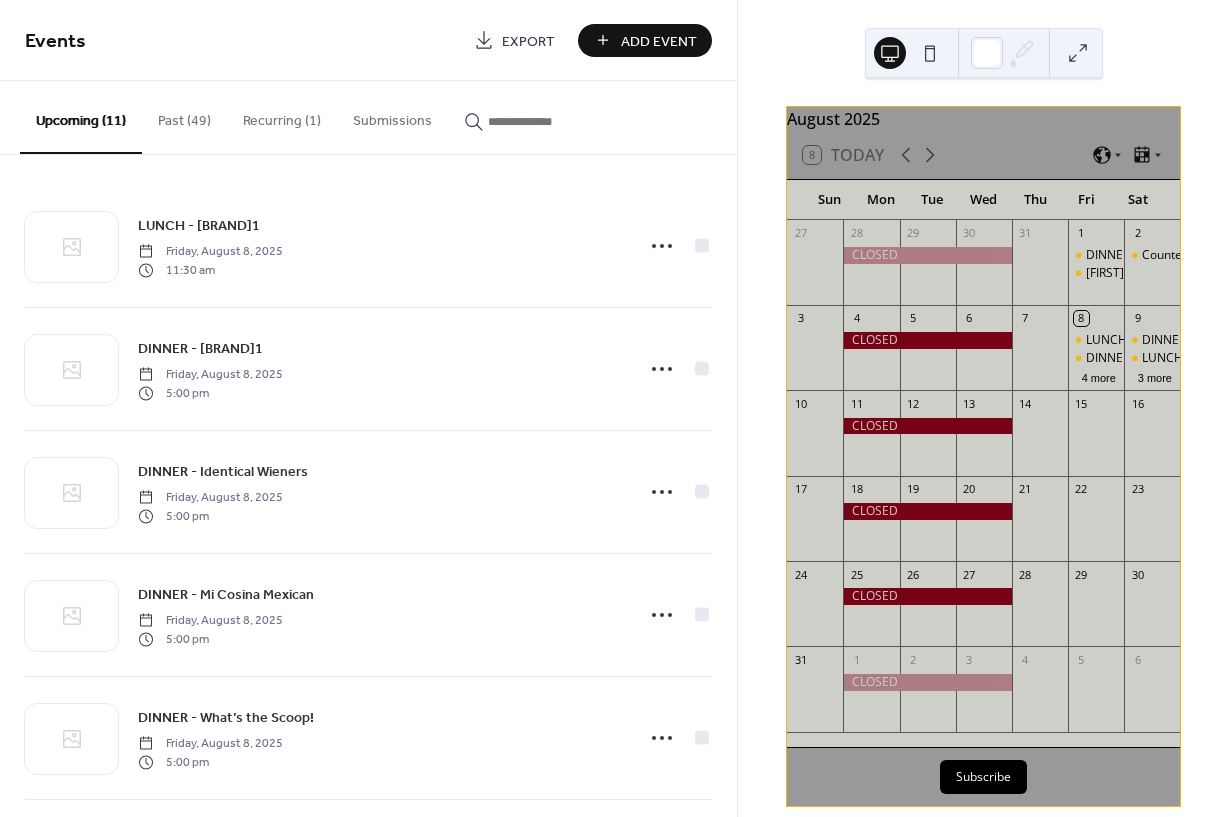 scroll, scrollTop: 0, scrollLeft: 0, axis: both 